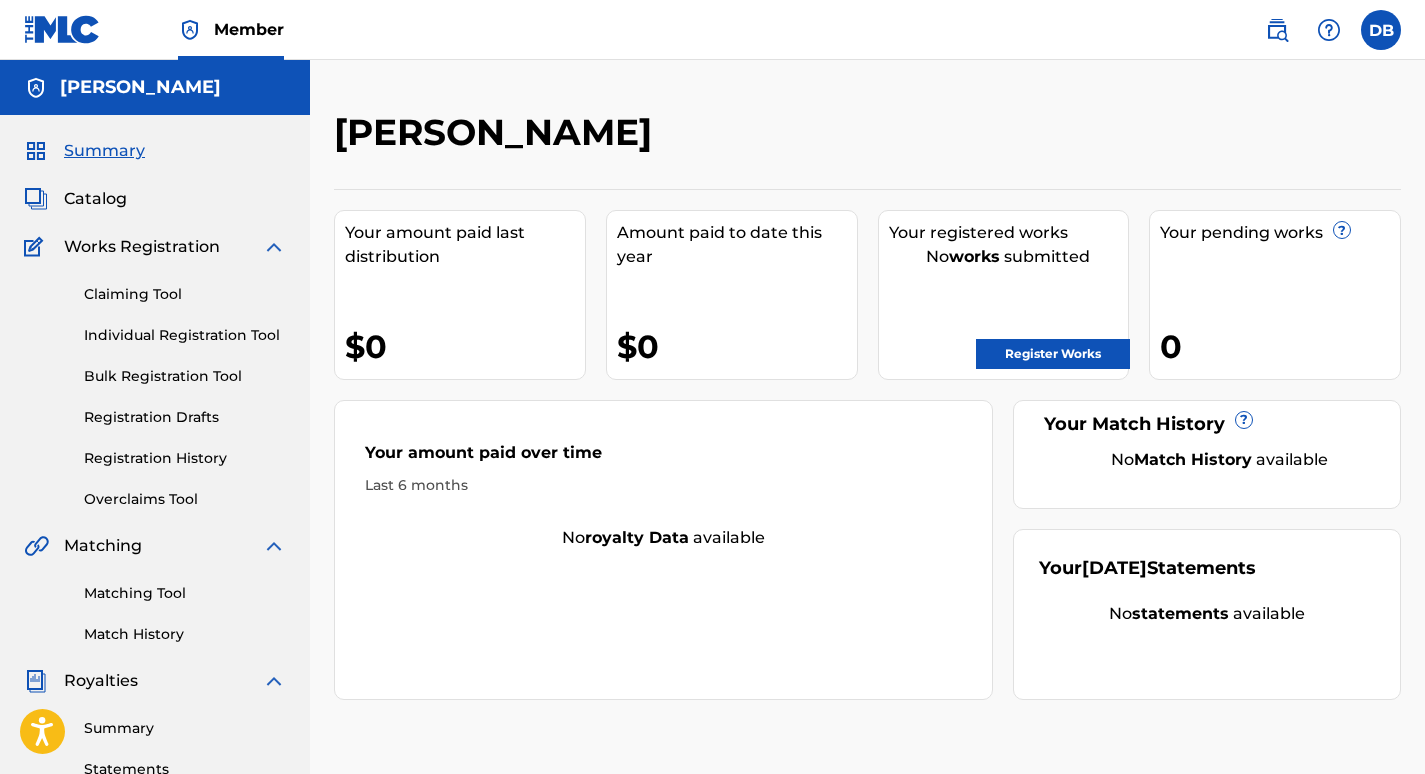 scroll, scrollTop: 0, scrollLeft: 0, axis: both 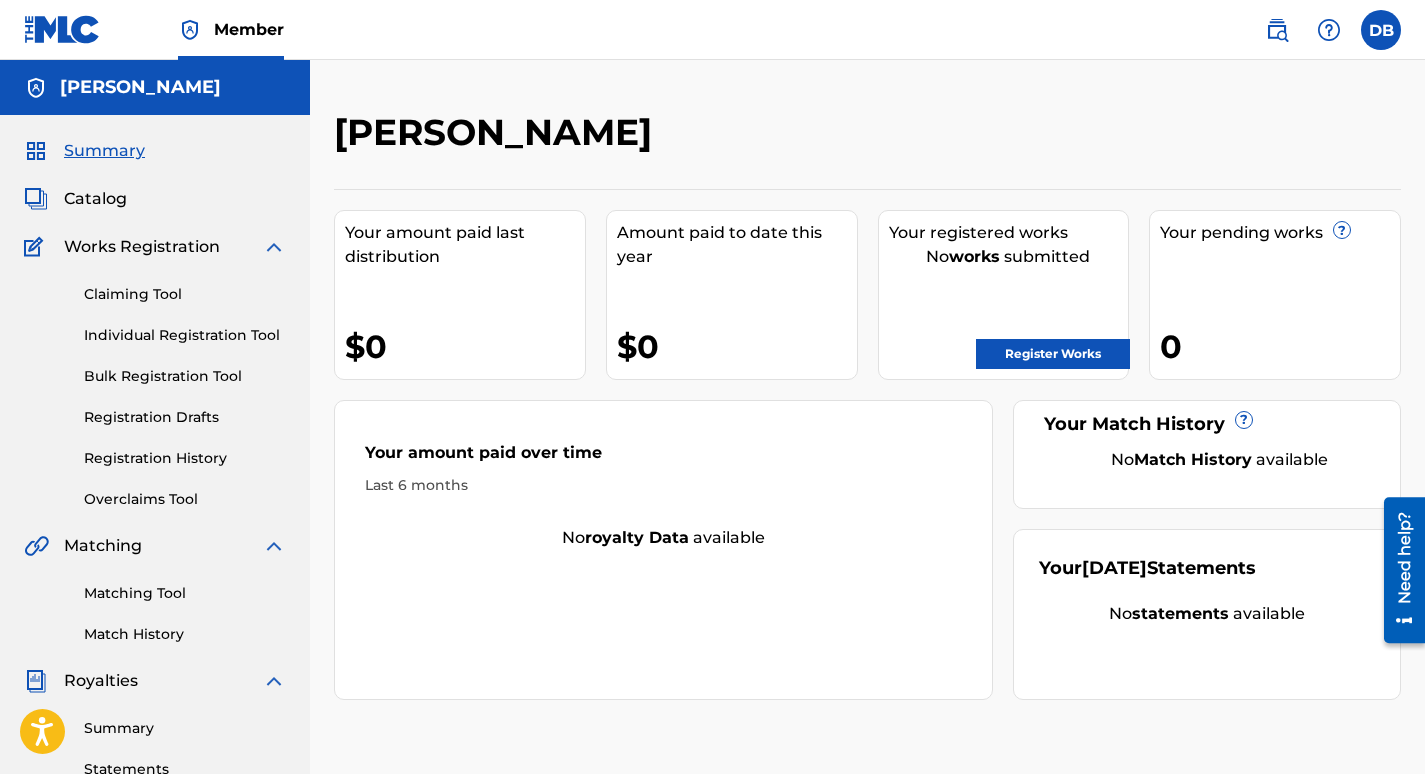 click on "Claiming Tool" at bounding box center [185, 294] 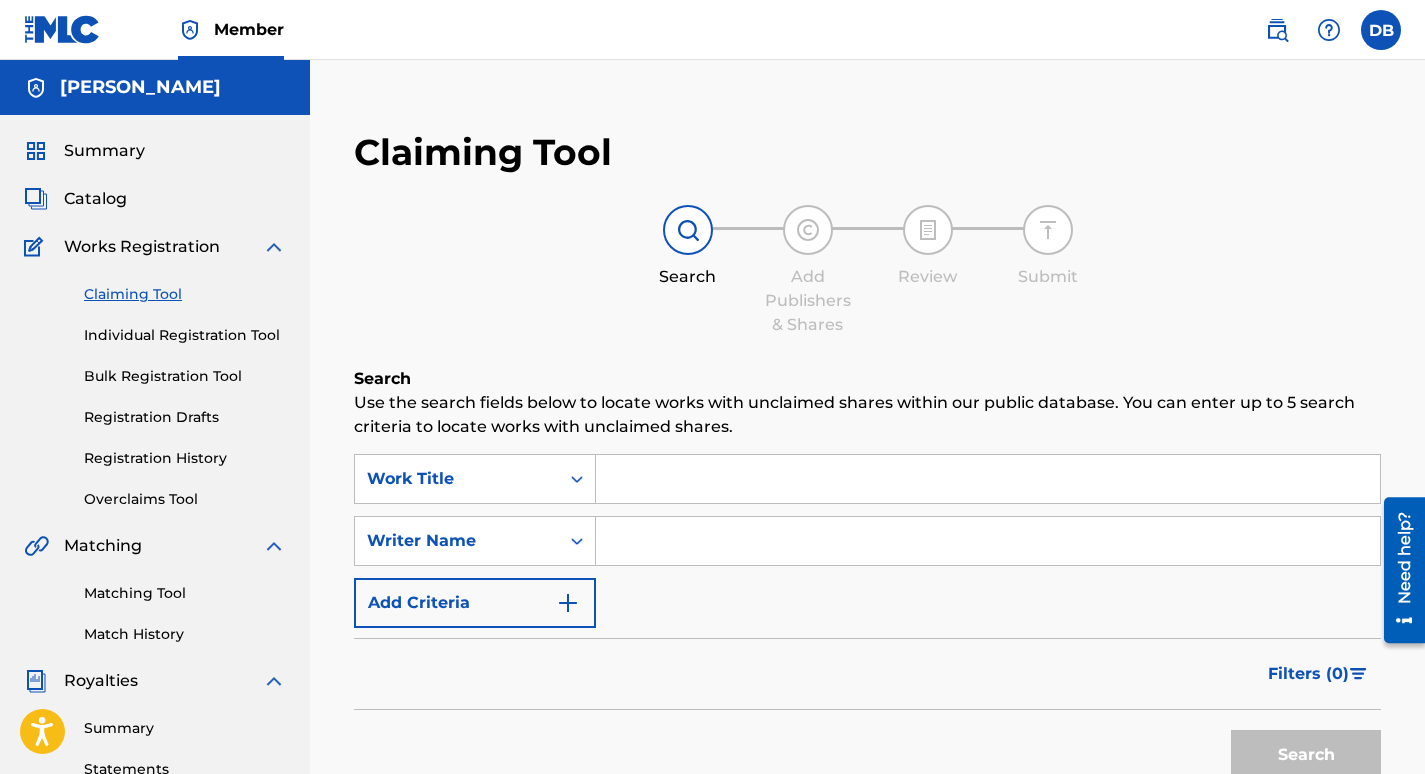 click at bounding box center (988, 479) 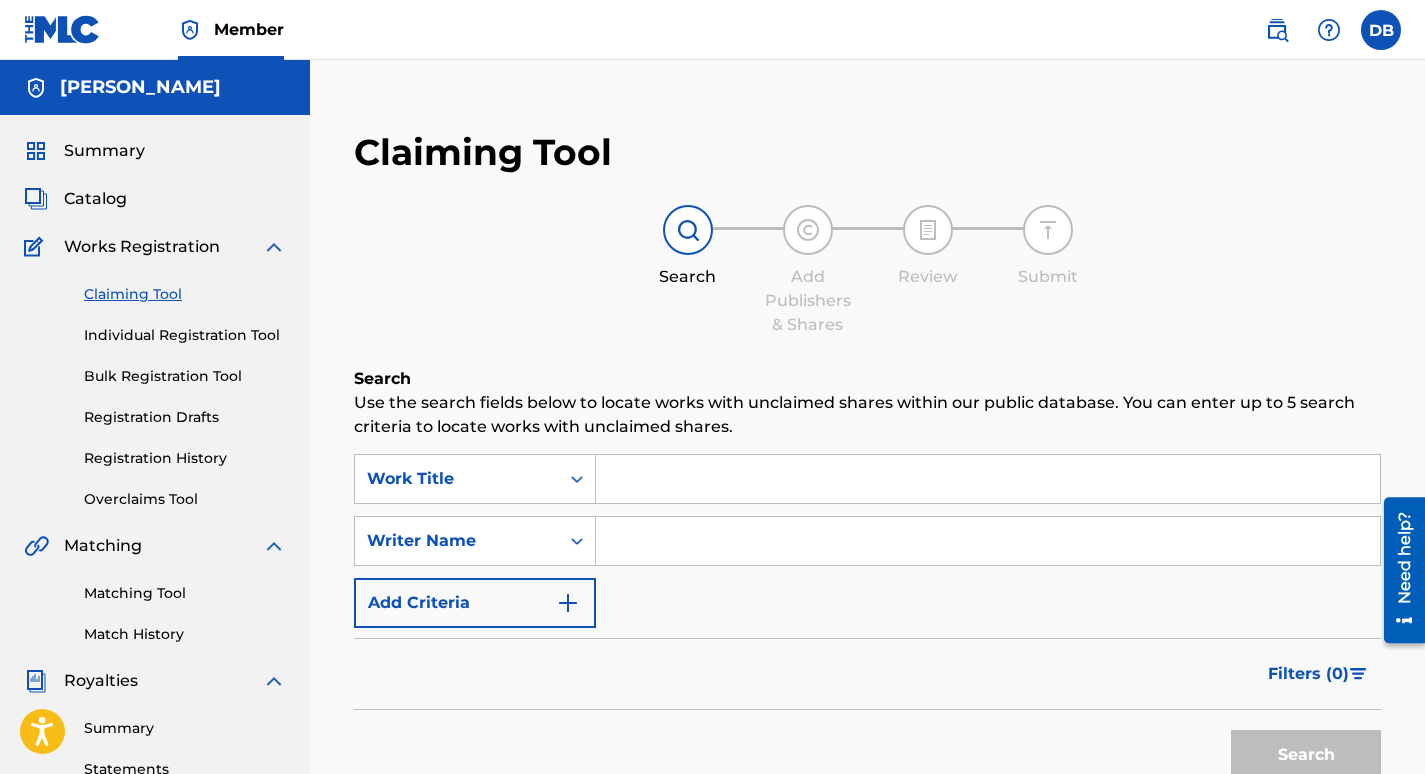 paste on "The Rain Interlude Prod. Beats By Ja$on" 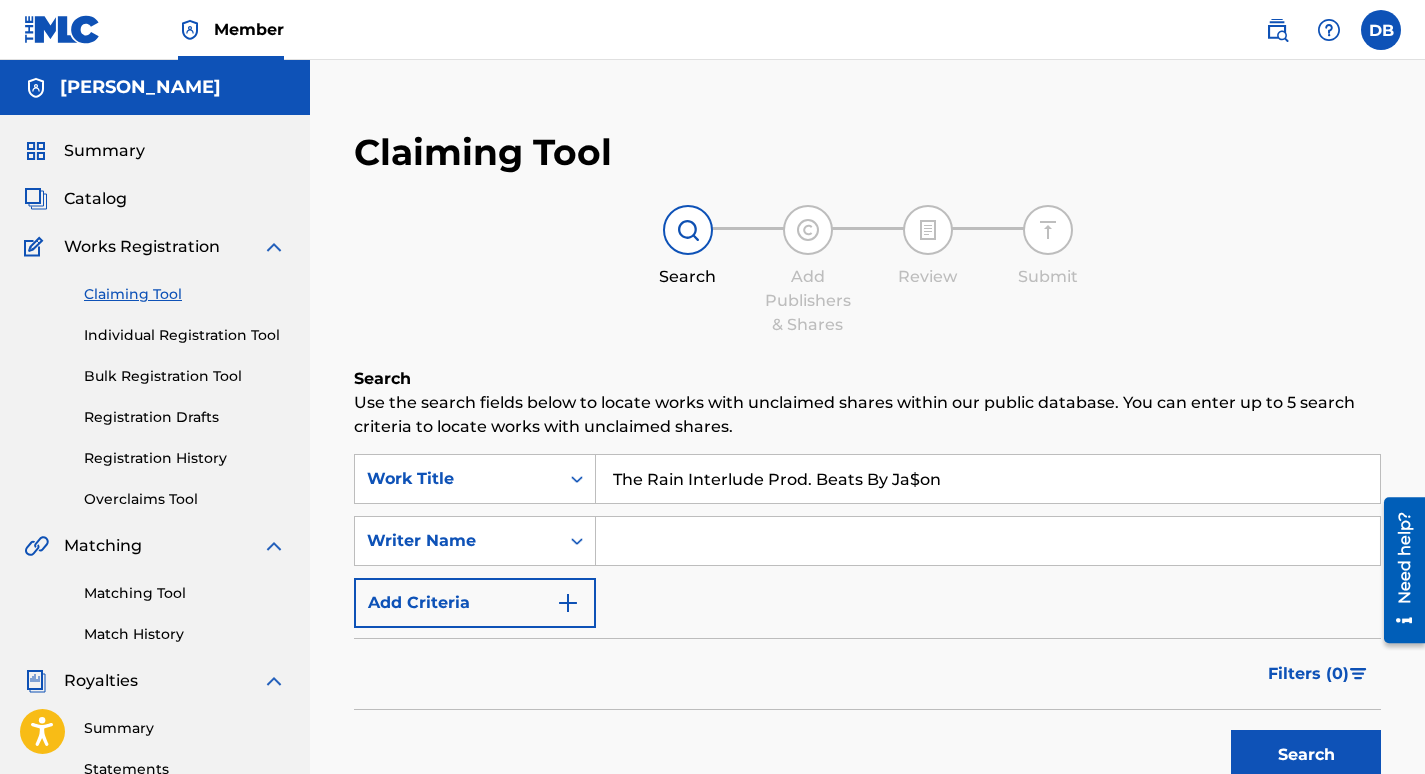 type on "The Rain Interlude Prod. Beats By Ja$on" 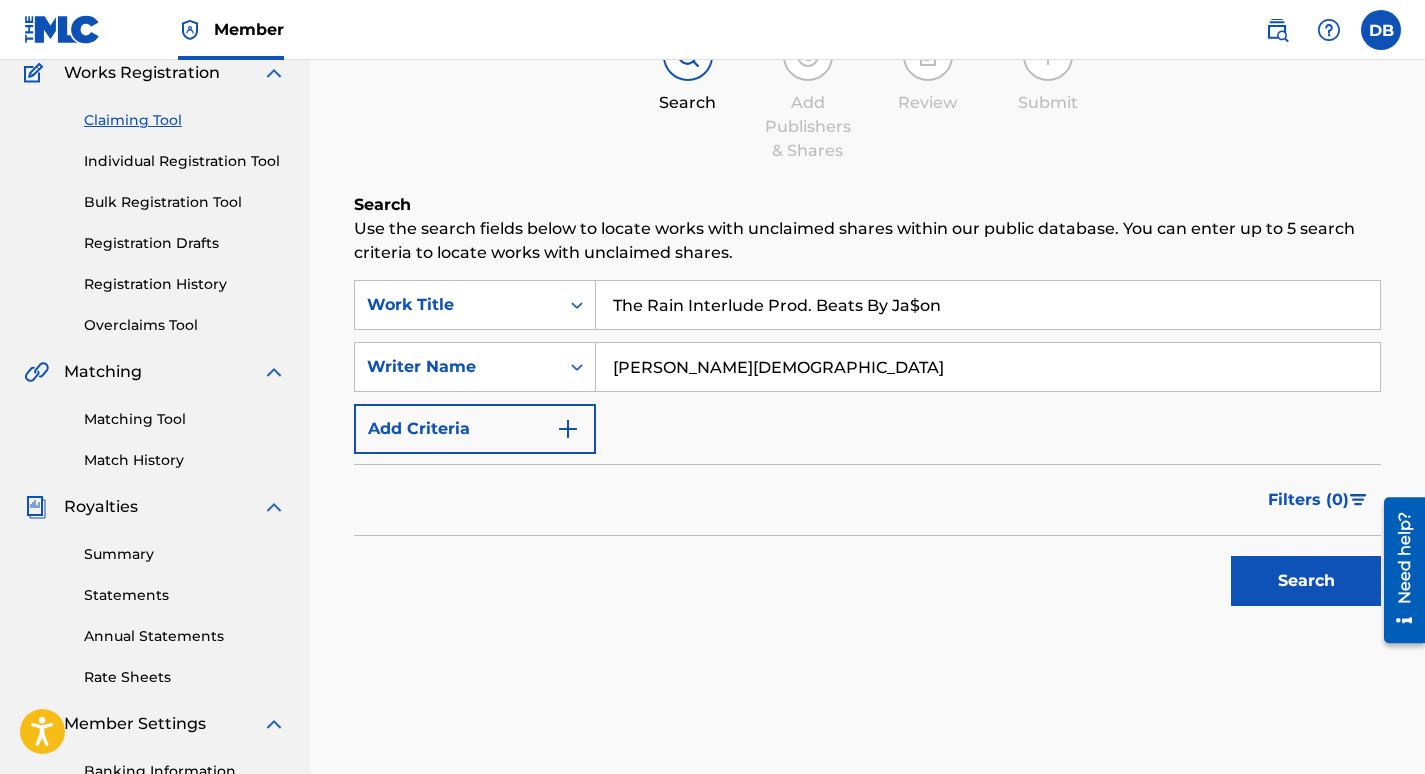 scroll, scrollTop: 200, scrollLeft: 0, axis: vertical 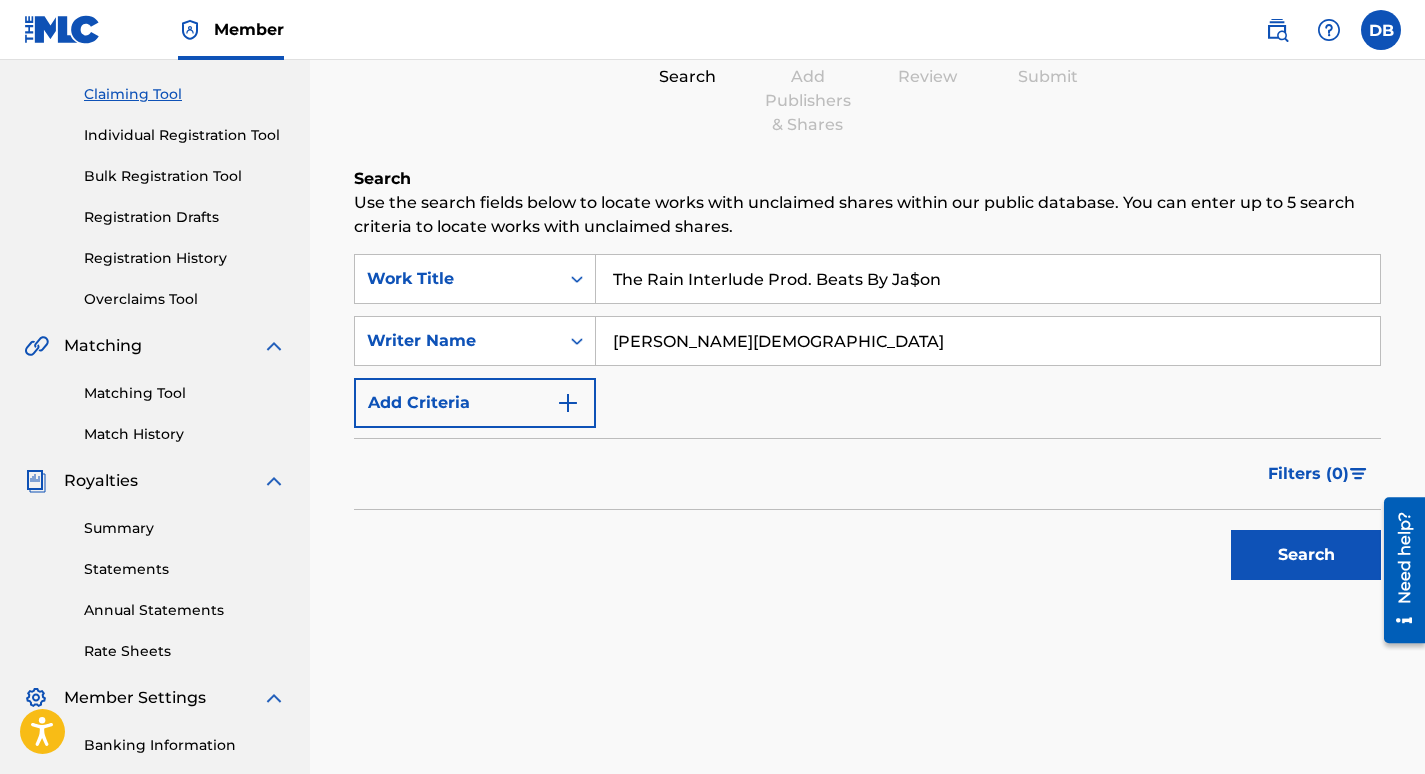 type on "Supreme Allah" 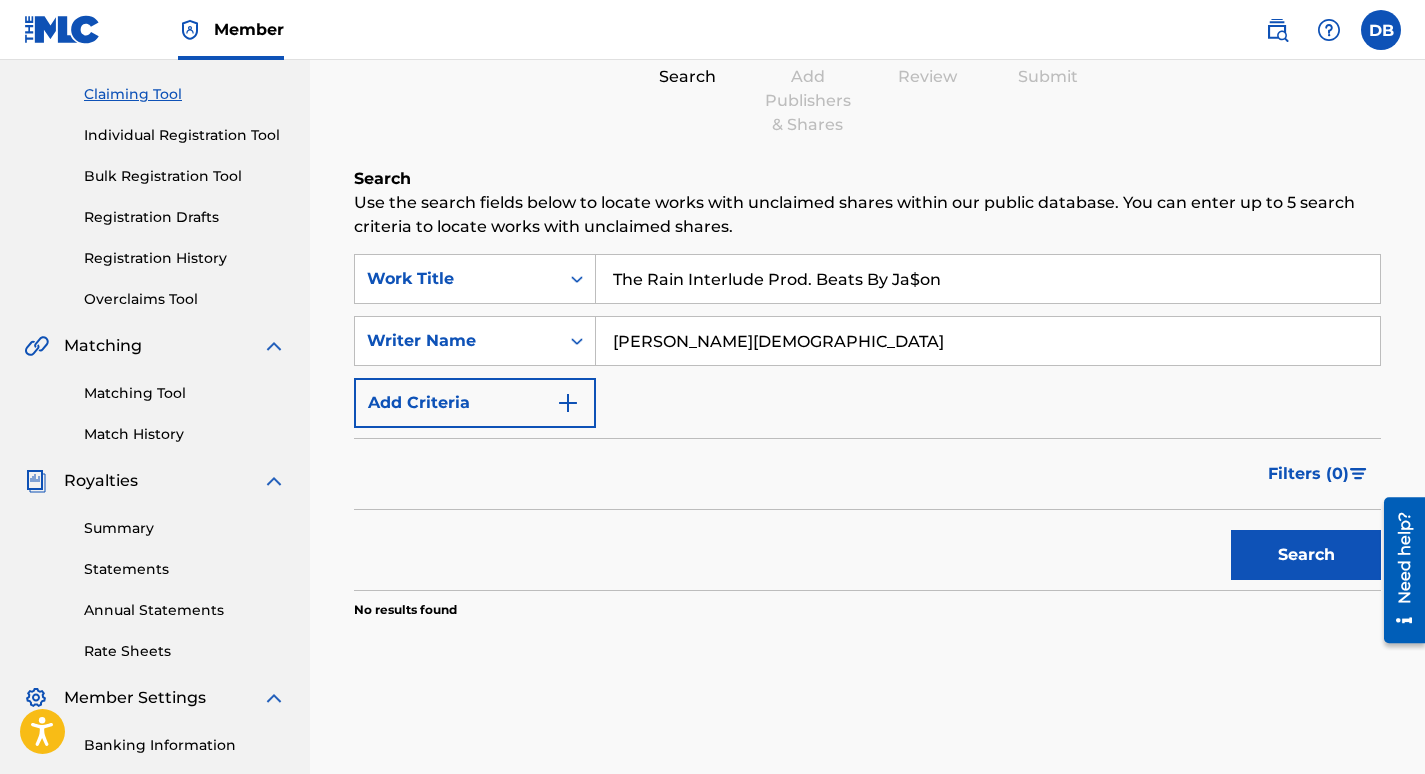 click on "Search" at bounding box center (1306, 555) 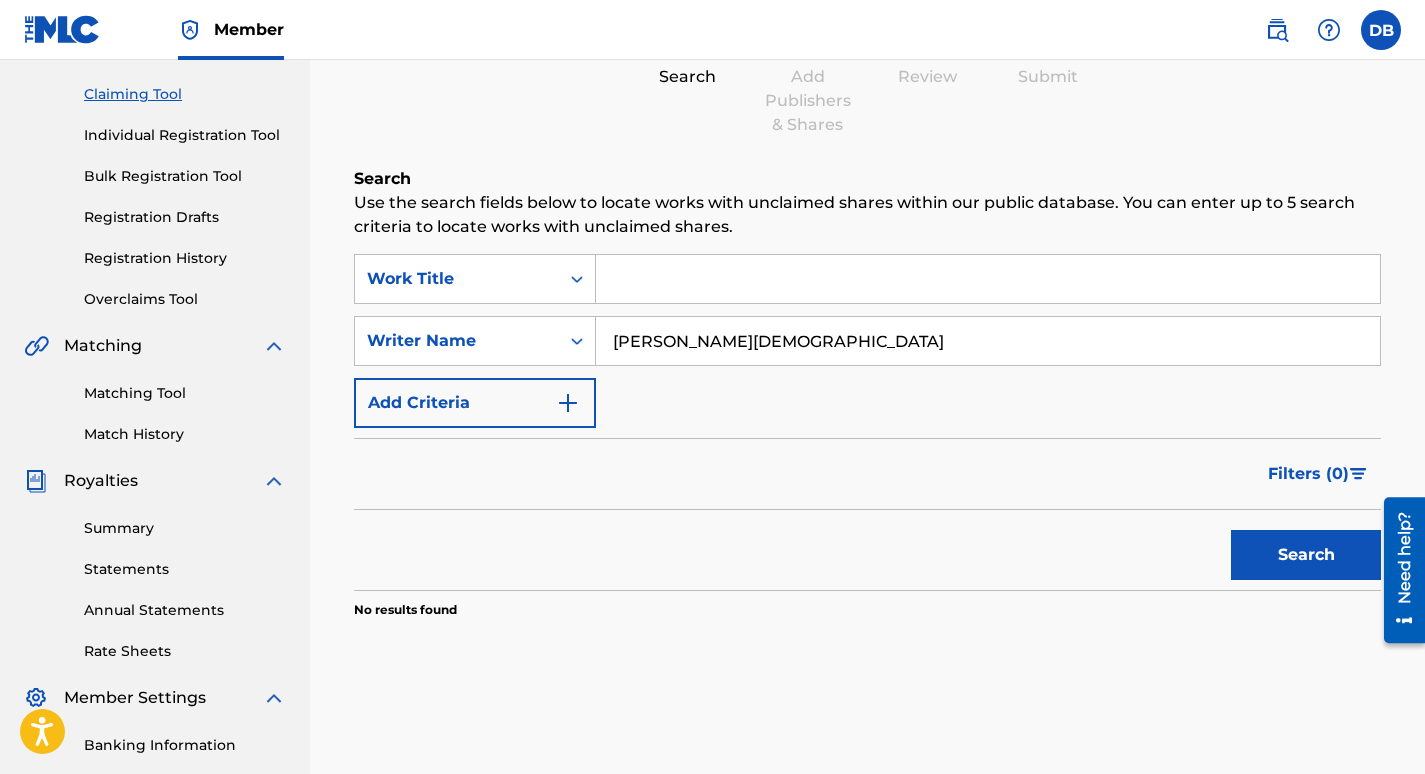 type 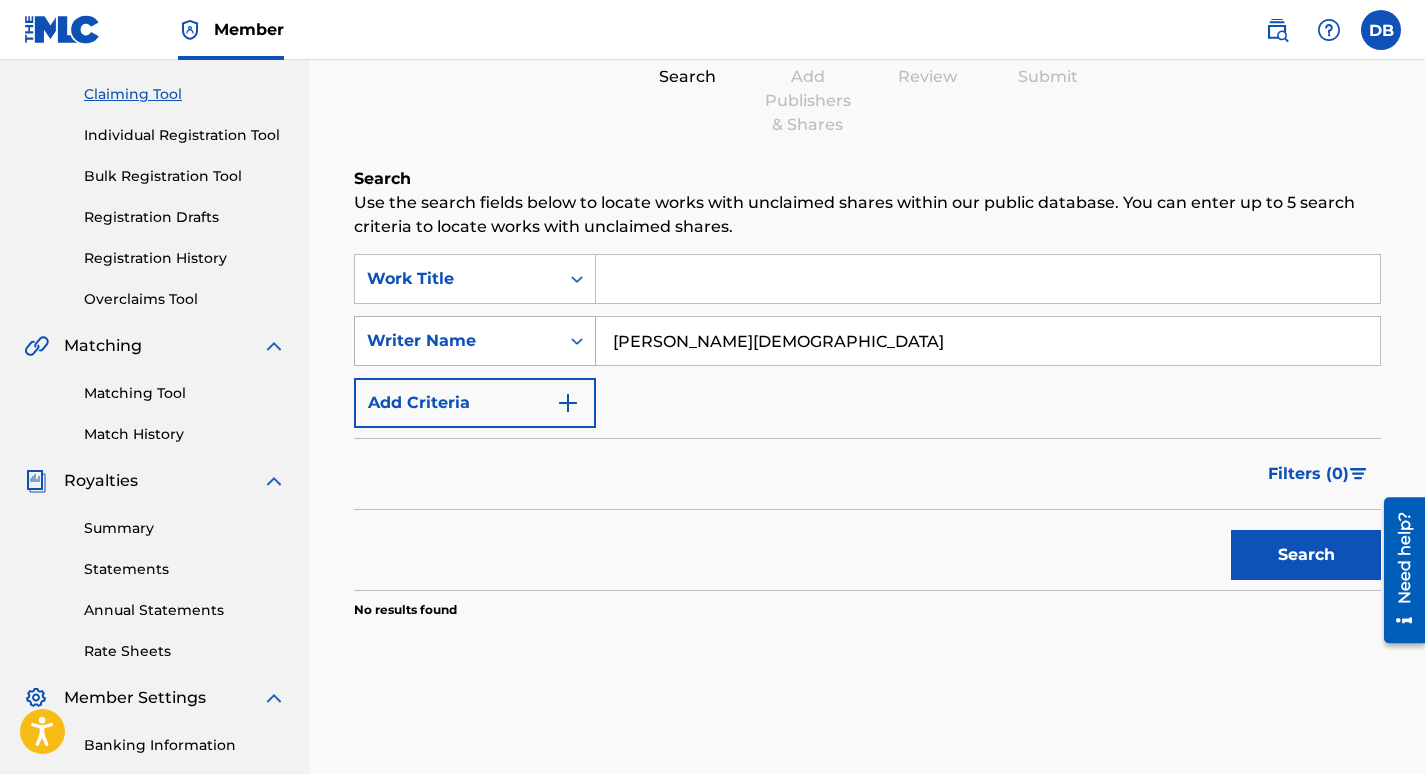 drag, startPoint x: 757, startPoint y: 340, endPoint x: 587, endPoint y: 334, distance: 170.10585 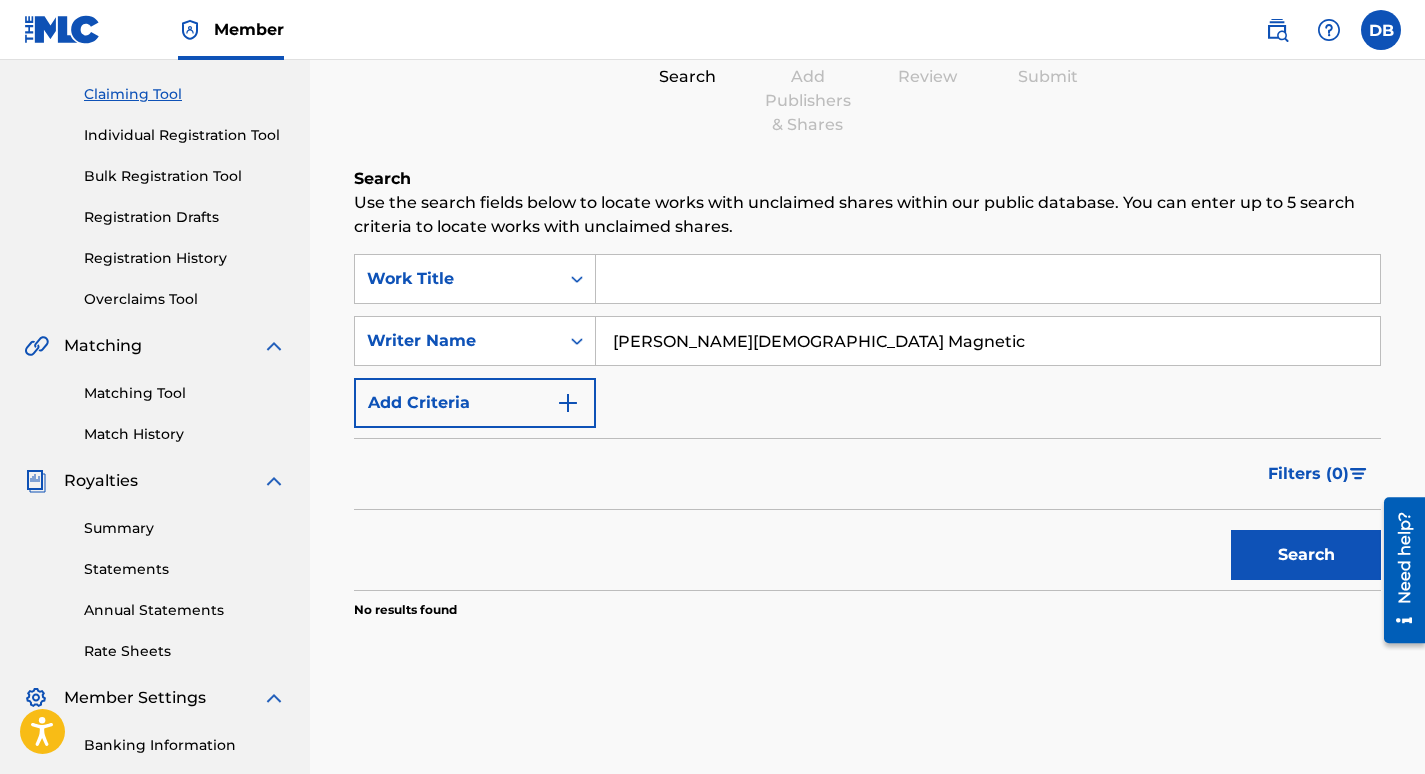 type on "[PERSON_NAME][DEMOGRAPHIC_DATA] Magnetic" 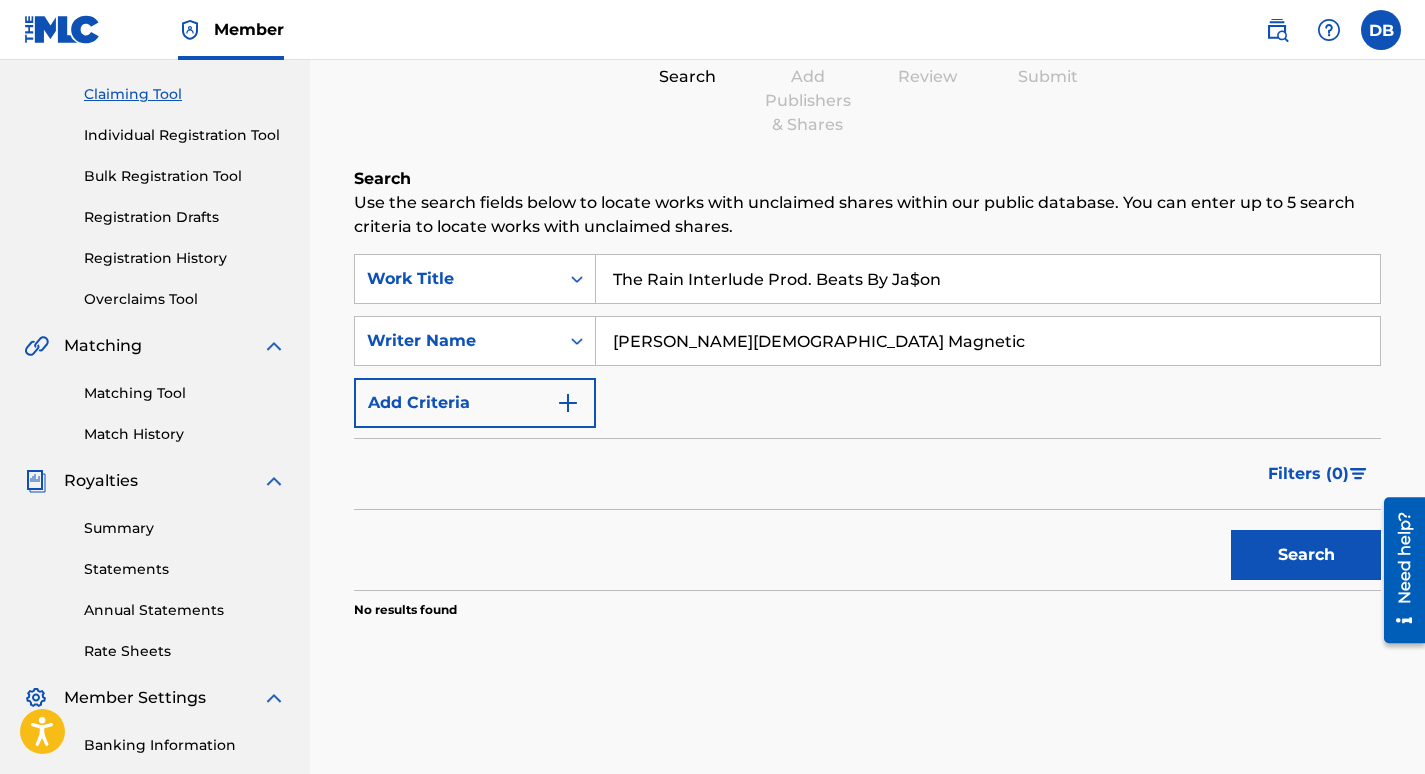 type on "The Rain Interlude Prod. Beats By Ja$on" 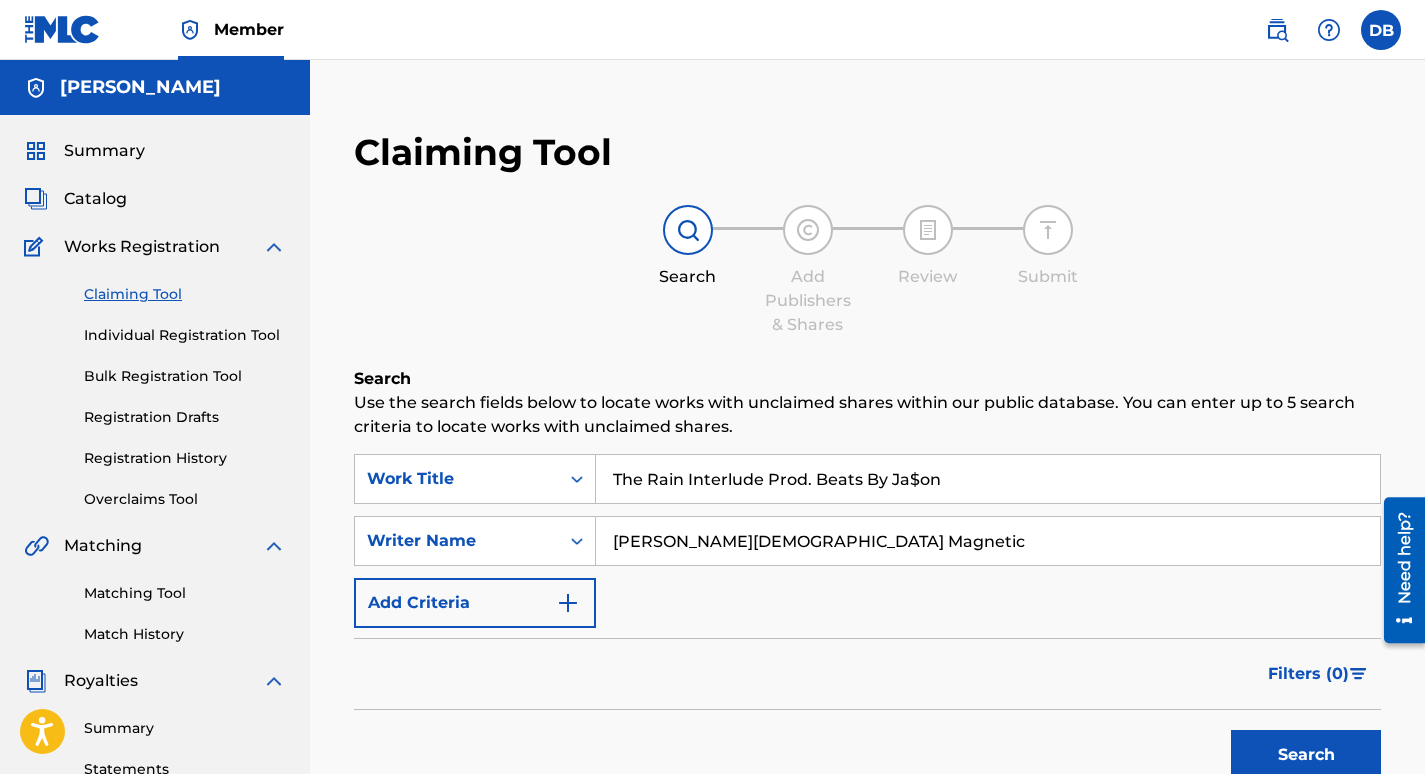 scroll, scrollTop: 0, scrollLeft: 0, axis: both 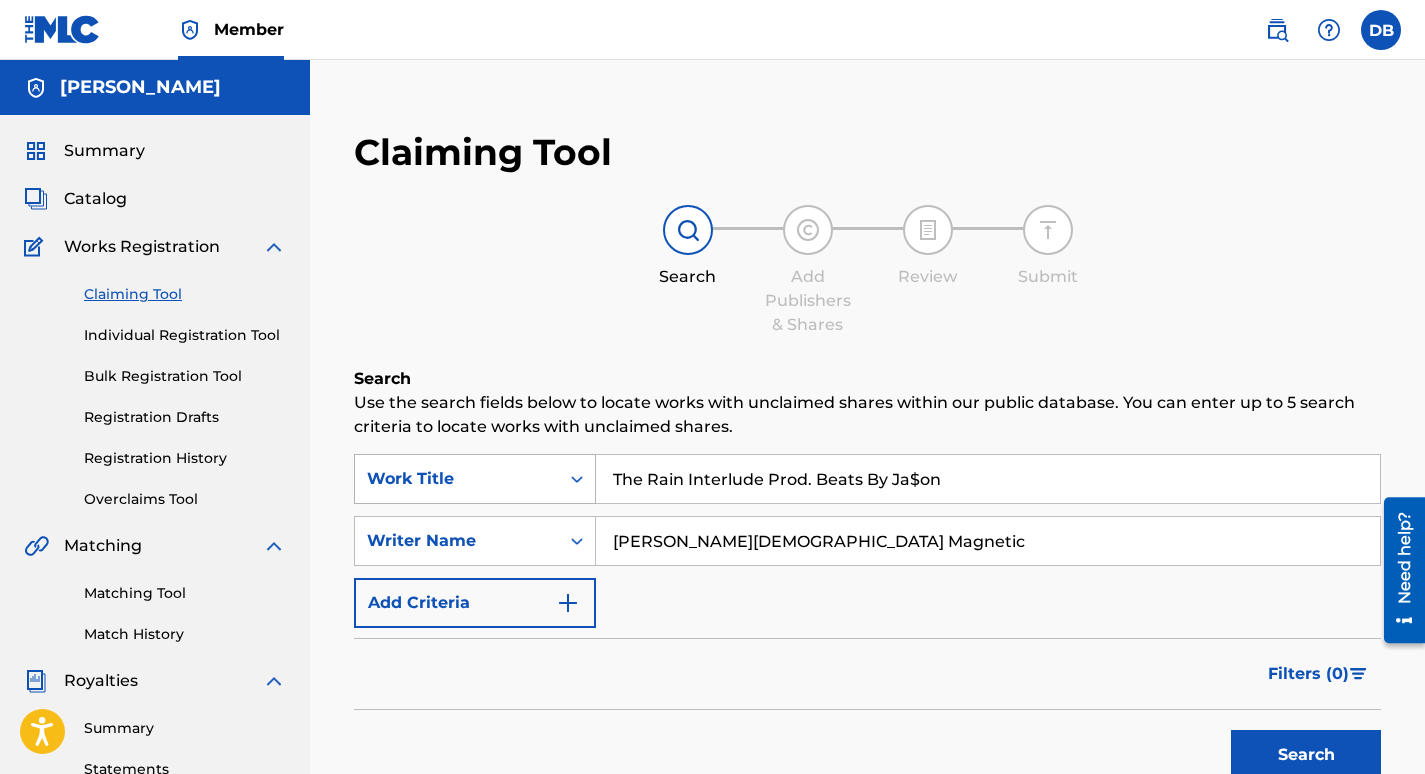 drag, startPoint x: 950, startPoint y: 488, endPoint x: 563, endPoint y: 486, distance: 387.00516 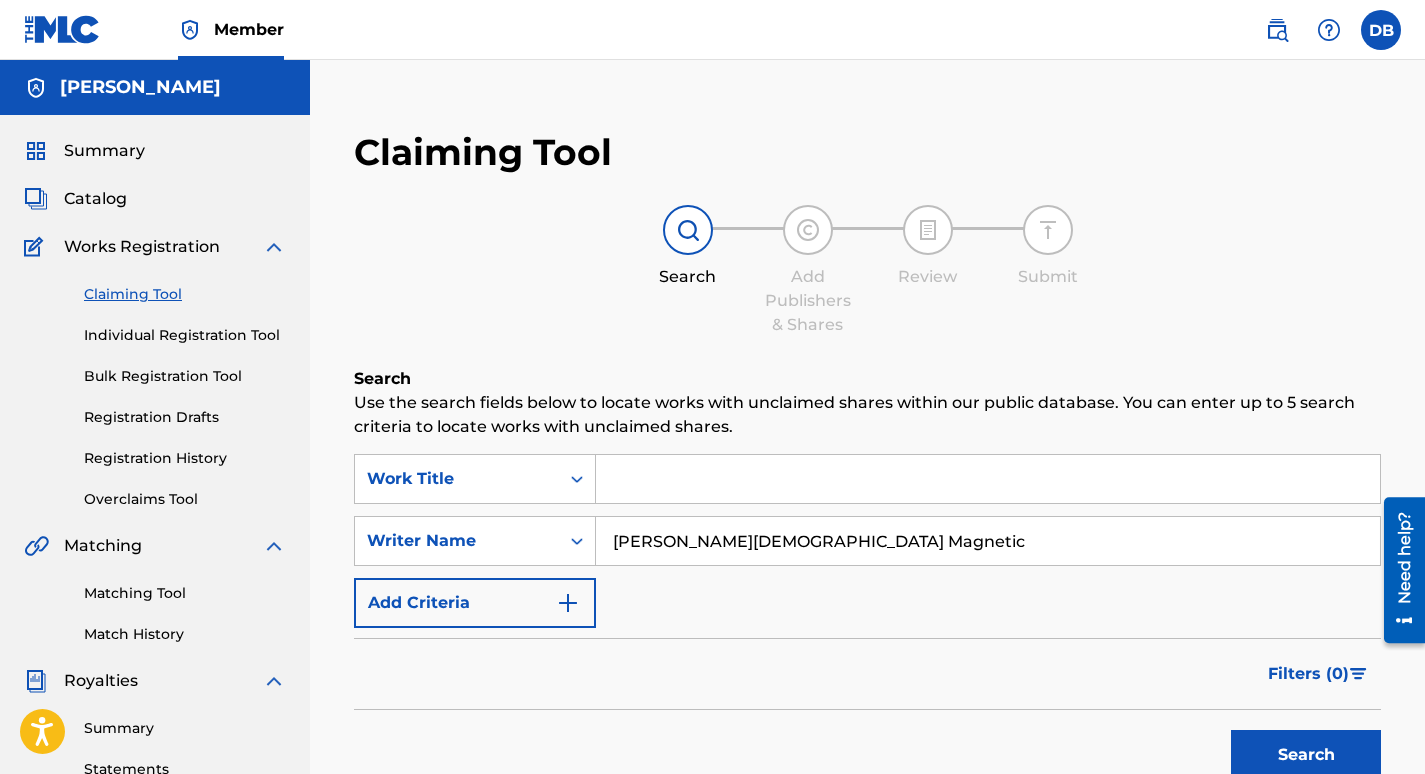 type 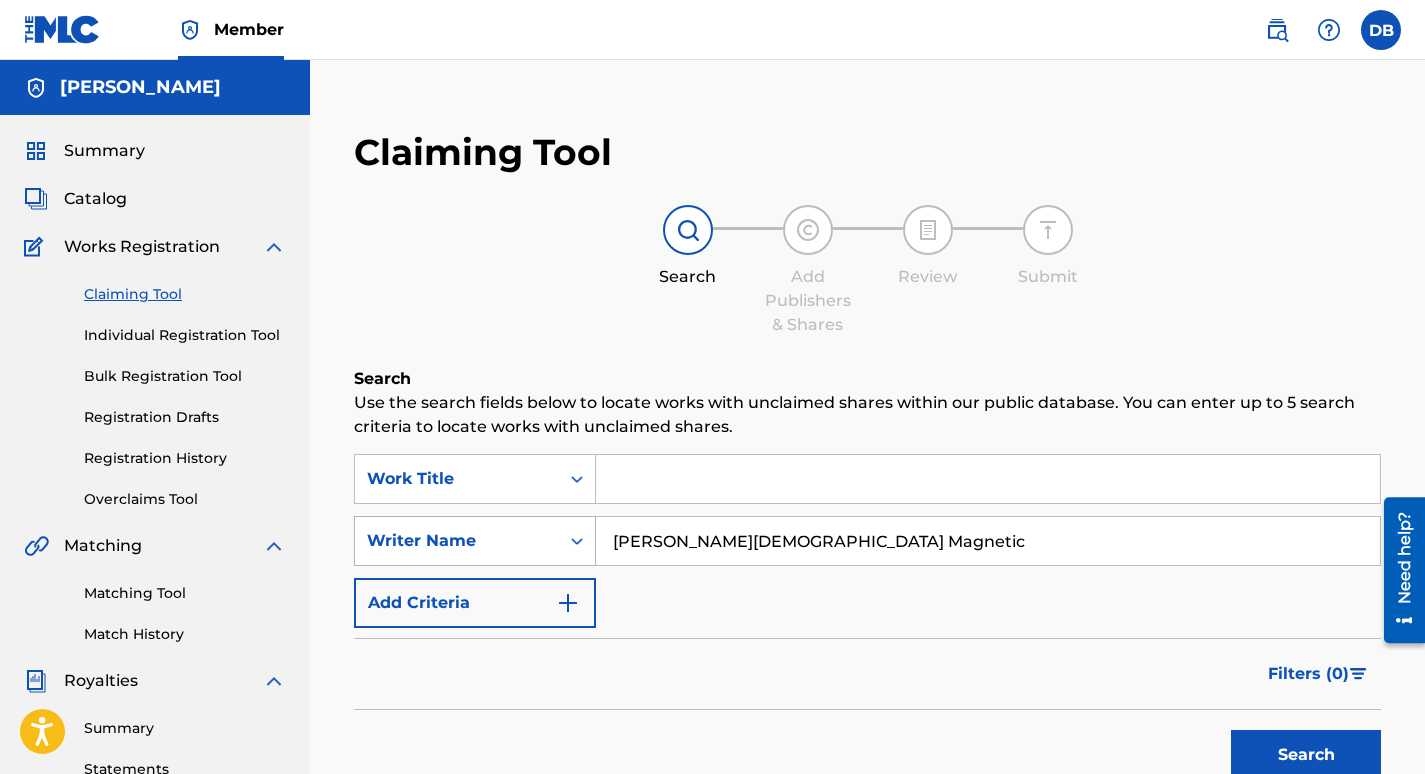 drag, startPoint x: 819, startPoint y: 548, endPoint x: 594, endPoint y: 547, distance: 225.00223 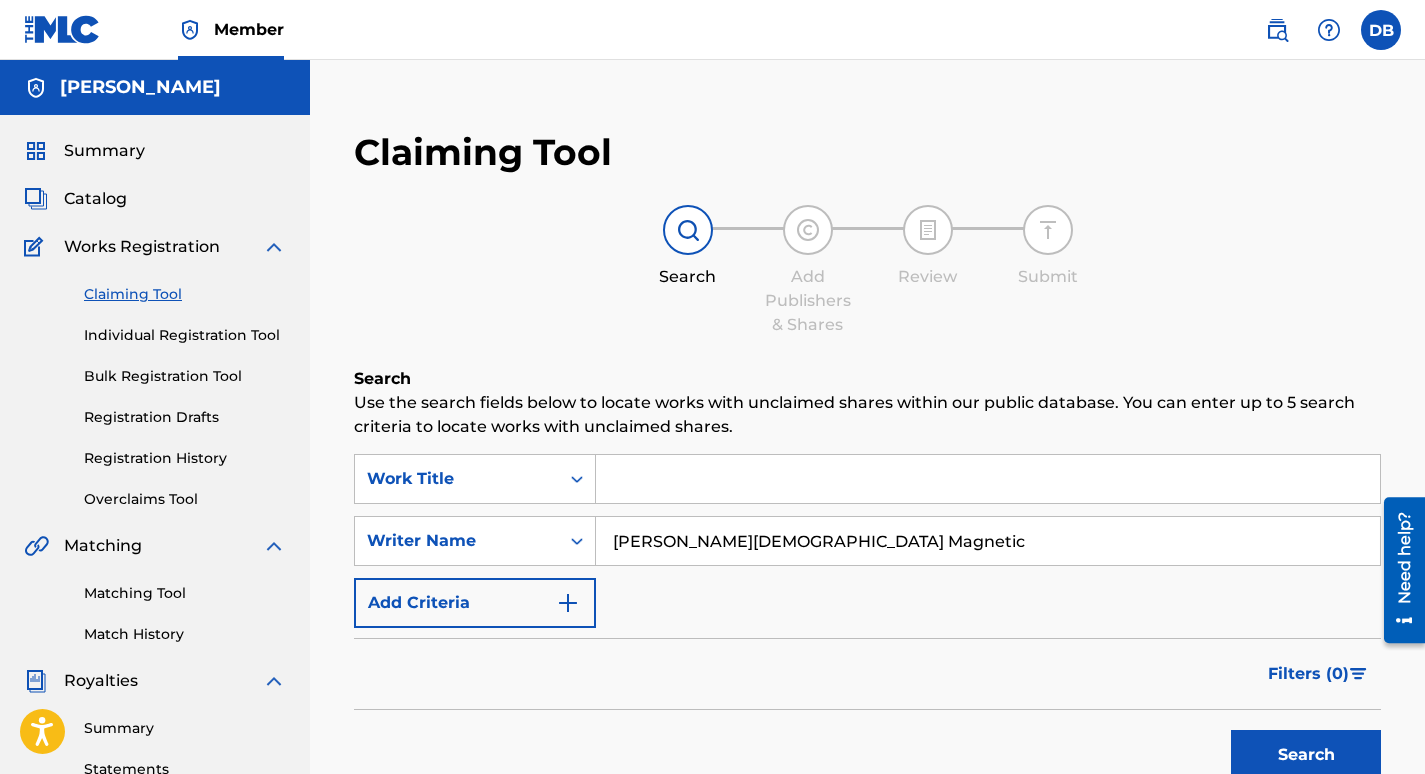 click on "Search" at bounding box center [1306, 755] 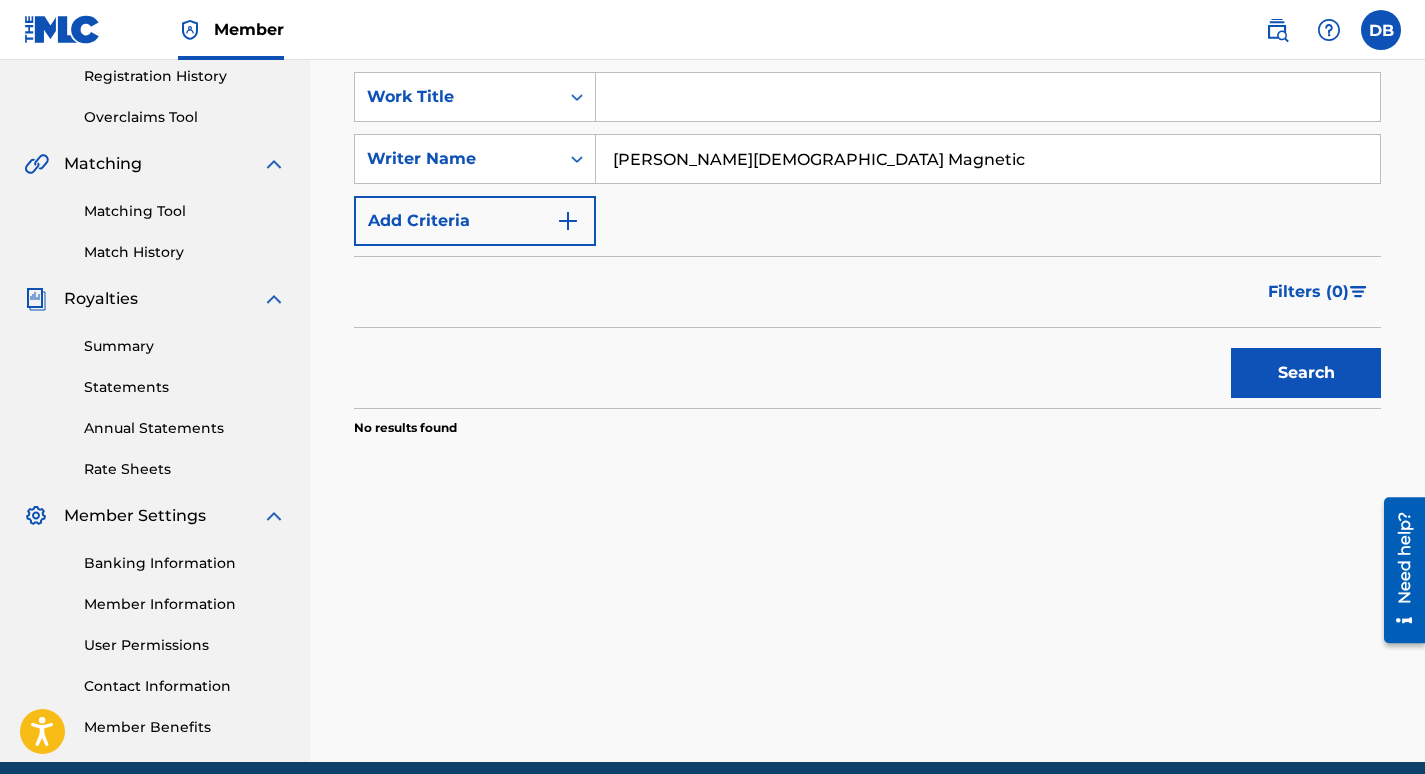 scroll, scrollTop: 400, scrollLeft: 0, axis: vertical 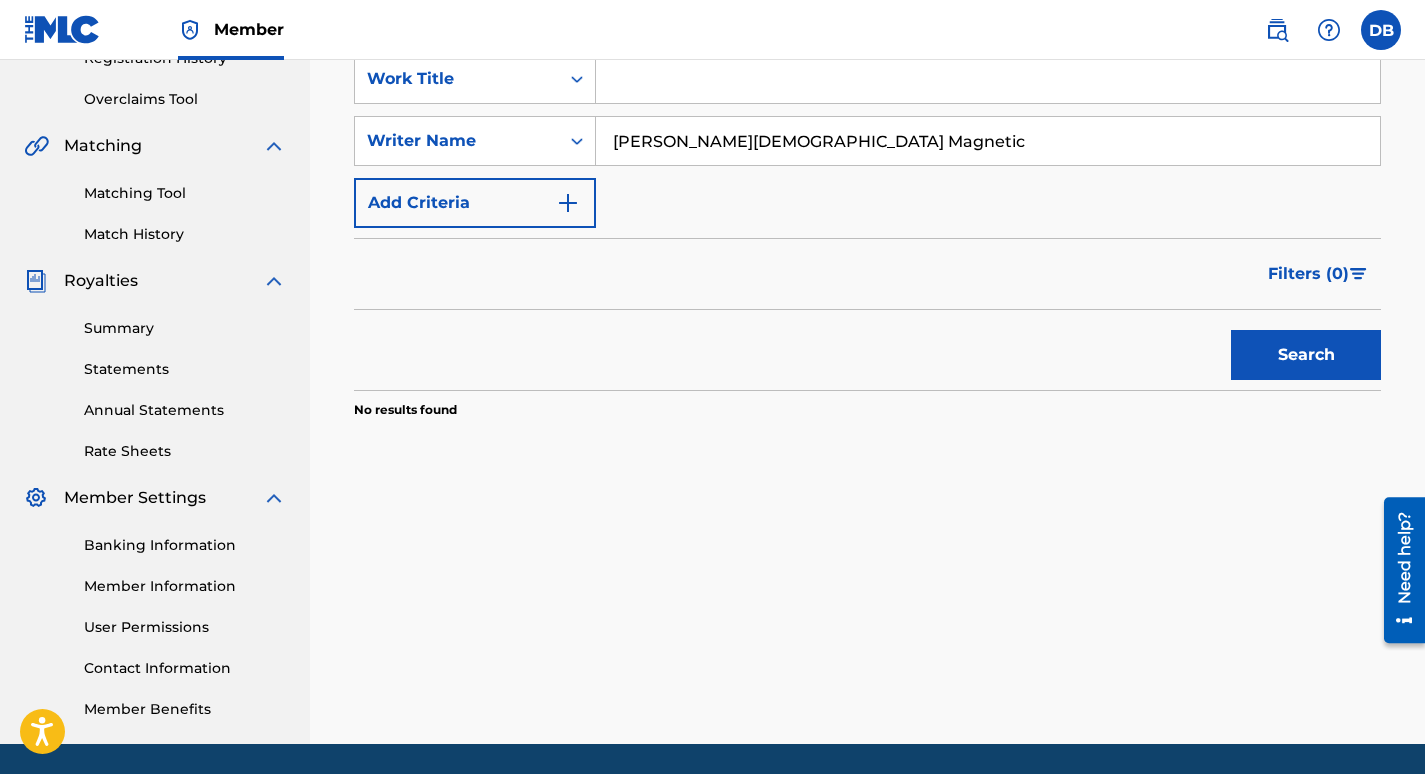 click on "Search" at bounding box center (1306, 355) 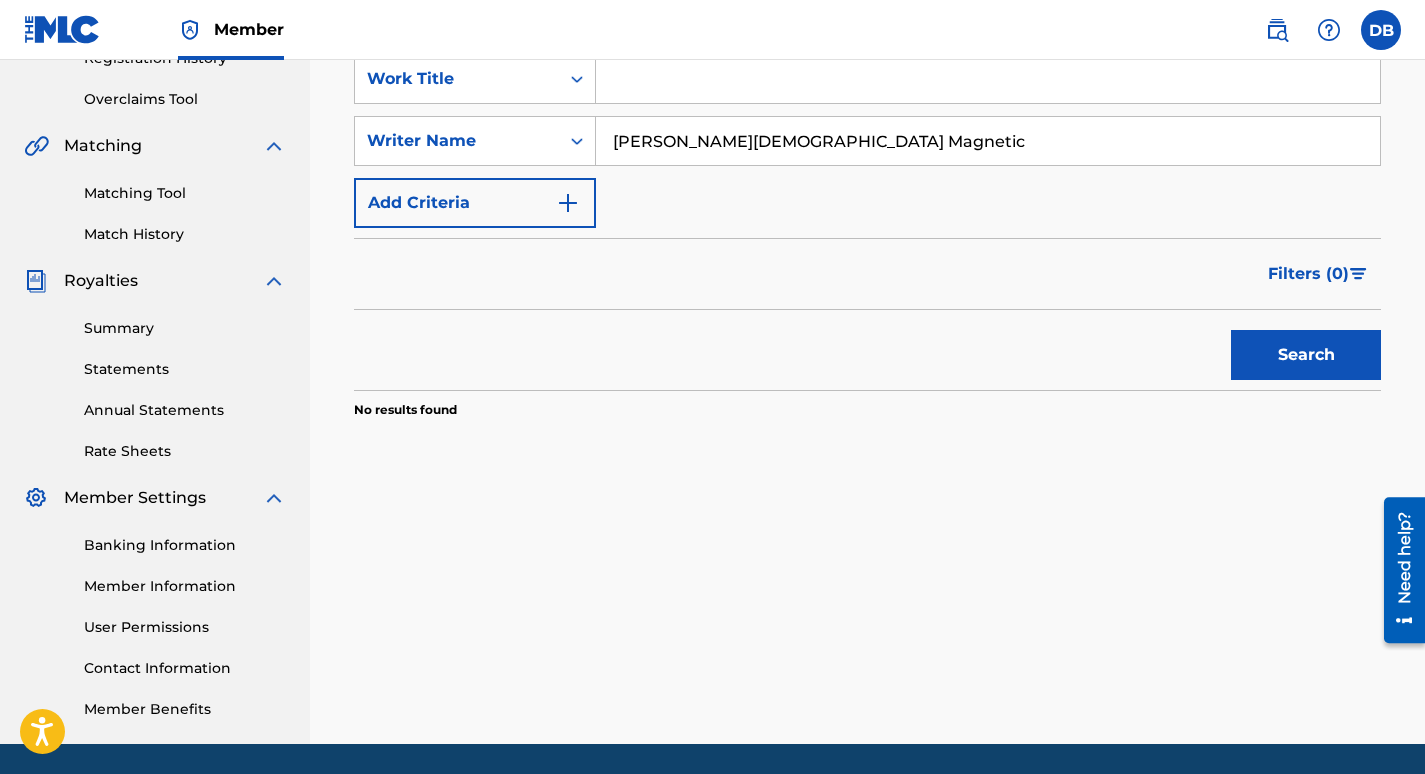 drag, startPoint x: 736, startPoint y: 144, endPoint x: 824, endPoint y: 137, distance: 88.27797 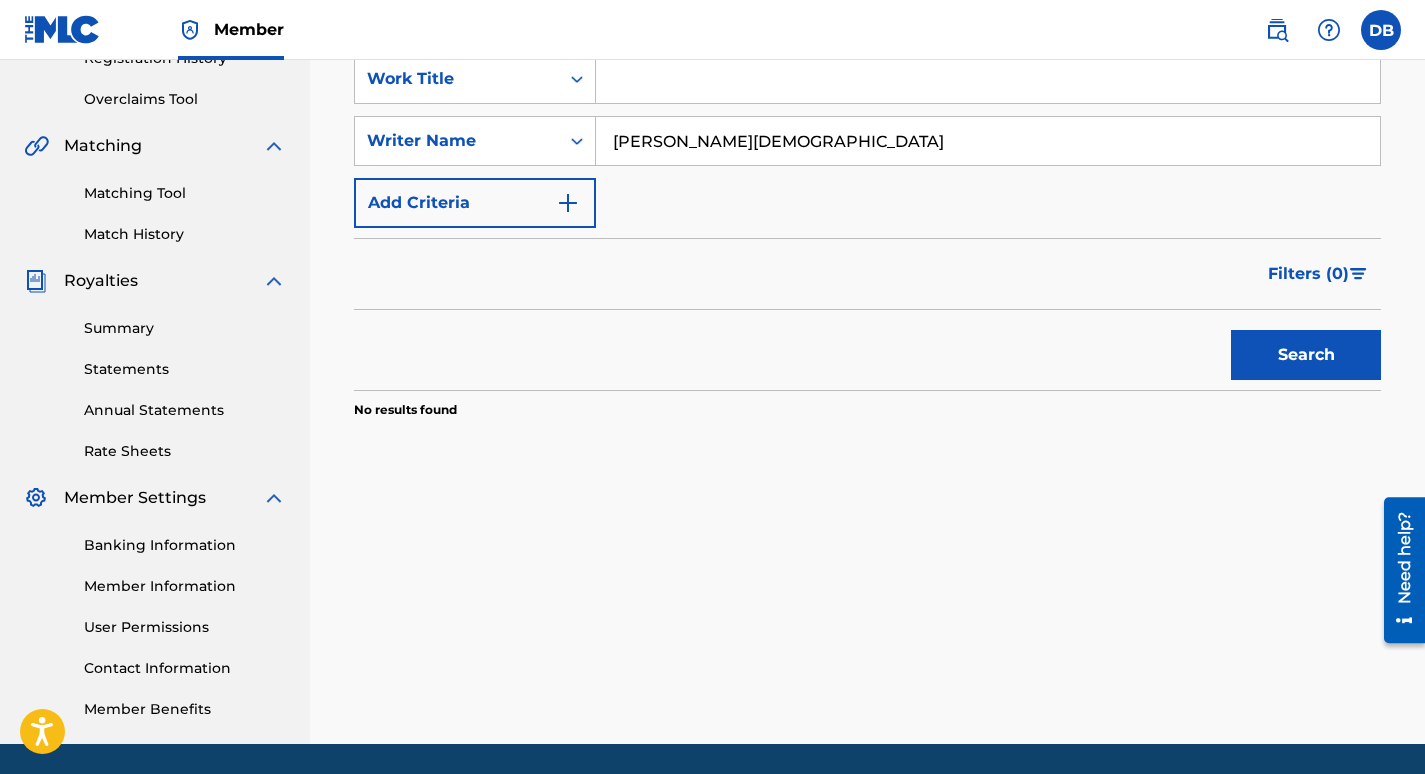 click on "Search" at bounding box center [1306, 355] 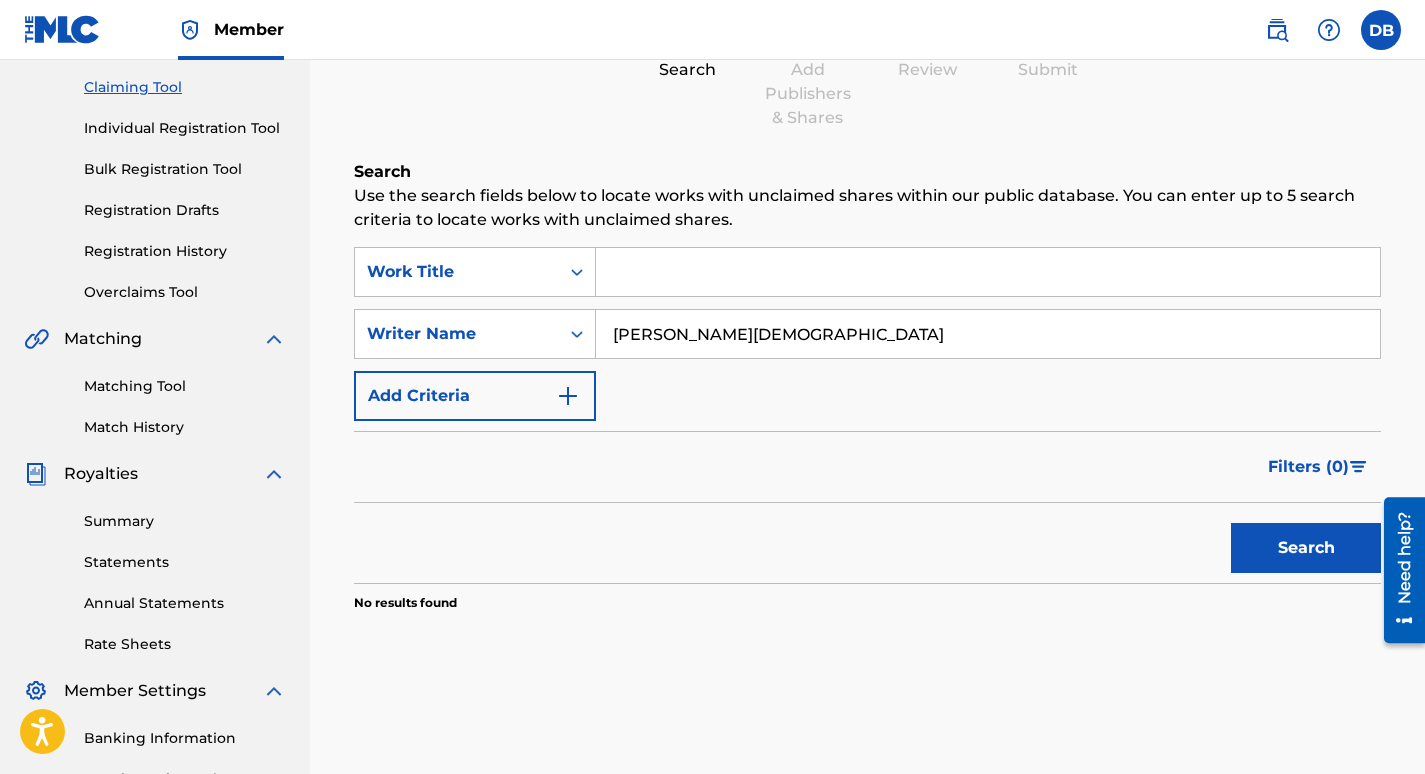 scroll, scrollTop: 200, scrollLeft: 0, axis: vertical 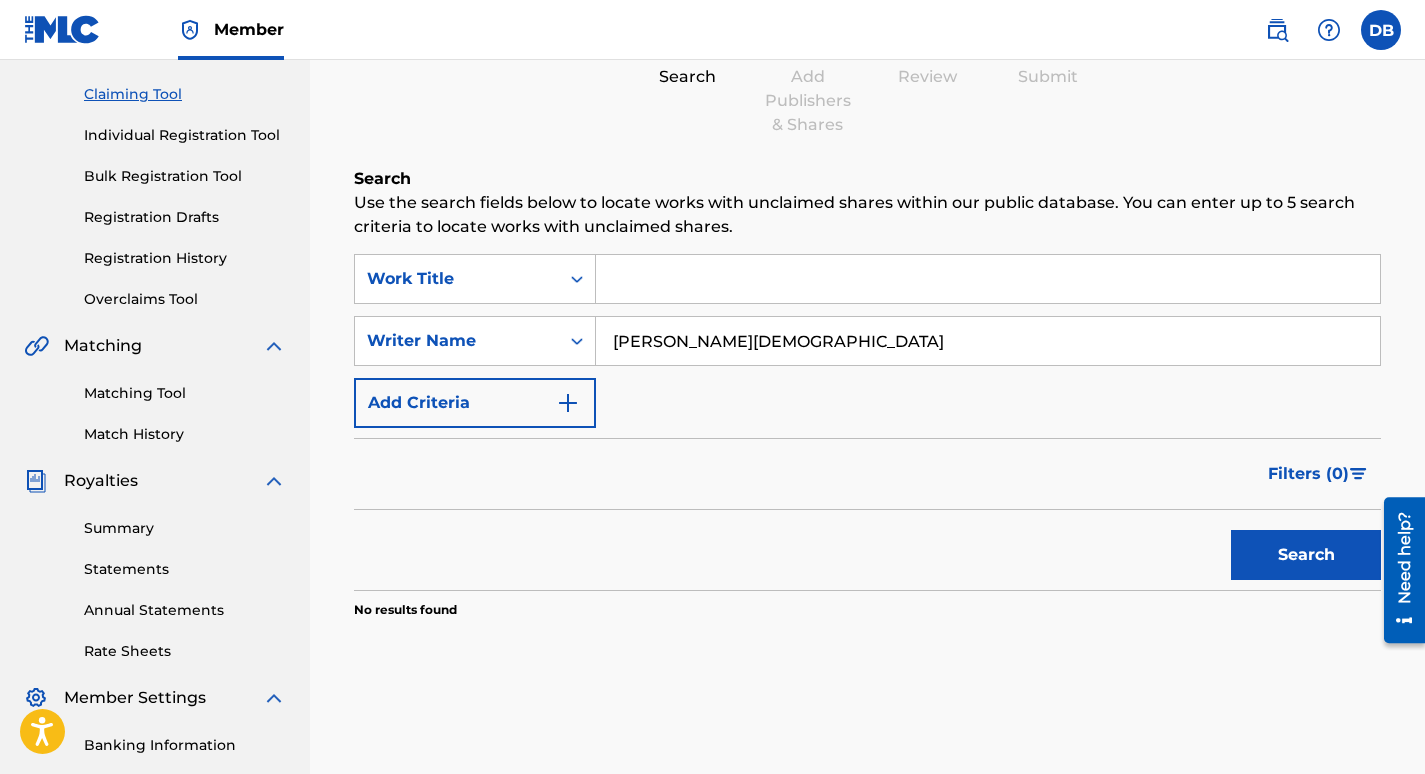 click at bounding box center (568, 403) 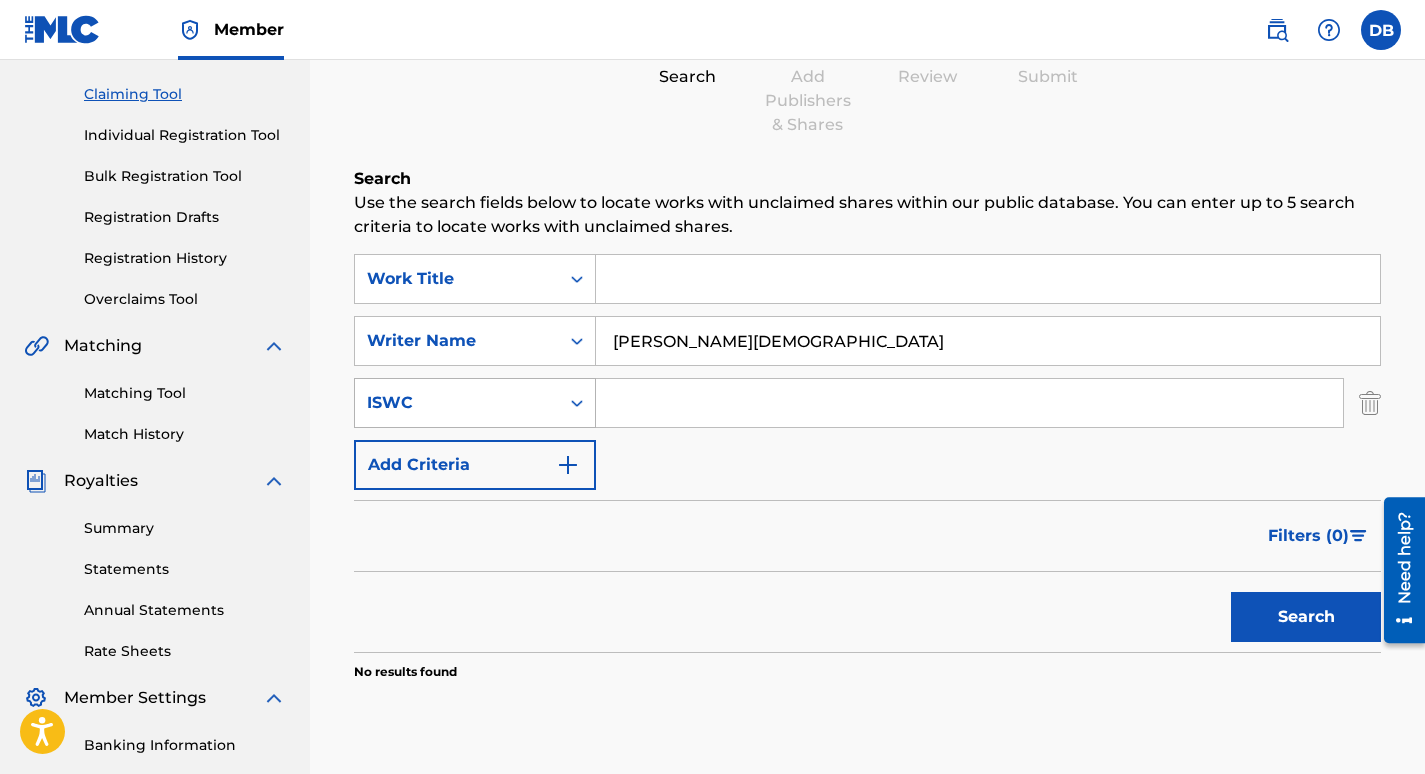 click 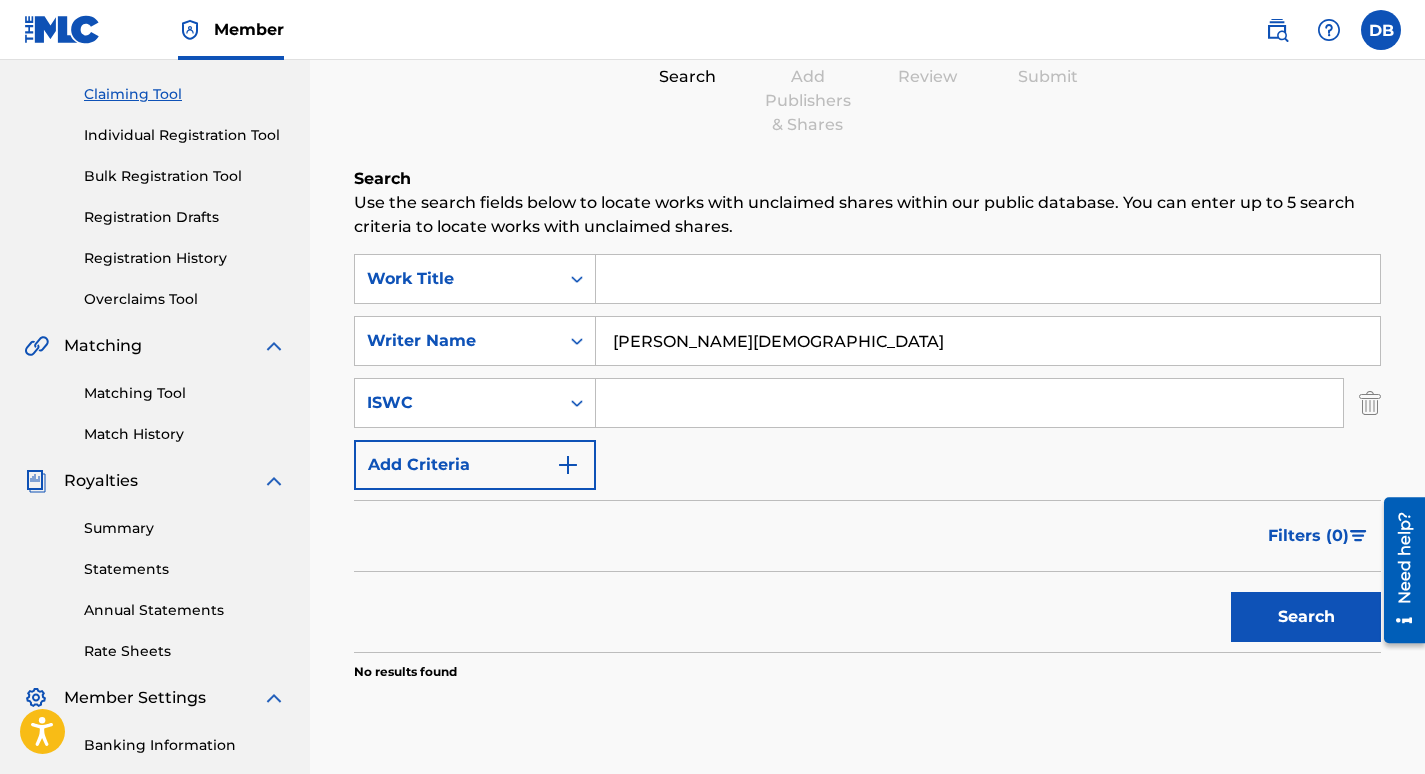click at bounding box center [1370, 403] 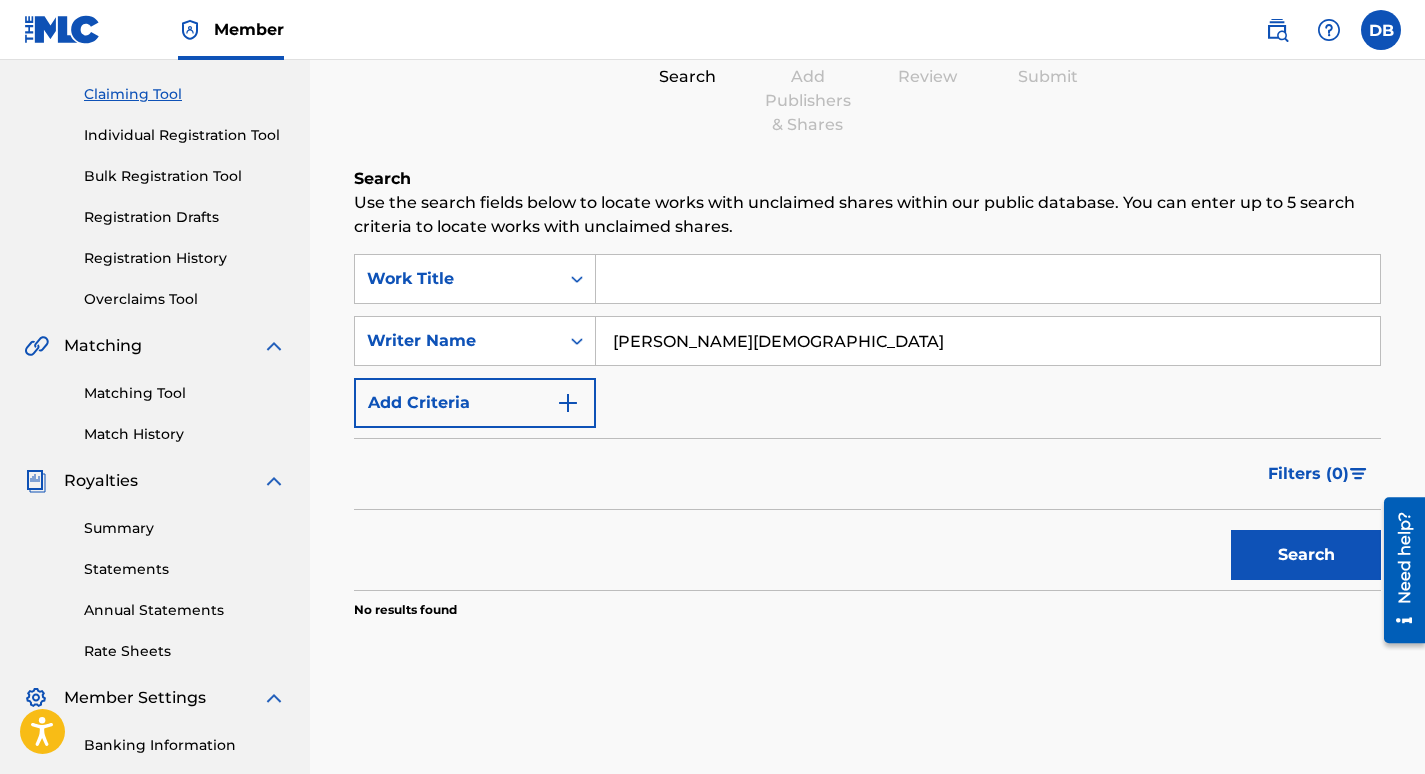 click on "Supreme Allah" at bounding box center [988, 341] 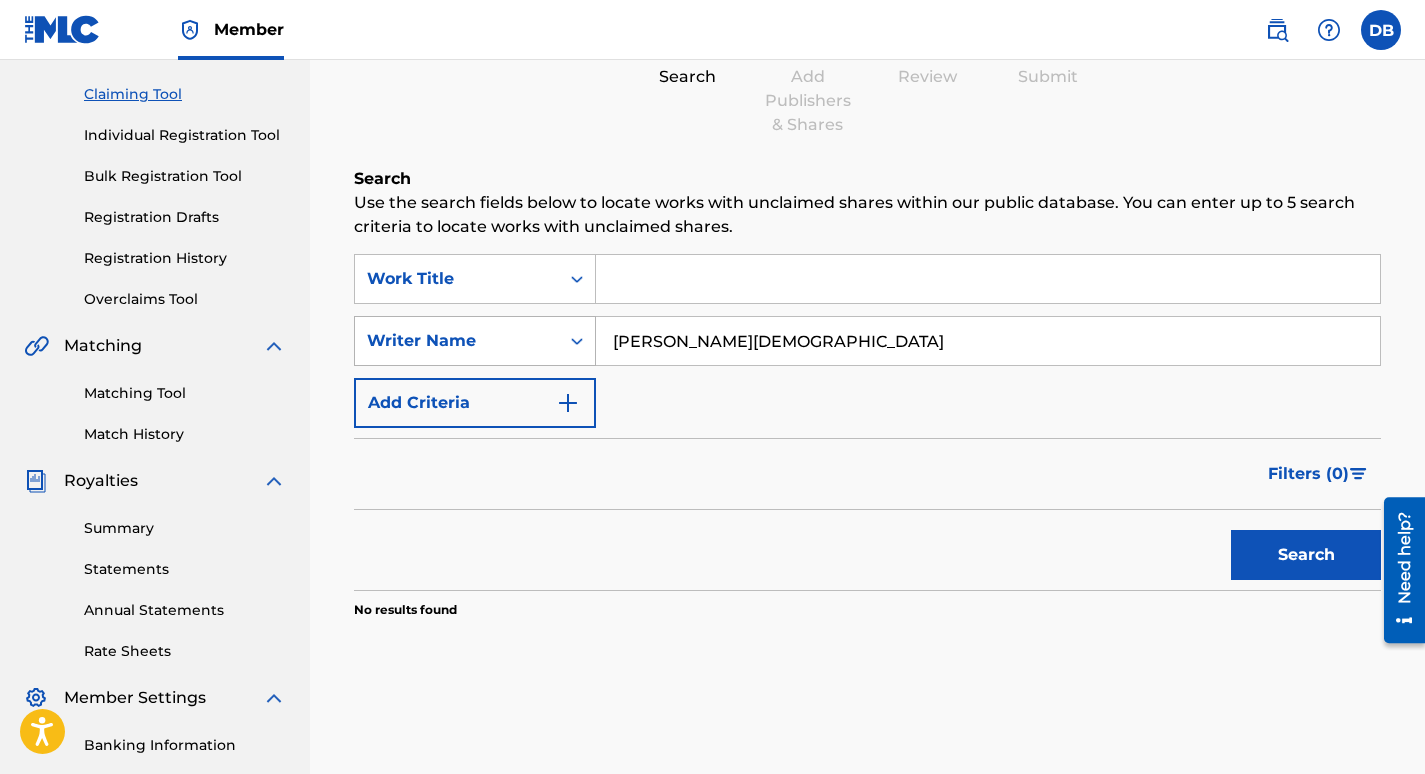 drag, startPoint x: 787, startPoint y: 341, endPoint x: 570, endPoint y: 362, distance: 218.01376 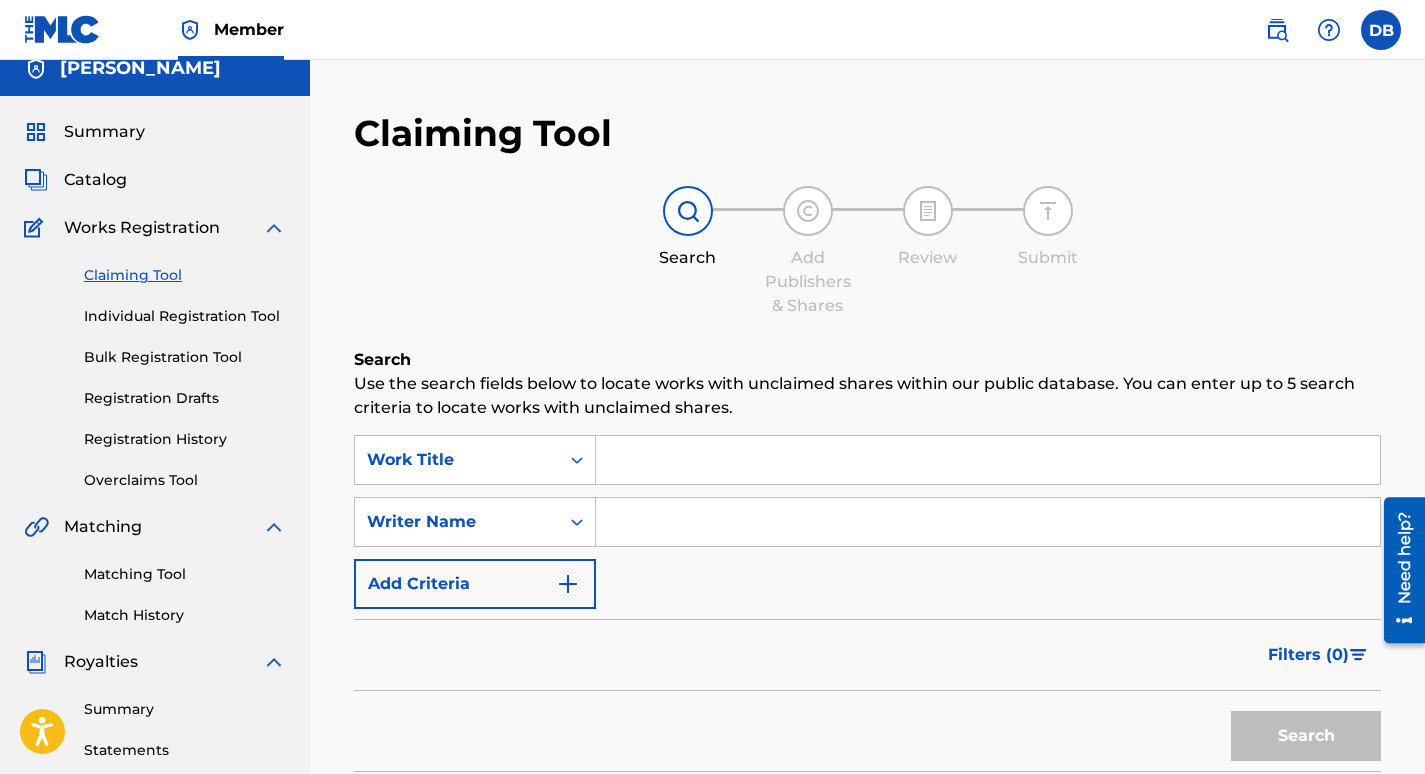 scroll, scrollTop: 0, scrollLeft: 0, axis: both 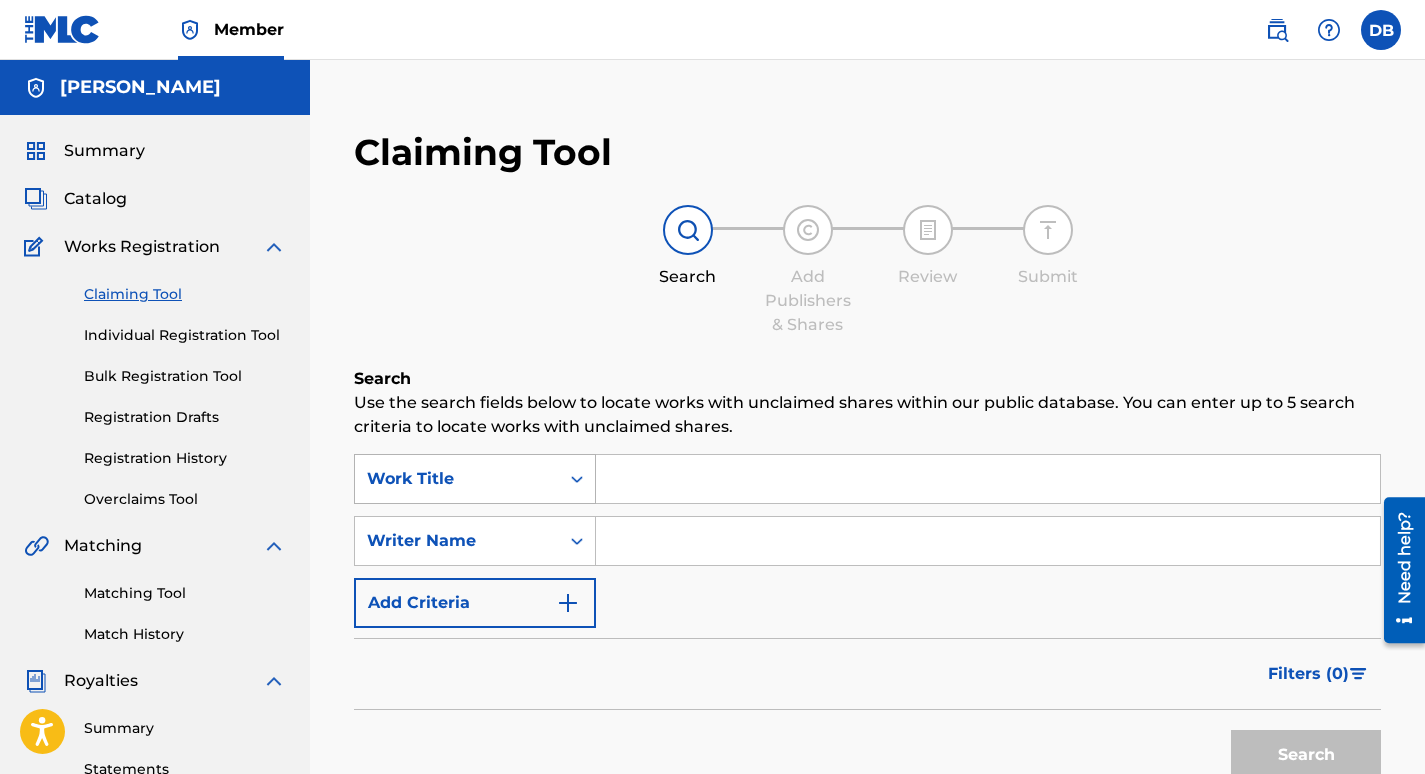 type 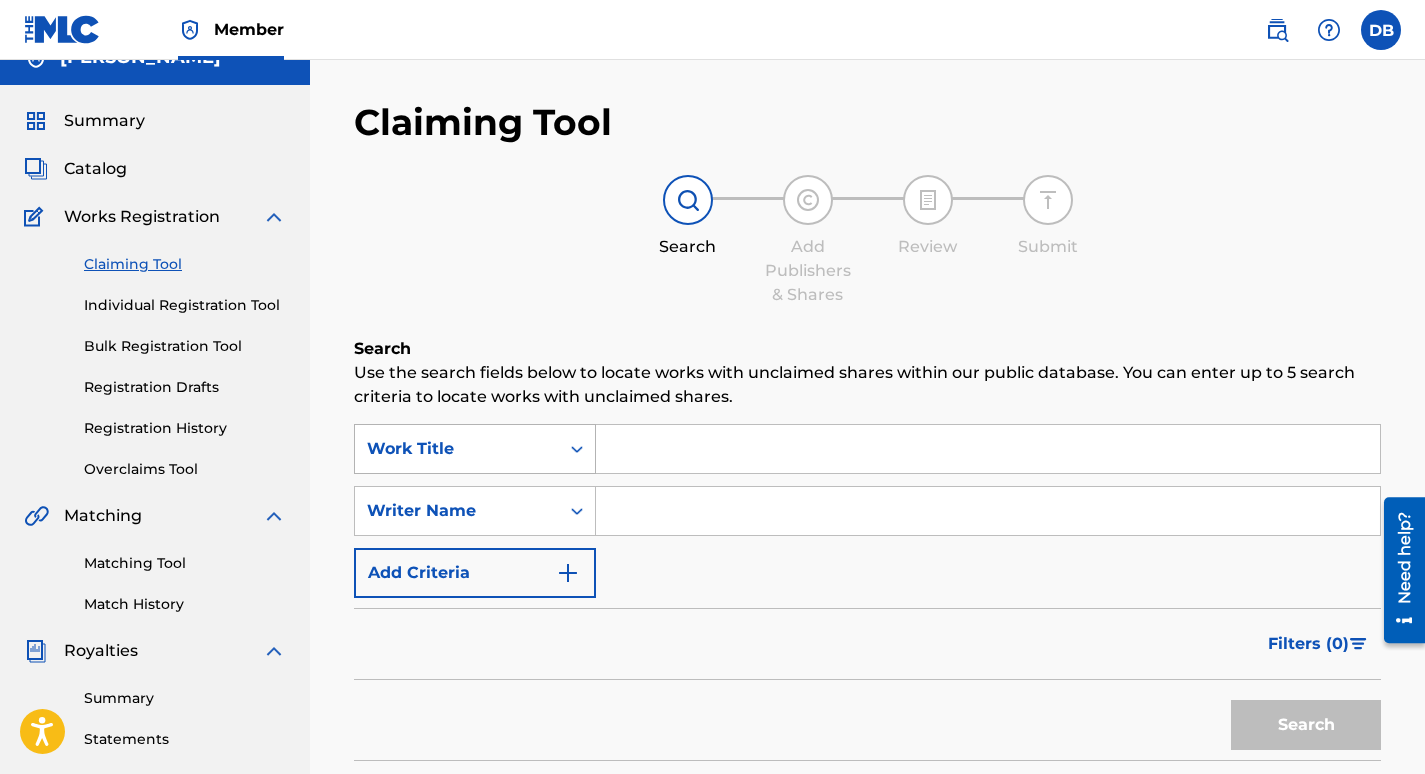 click on "Work Title" at bounding box center (475, 449) 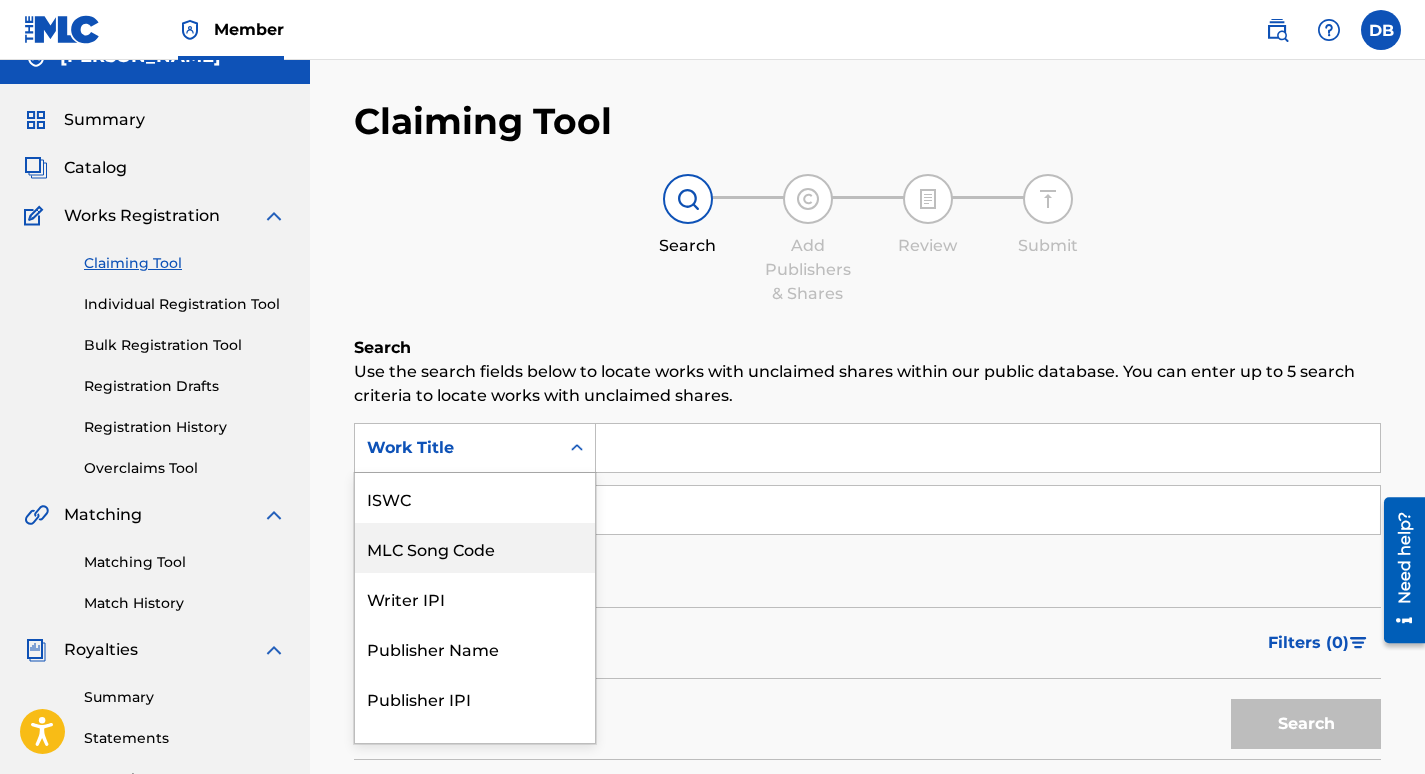 scroll, scrollTop: 50, scrollLeft: 0, axis: vertical 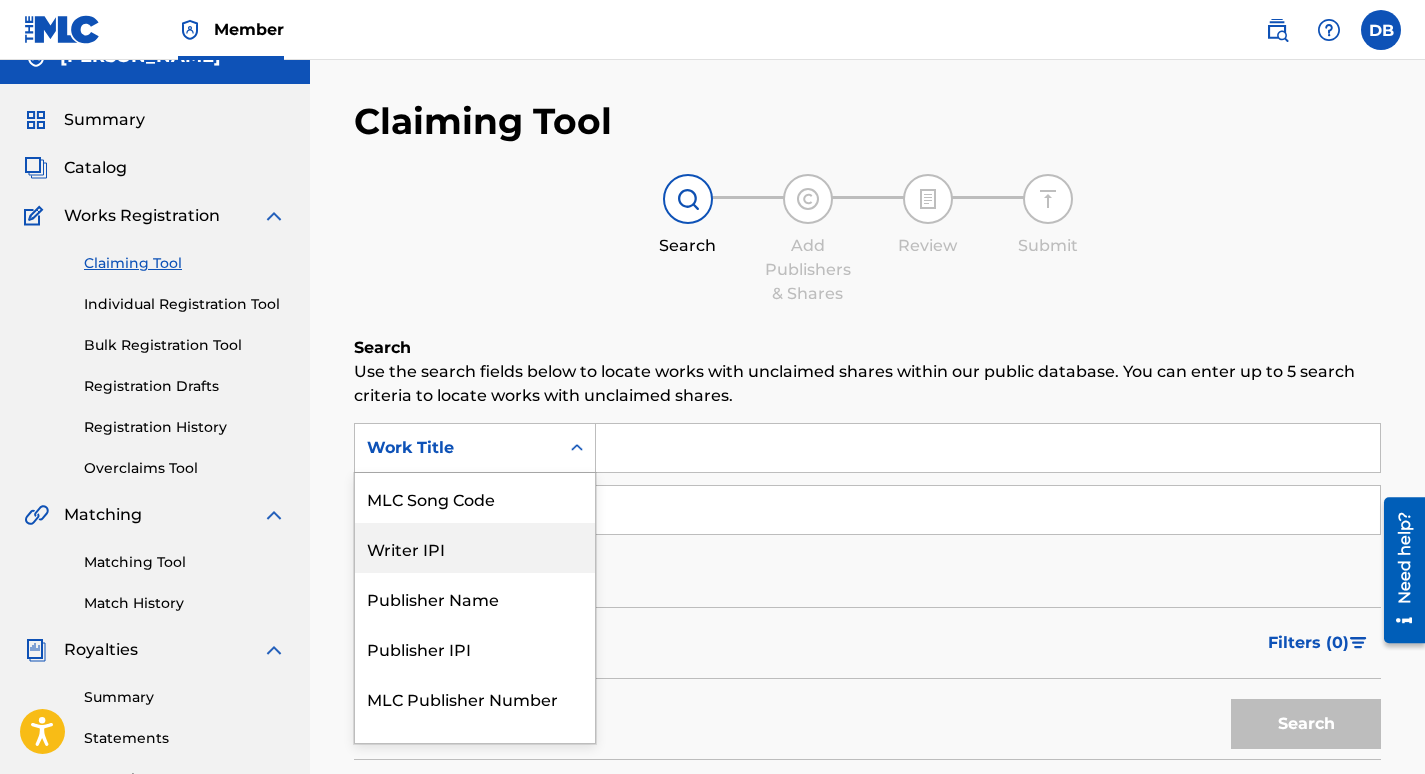 click on "Writer IPI" at bounding box center (475, 548) 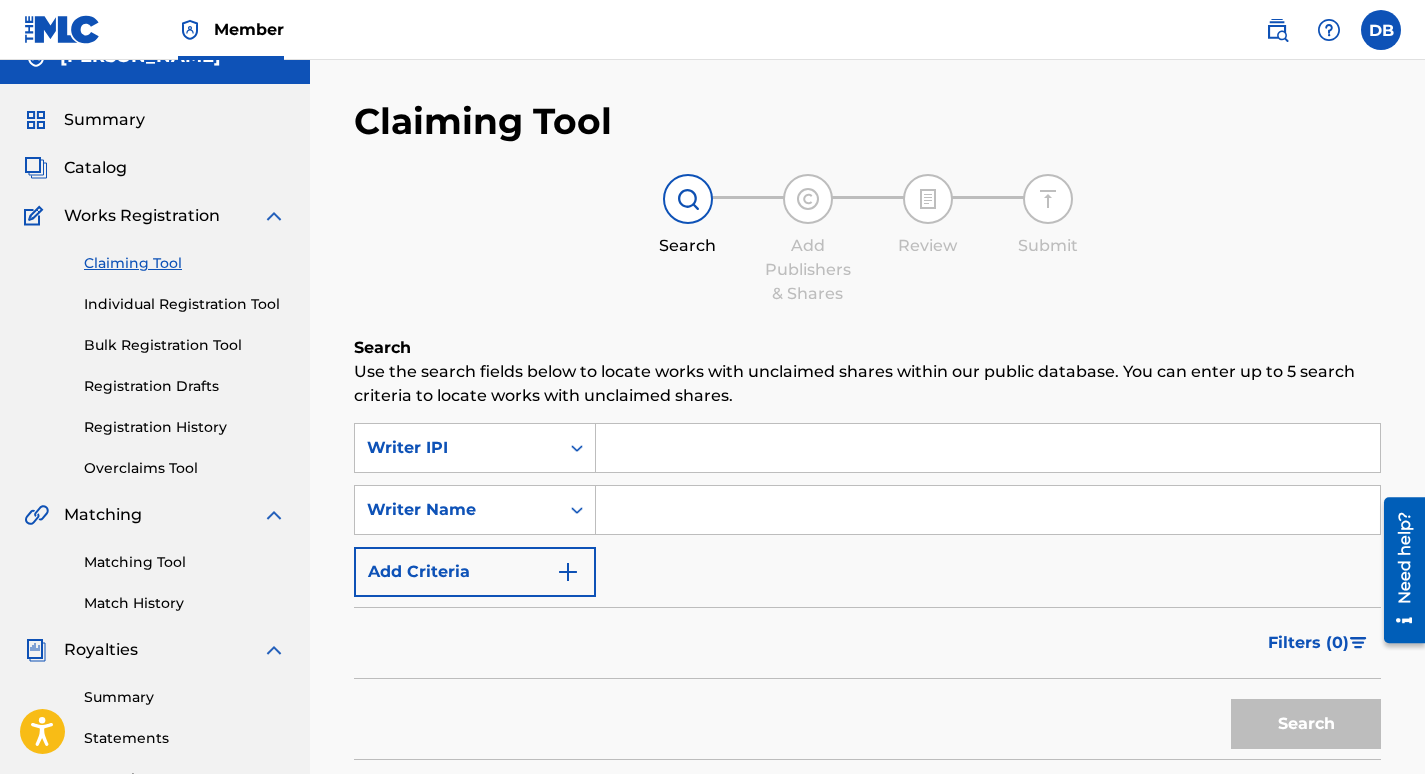 click at bounding box center (988, 510) 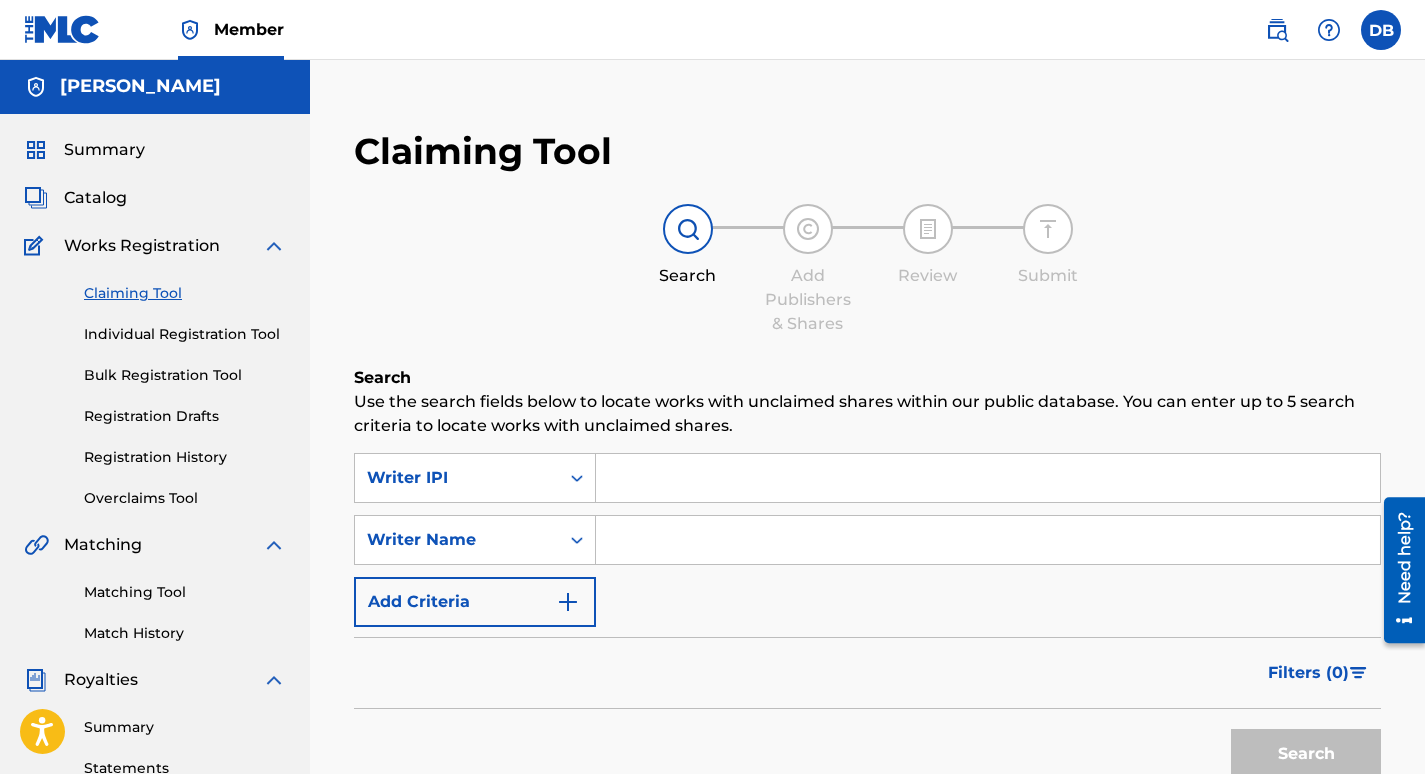 scroll, scrollTop: 0, scrollLeft: 0, axis: both 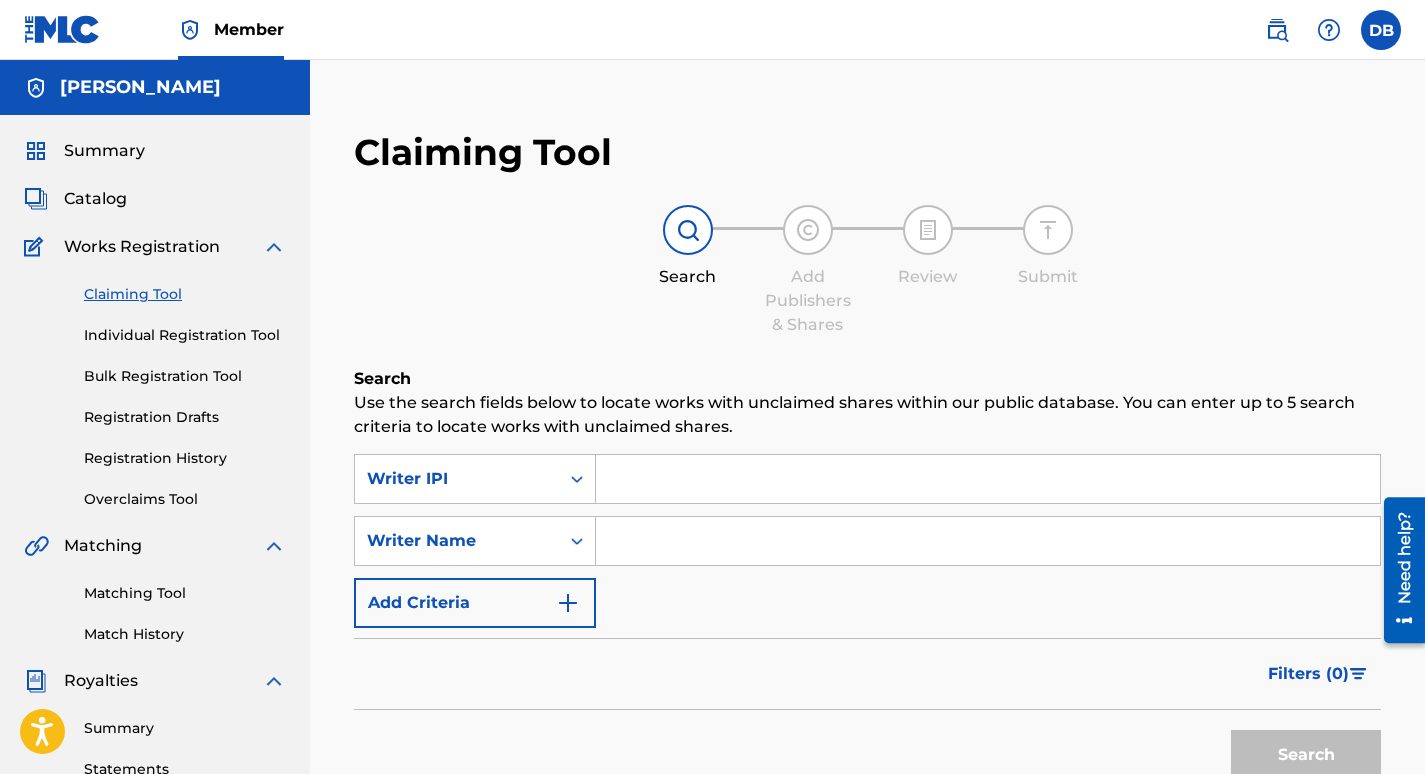 click on "[PERSON_NAME]" at bounding box center [140, 87] 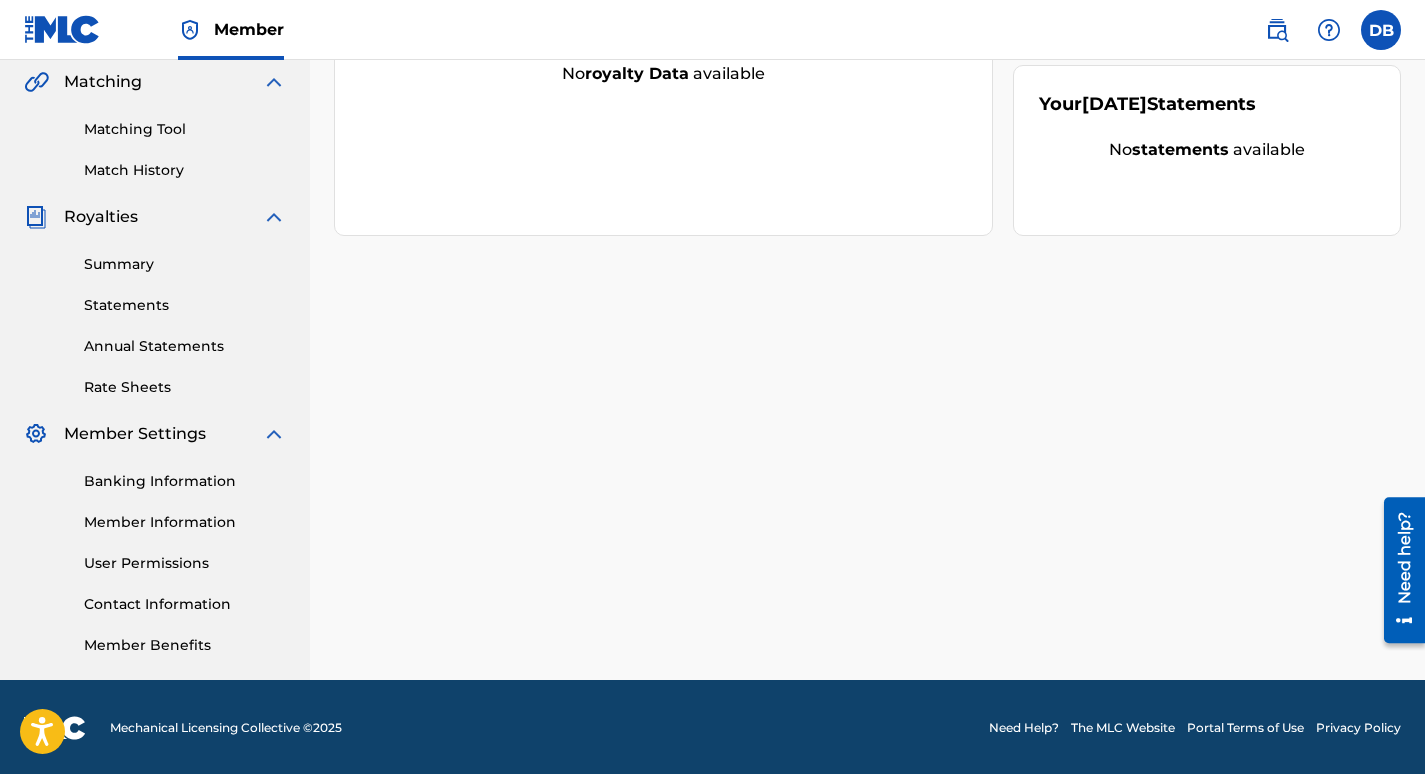 scroll, scrollTop: 466, scrollLeft: 0, axis: vertical 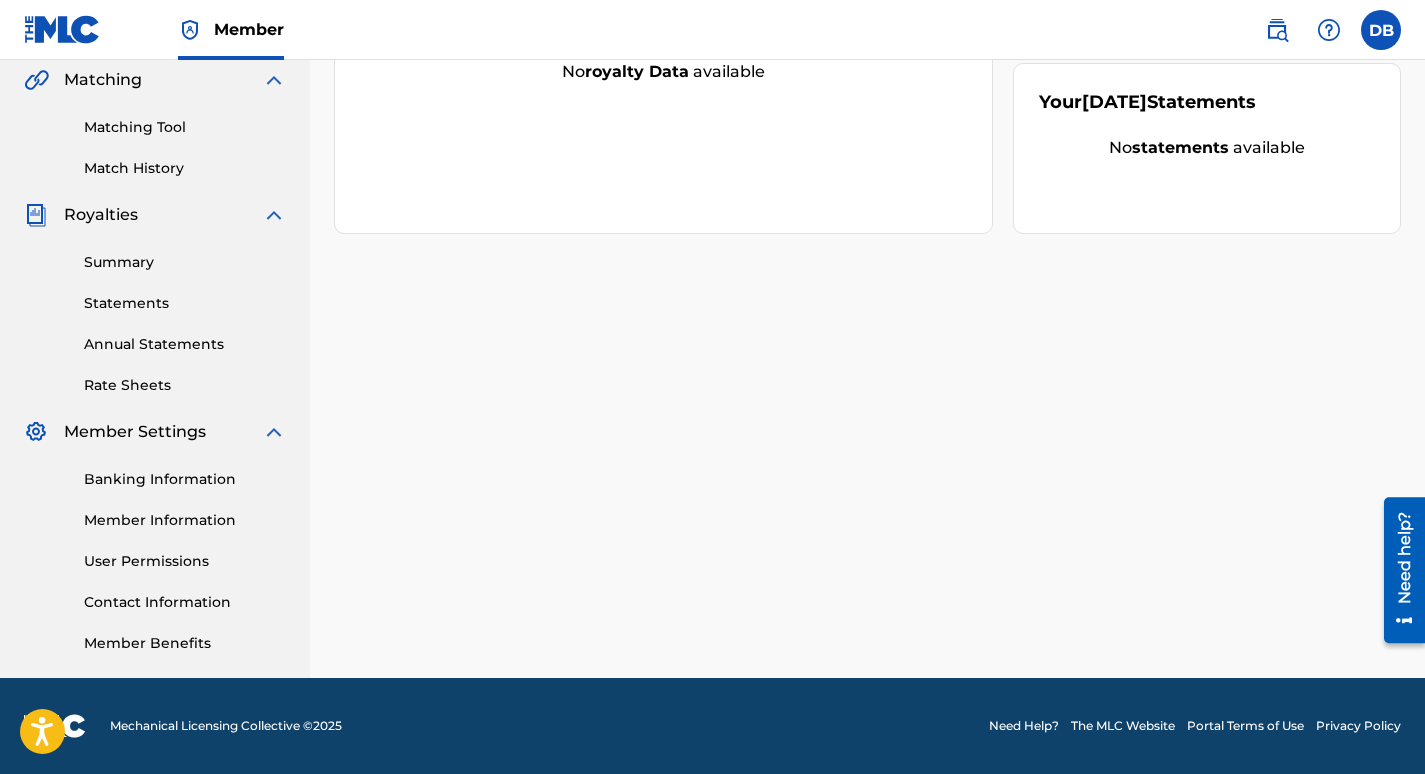 click on "Contact Information" at bounding box center [185, 602] 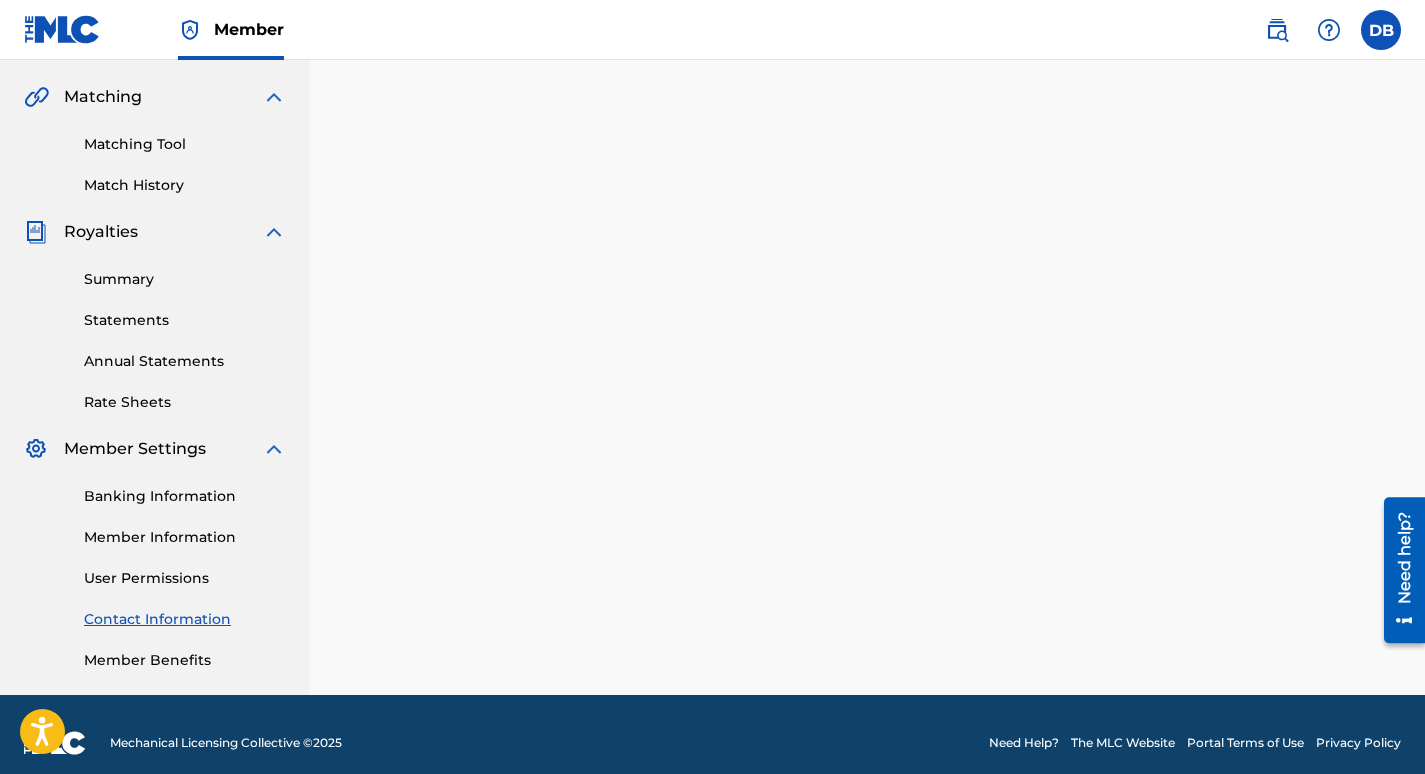 scroll, scrollTop: 466, scrollLeft: 0, axis: vertical 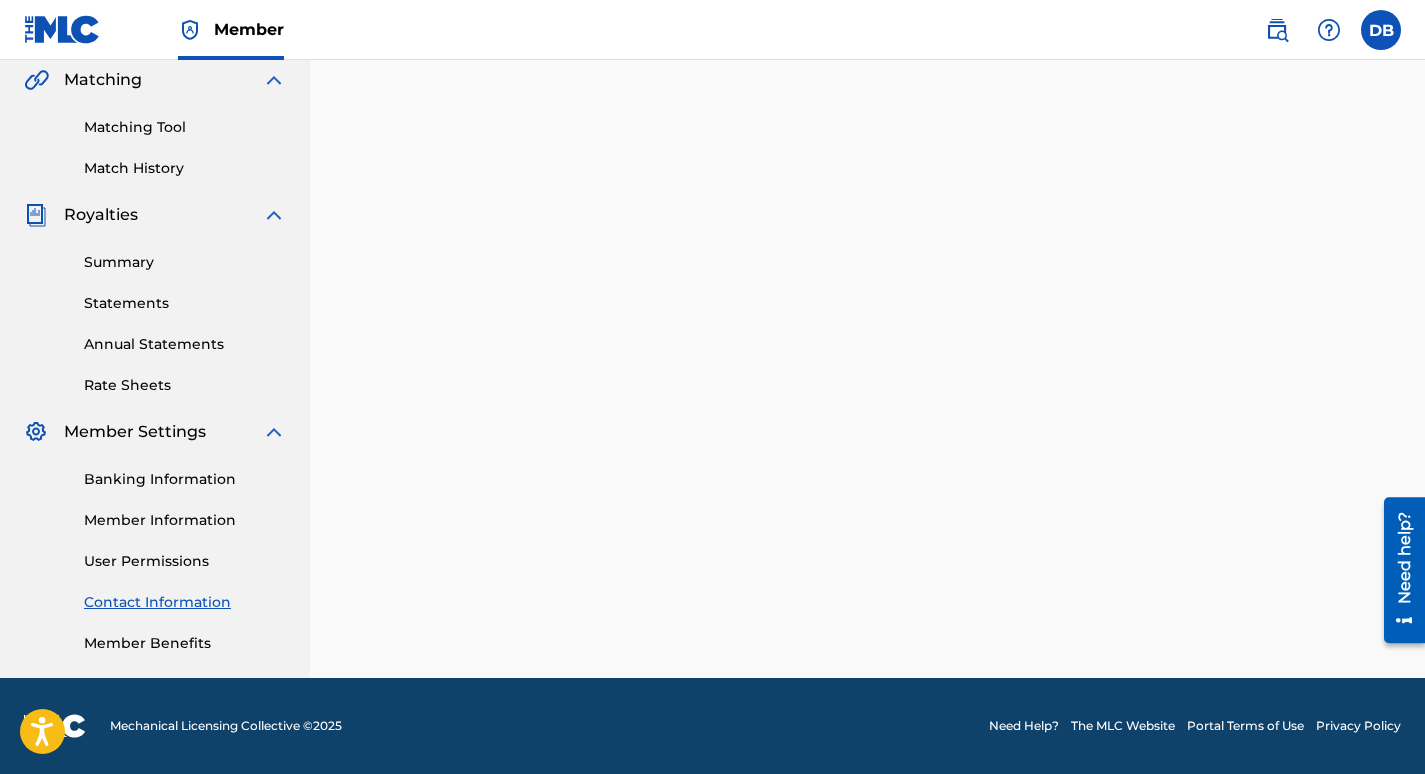 click on "Member Benefits" at bounding box center (185, 643) 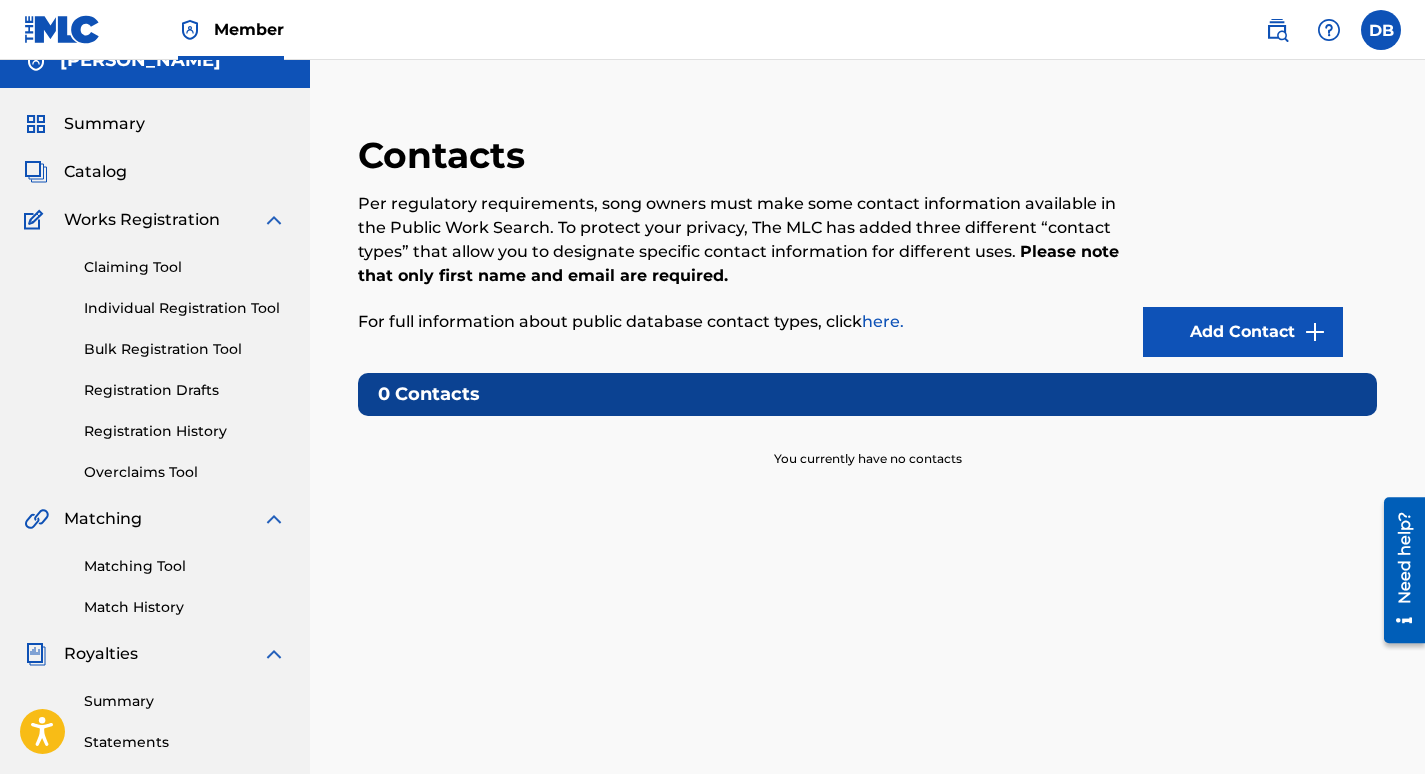 scroll, scrollTop: 0, scrollLeft: 0, axis: both 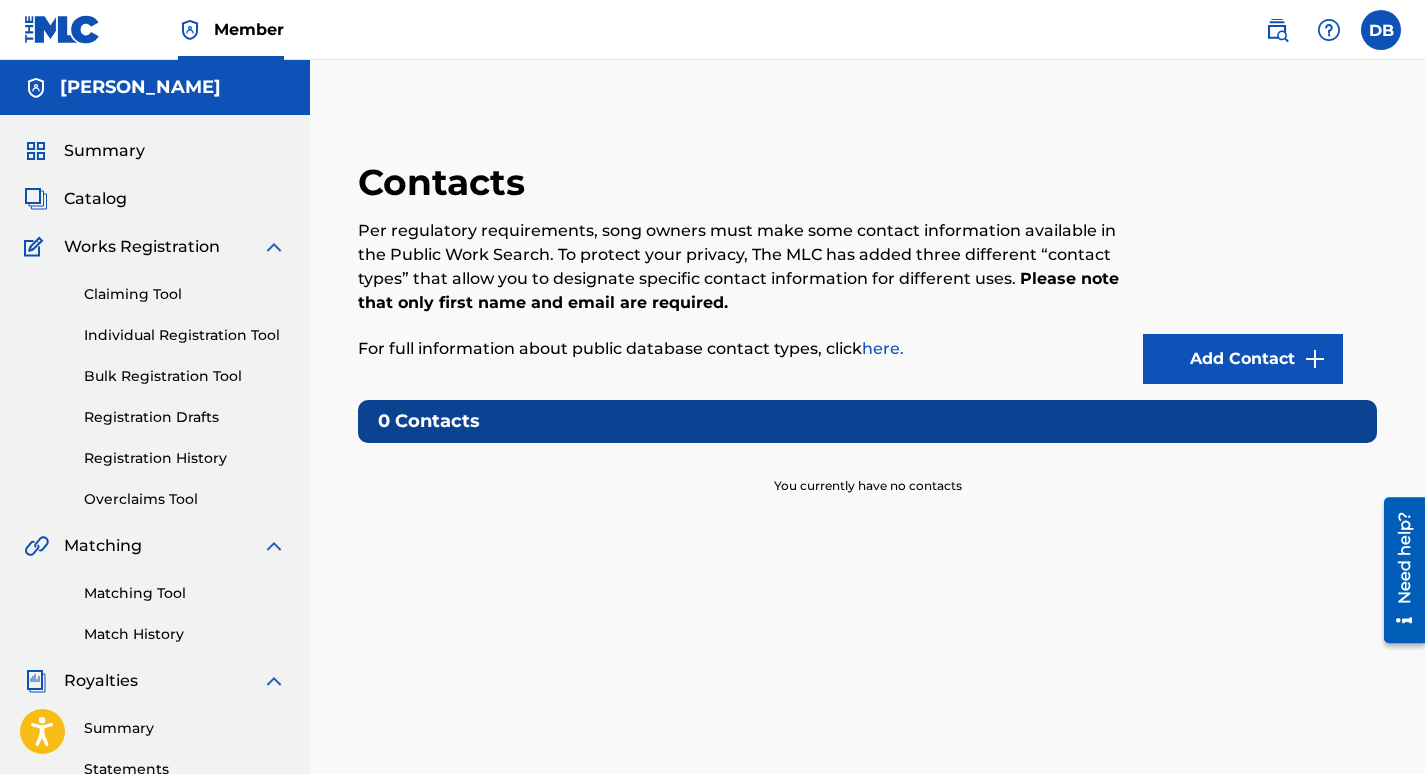 click on "Individual Registration Tool" at bounding box center (185, 335) 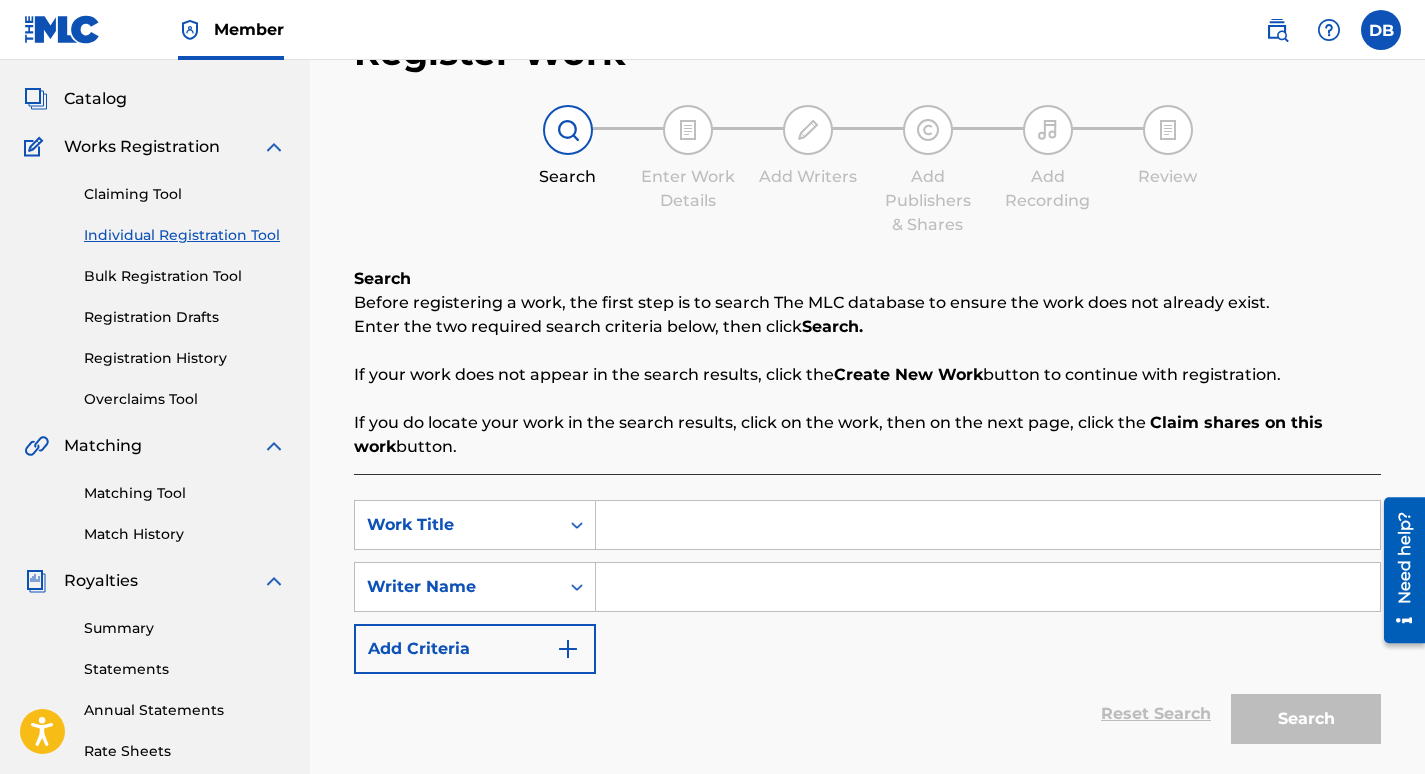 scroll, scrollTop: 100, scrollLeft: 0, axis: vertical 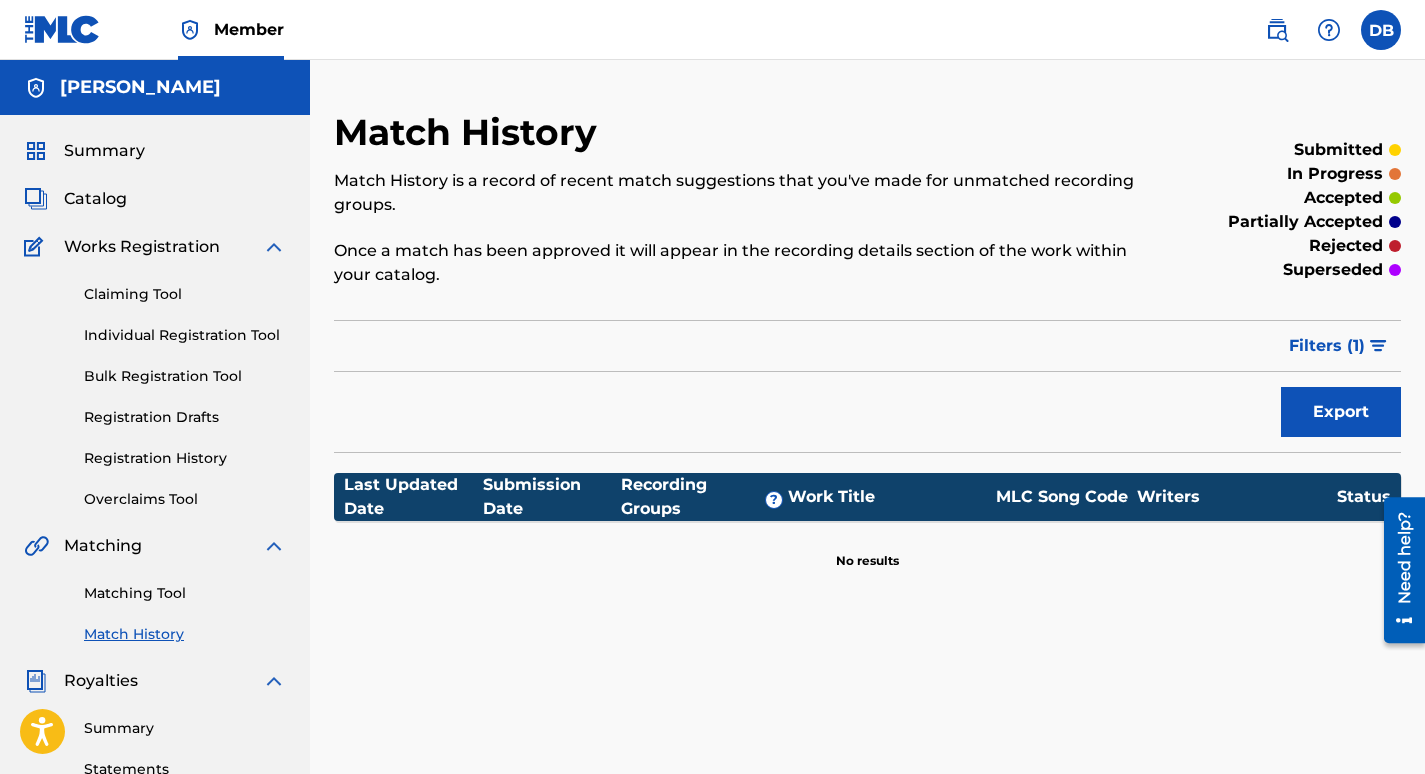 click on "Matching Tool" at bounding box center [185, 593] 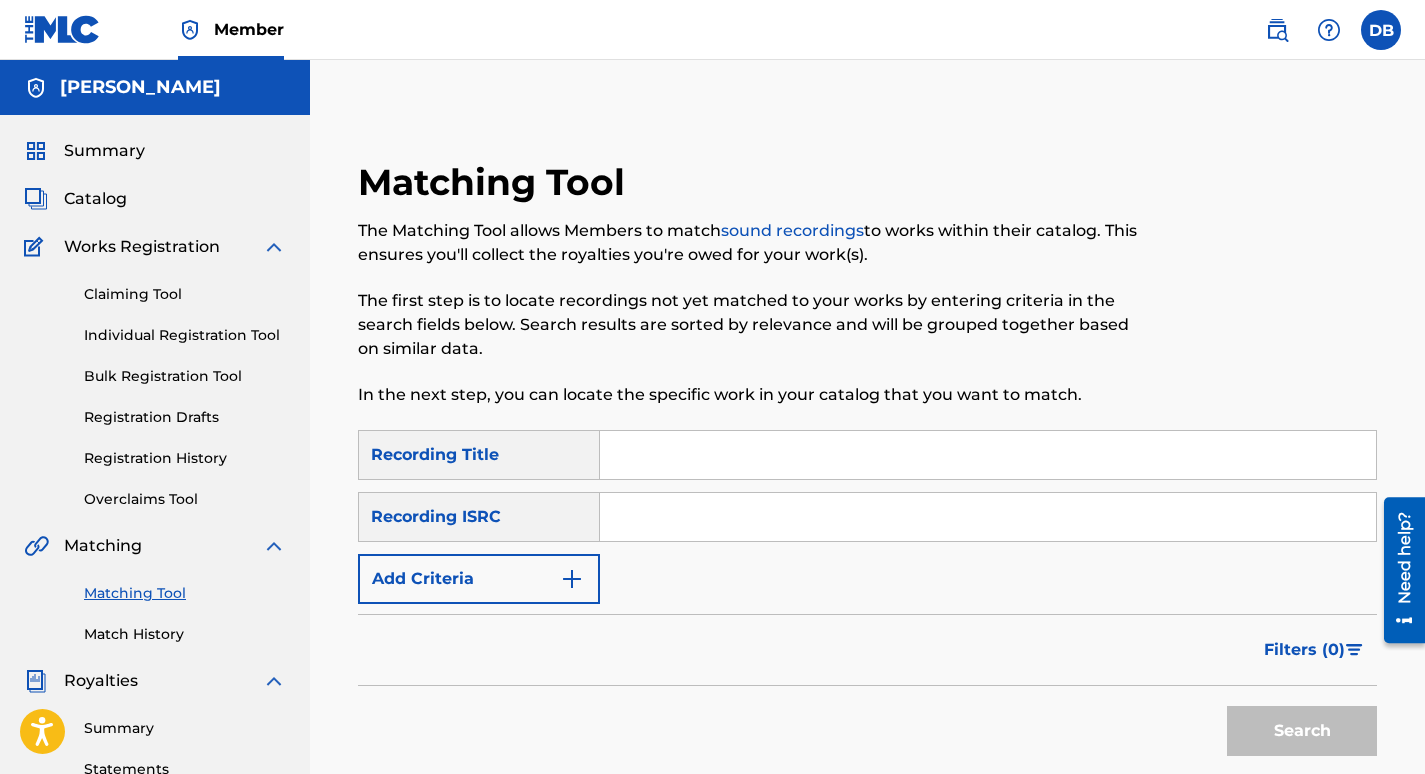 click at bounding box center [572, 579] 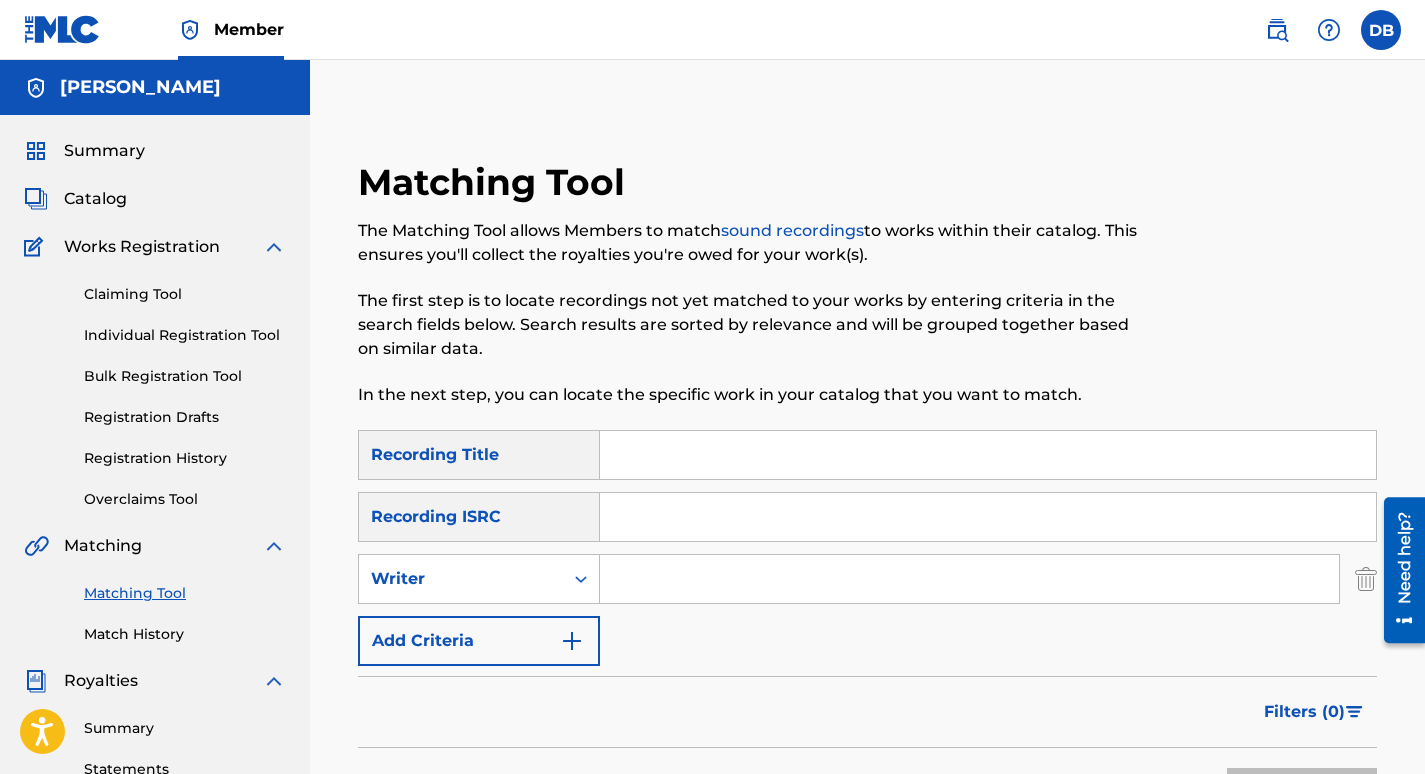 click at bounding box center [1366, 579] 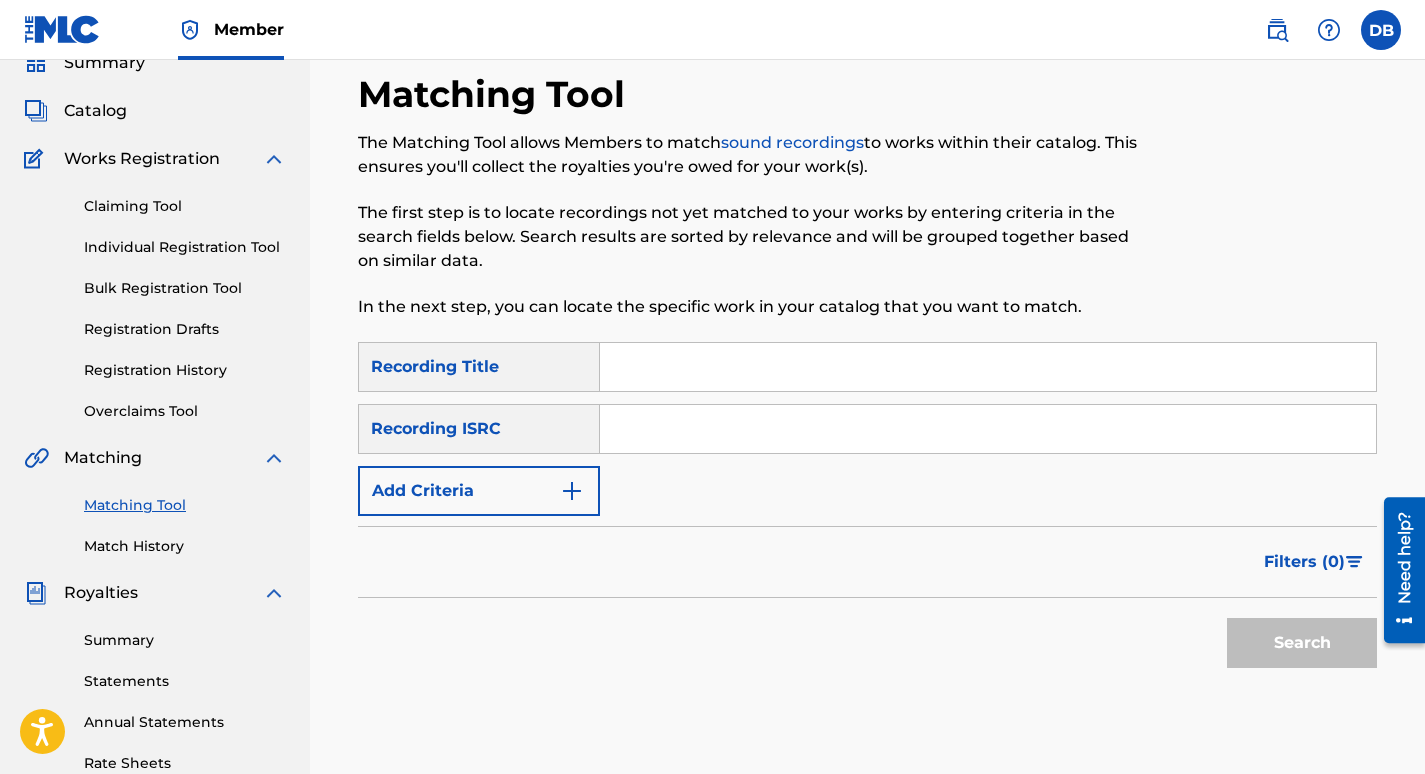 scroll, scrollTop: 66, scrollLeft: 0, axis: vertical 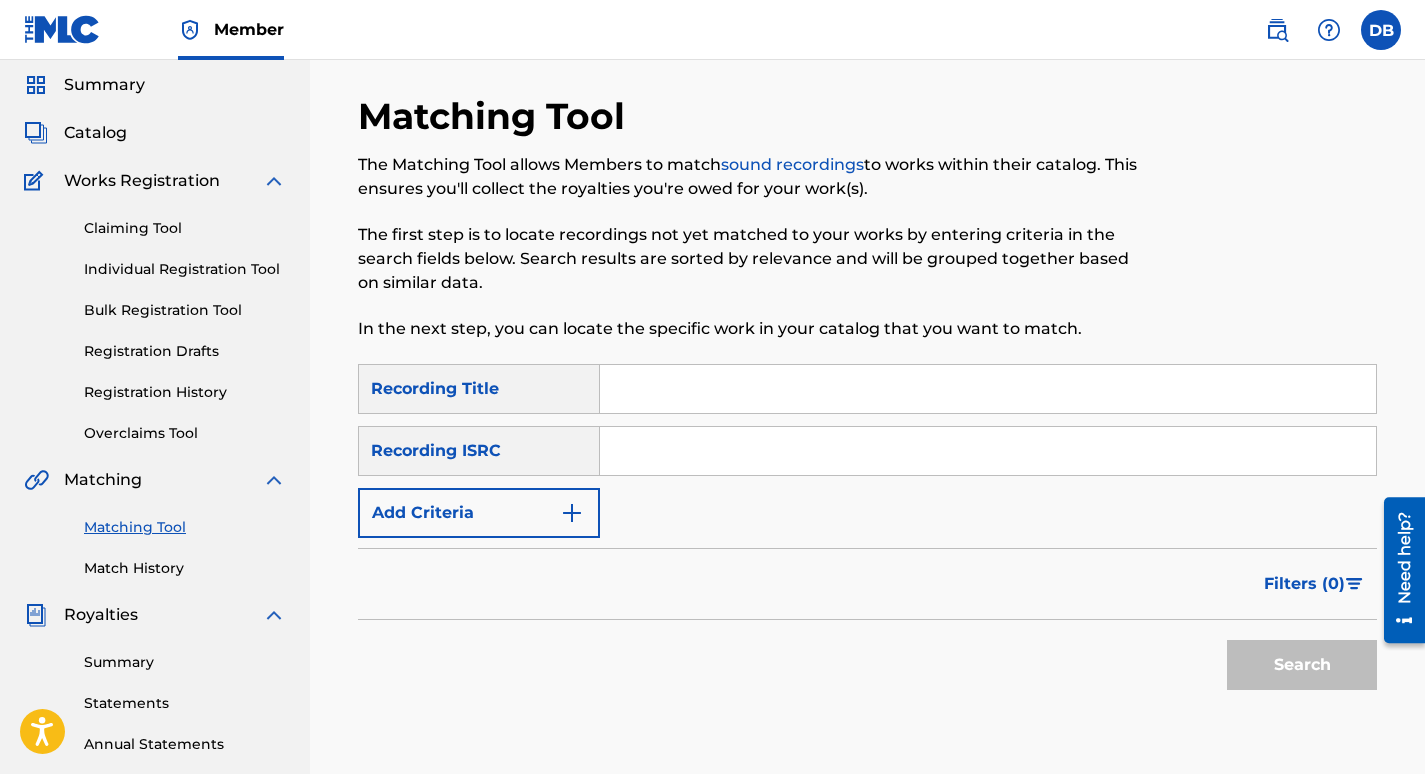 click at bounding box center (988, 451) 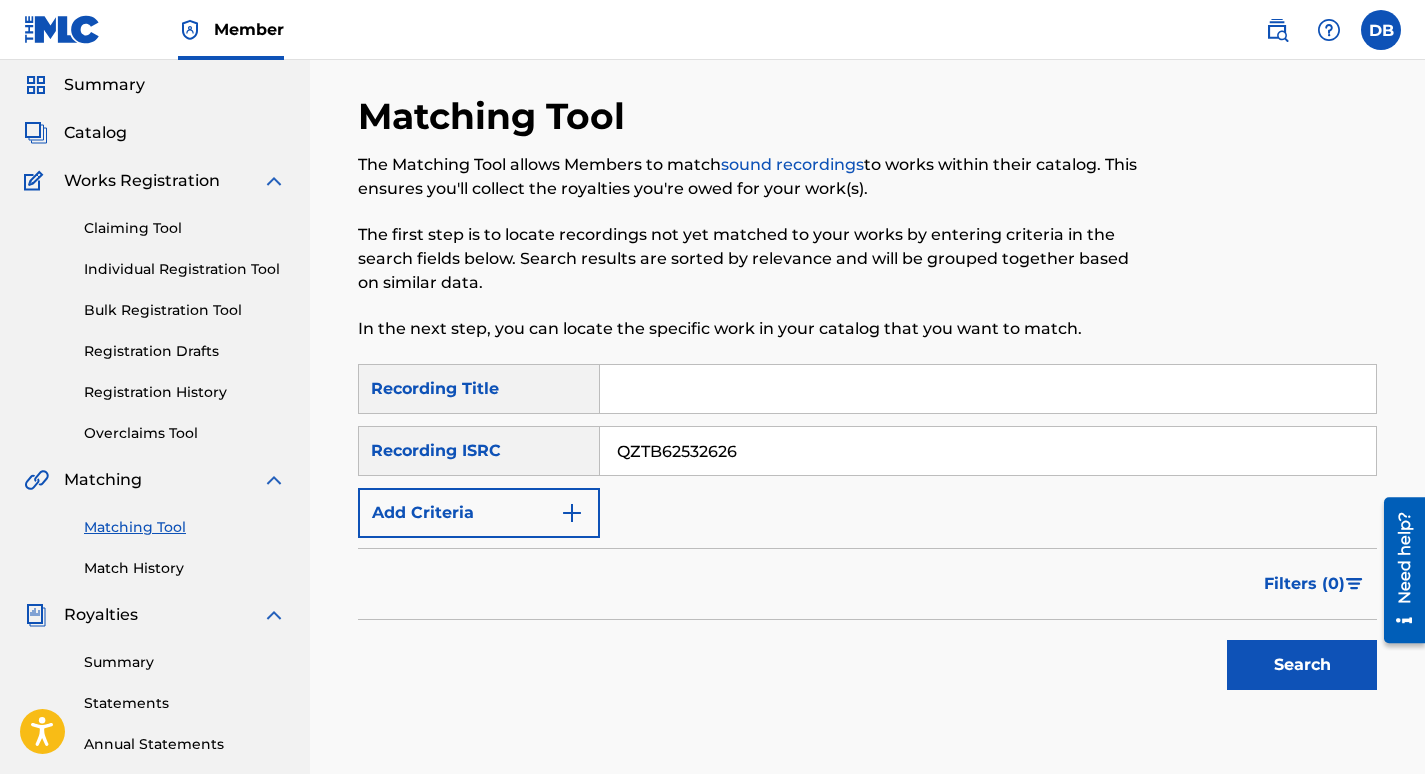 type on "QZTB62532626" 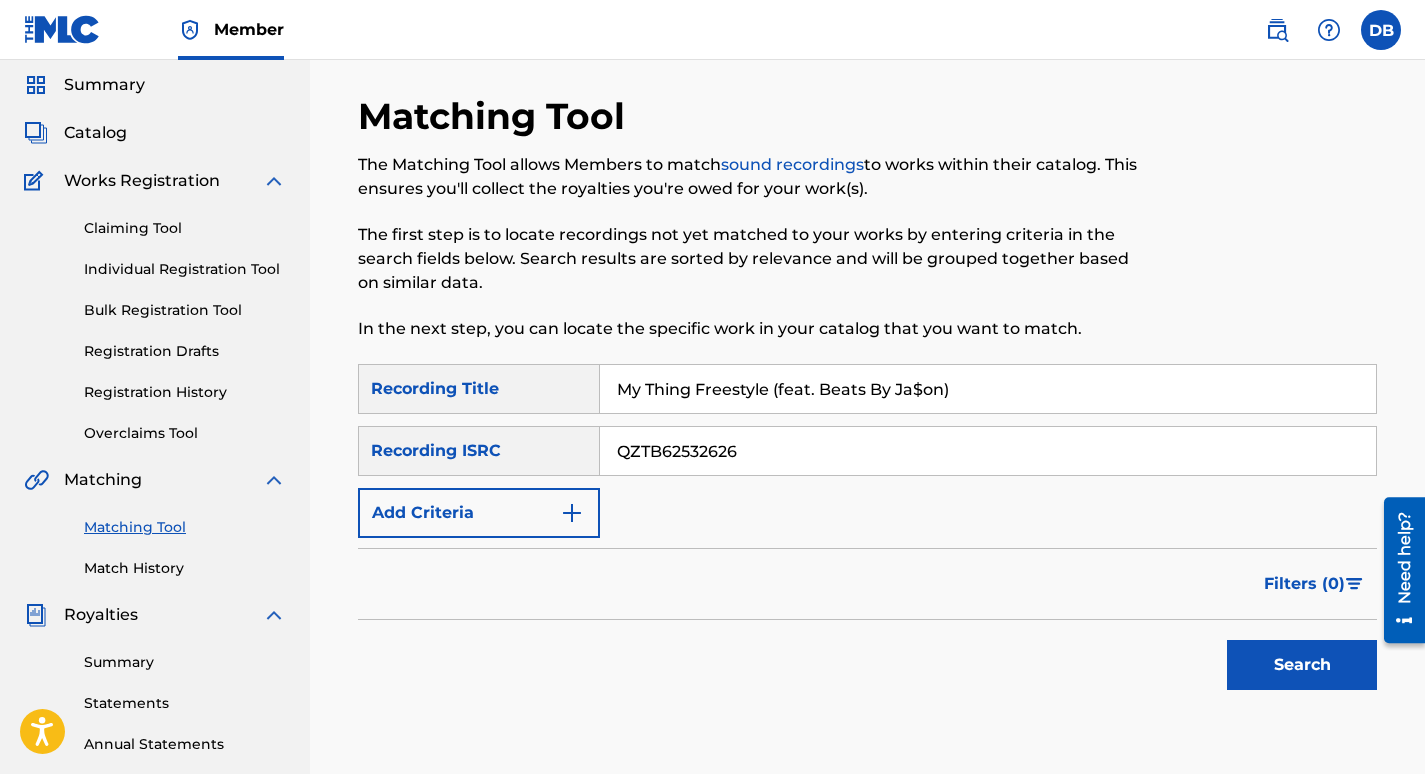 type on "My Thing Freestyle (feat. Beats By Ja$on)" 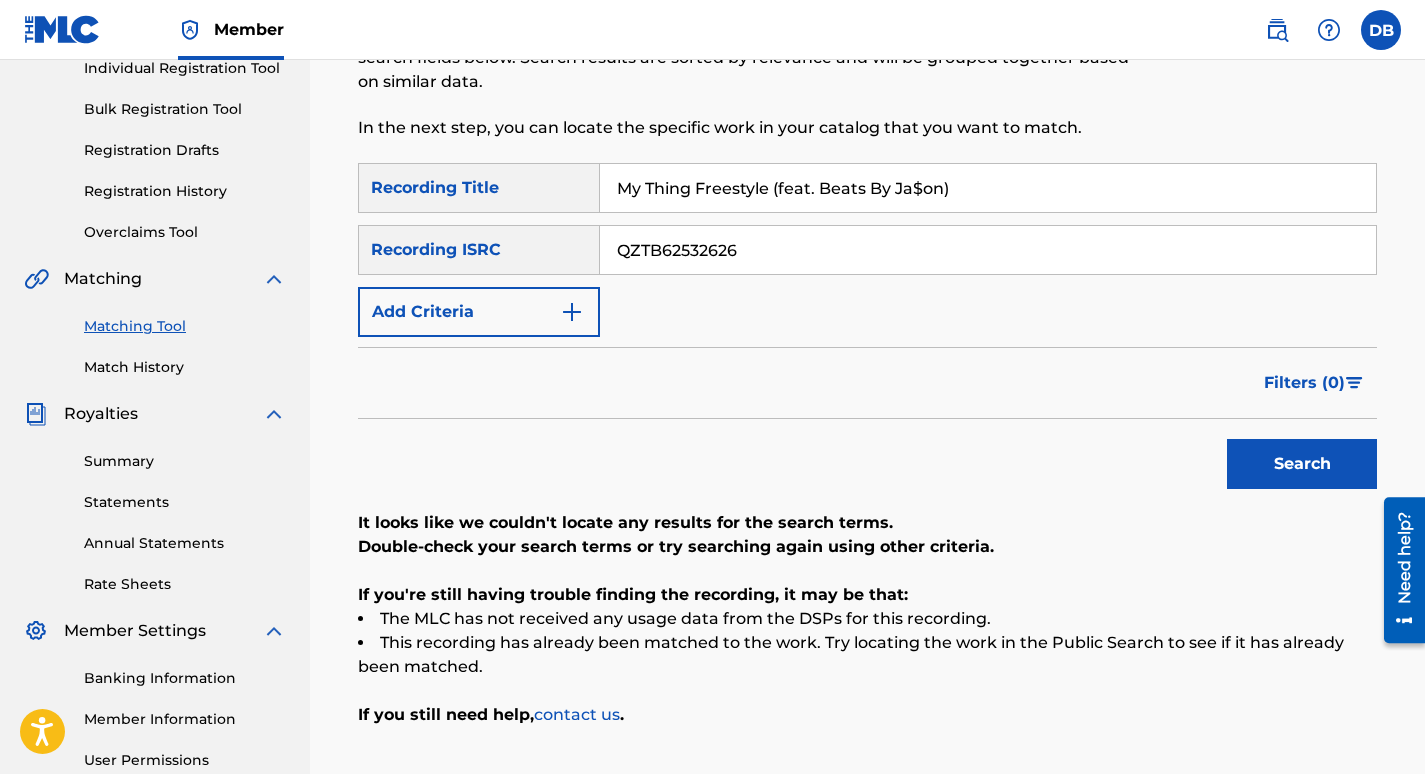 scroll, scrollTop: 266, scrollLeft: 0, axis: vertical 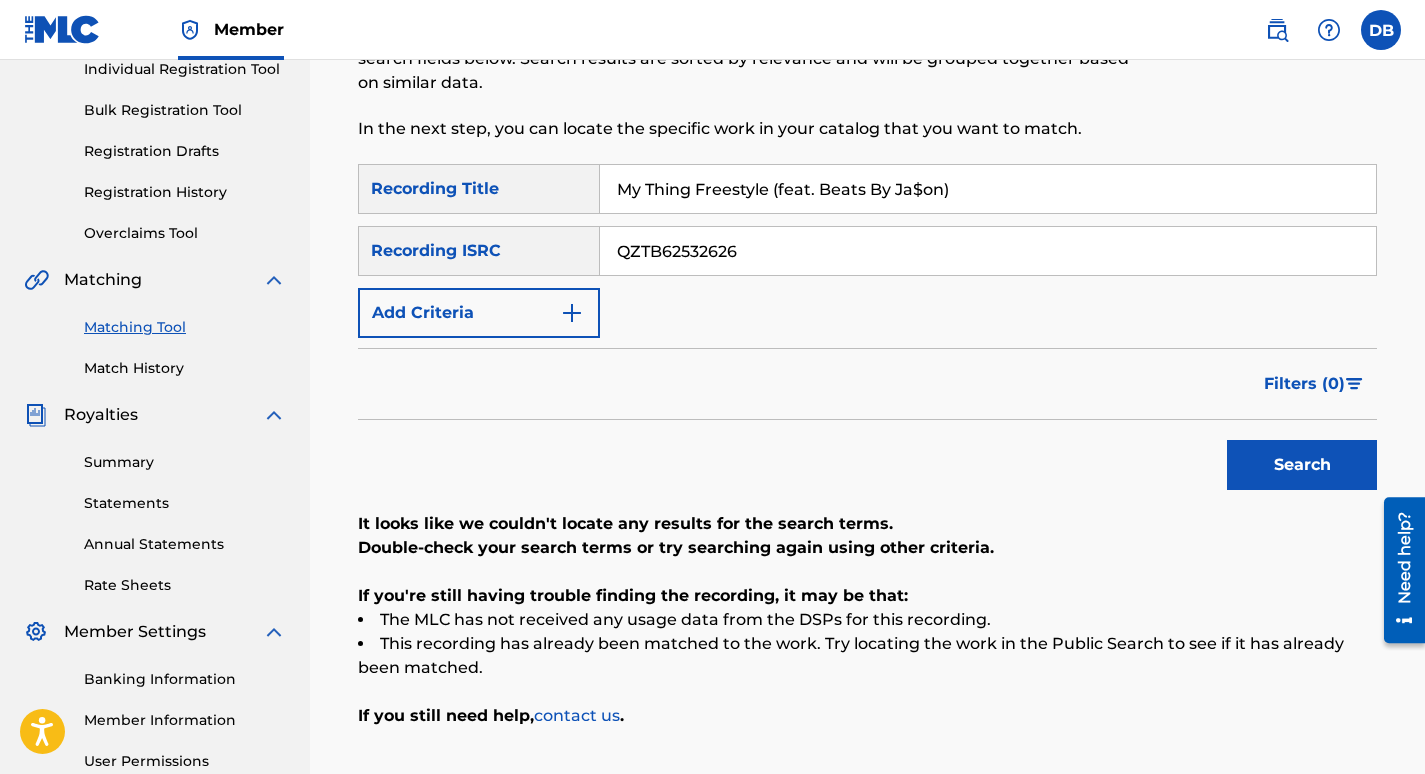 click on "Search" at bounding box center (1302, 465) 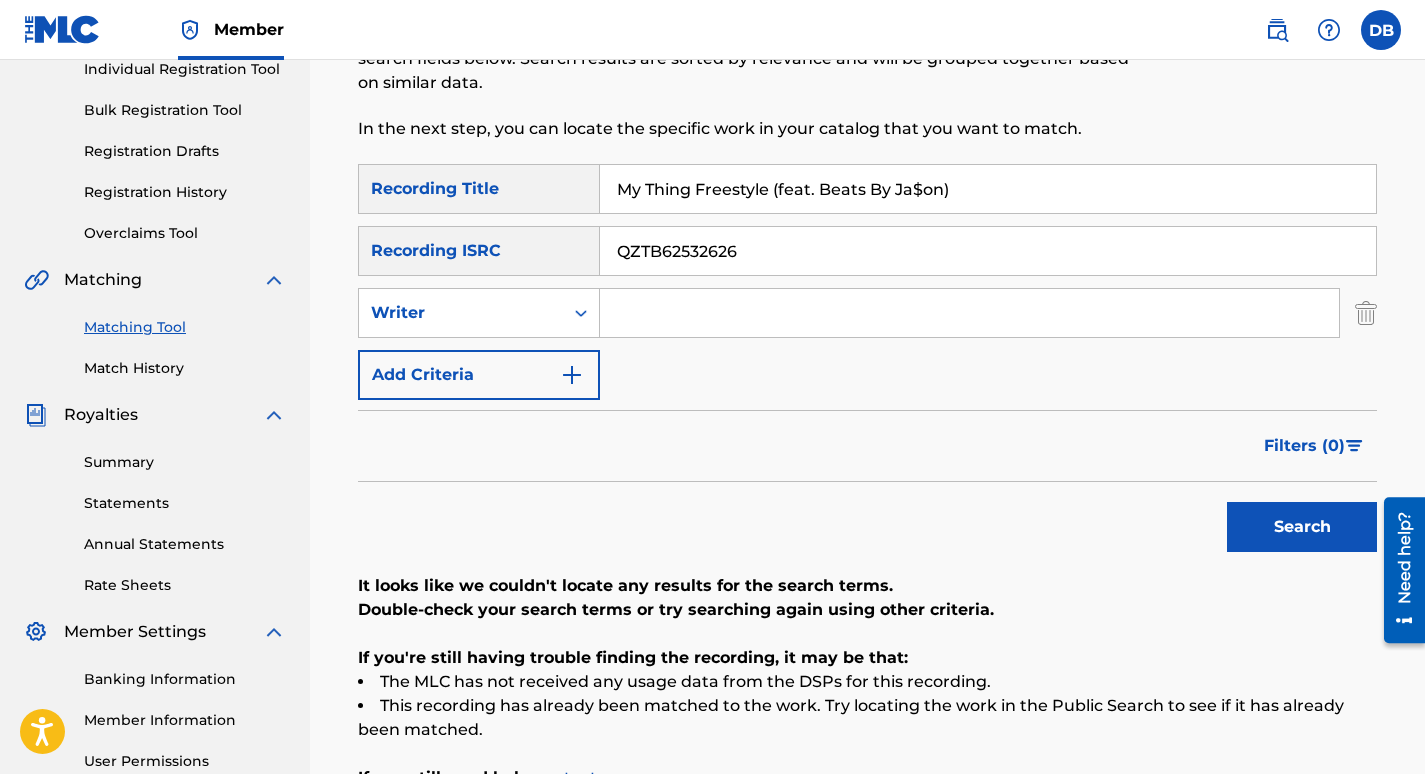 click at bounding box center (572, 375) 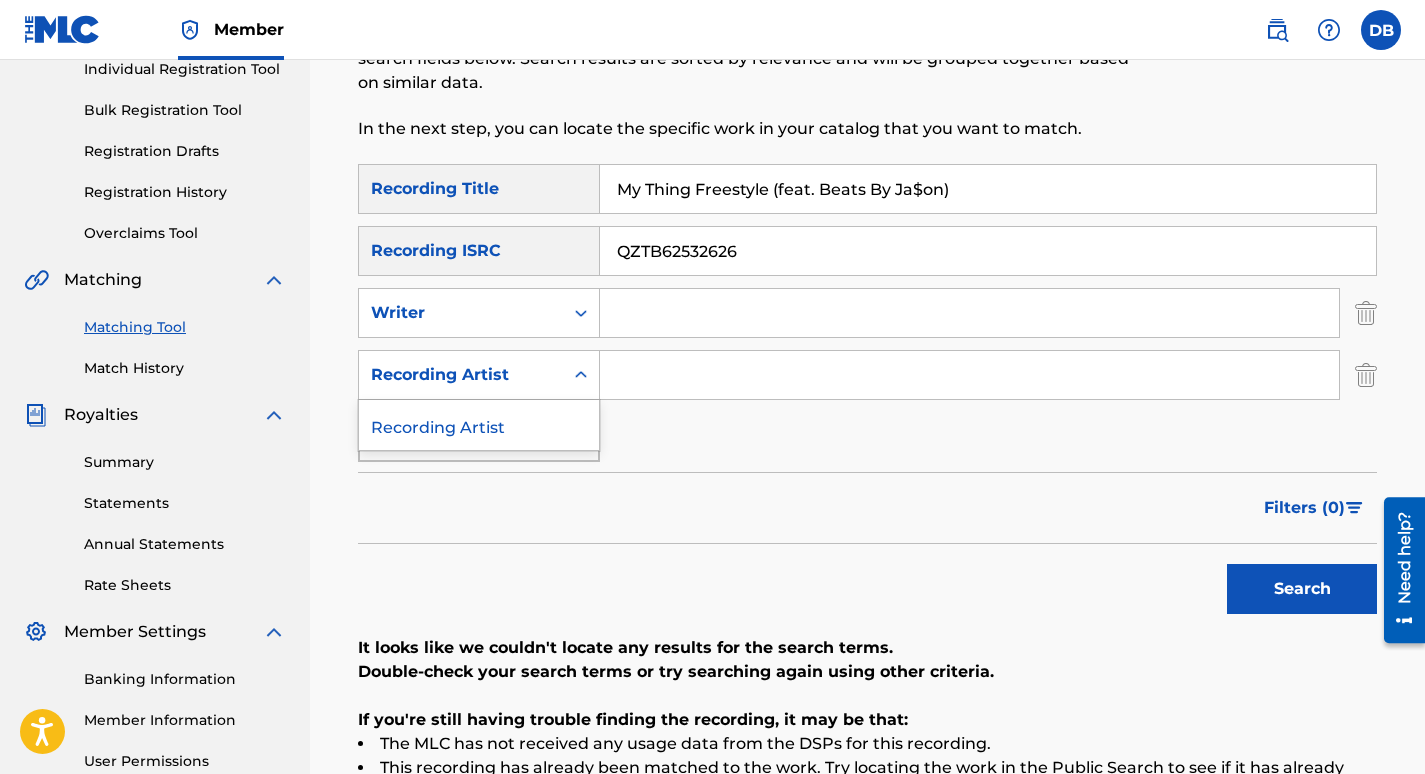 click 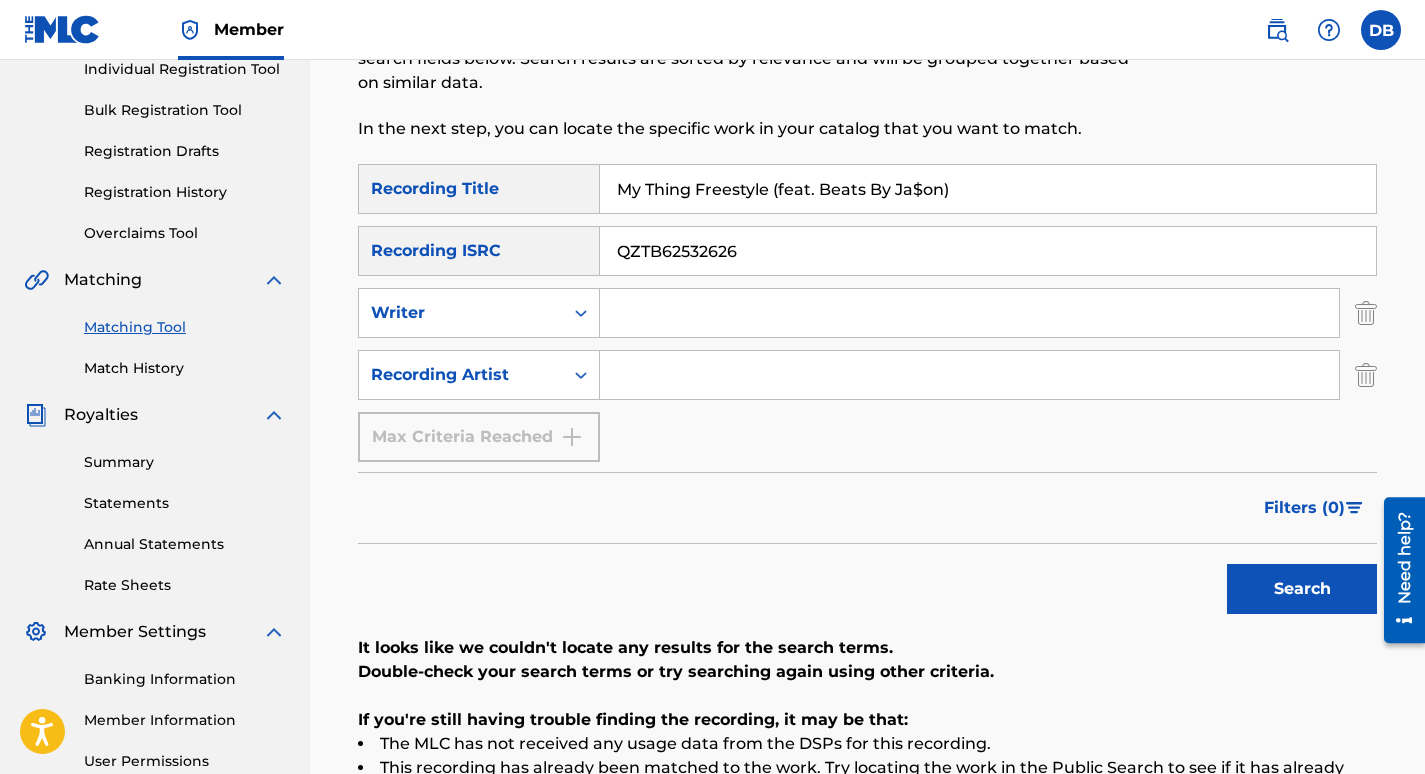 click on "Recording Artist" at bounding box center [461, 375] 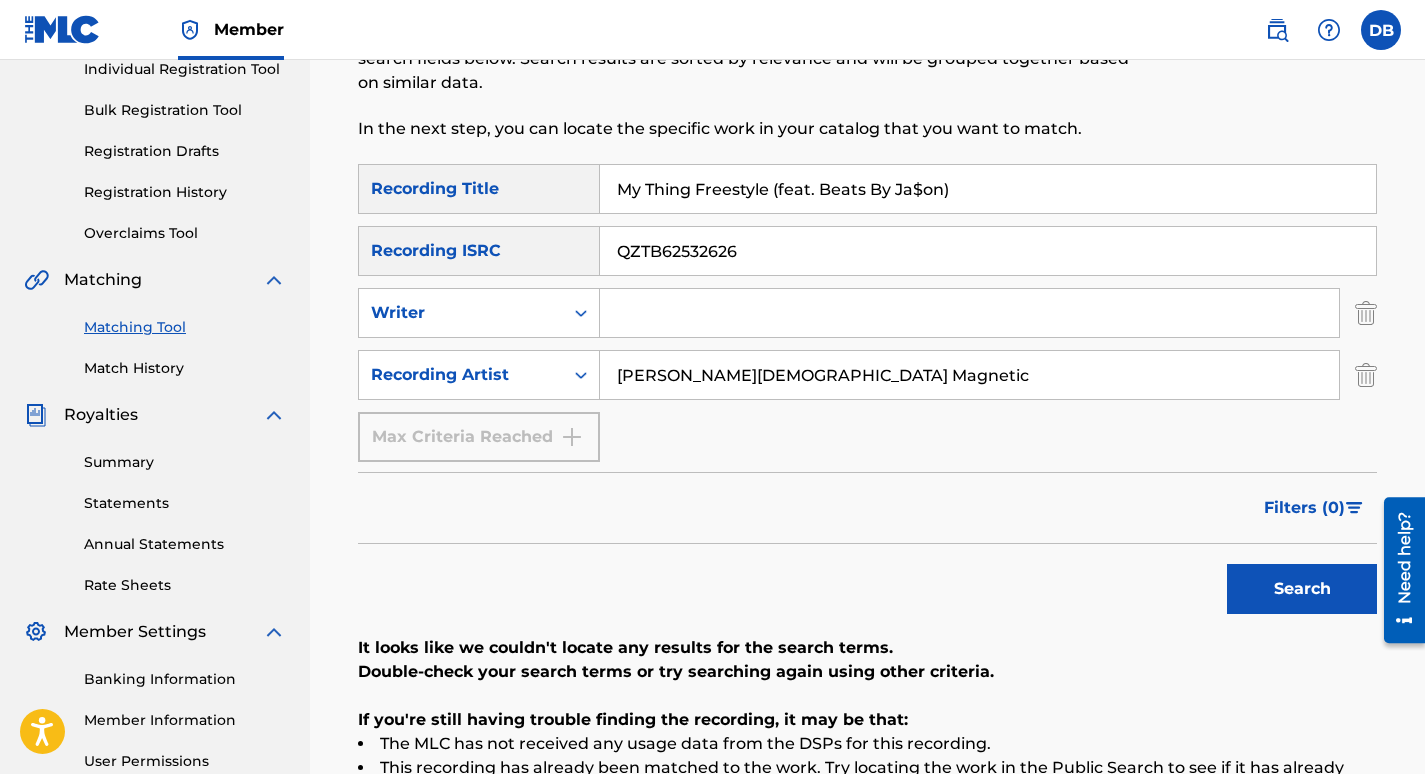 type on "[PERSON_NAME][DEMOGRAPHIC_DATA] Magnetic" 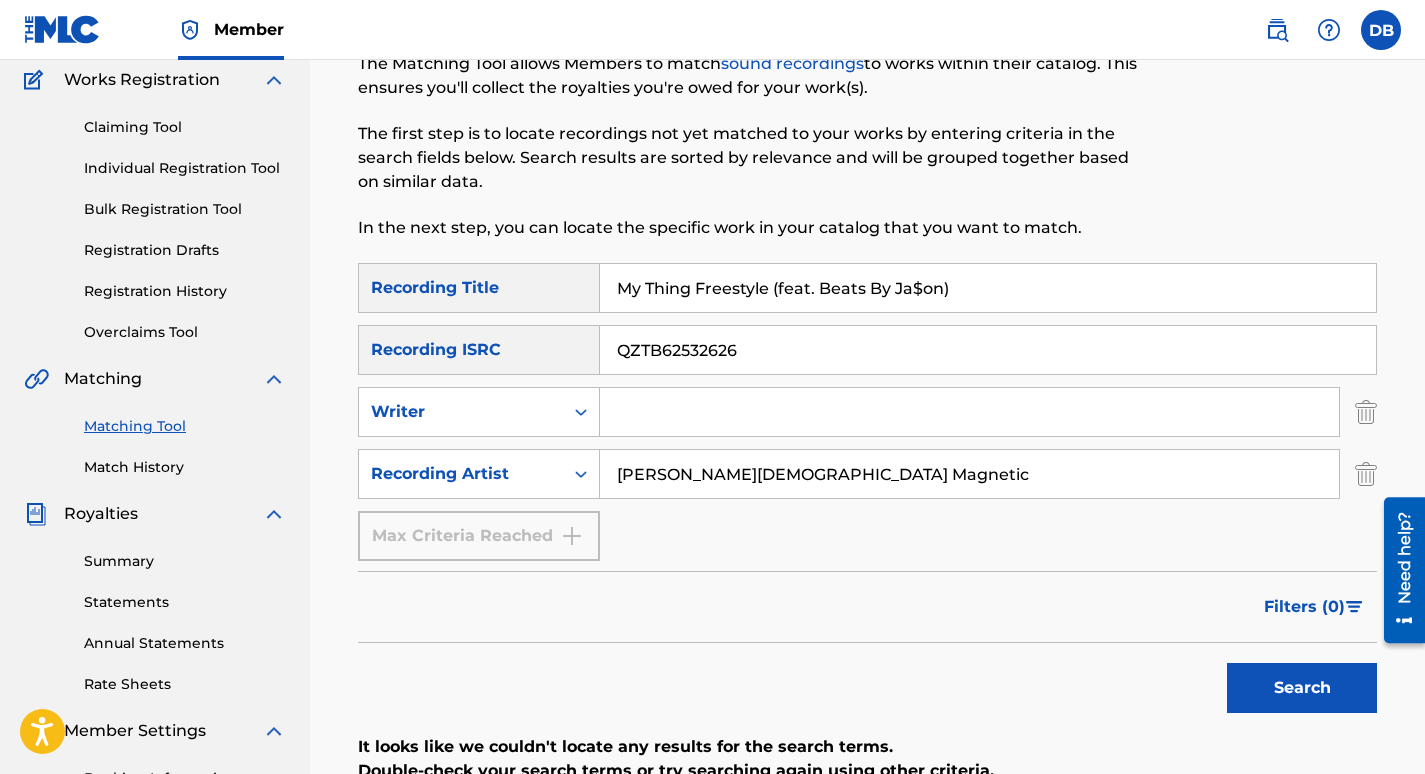 scroll, scrollTop: 166, scrollLeft: 0, axis: vertical 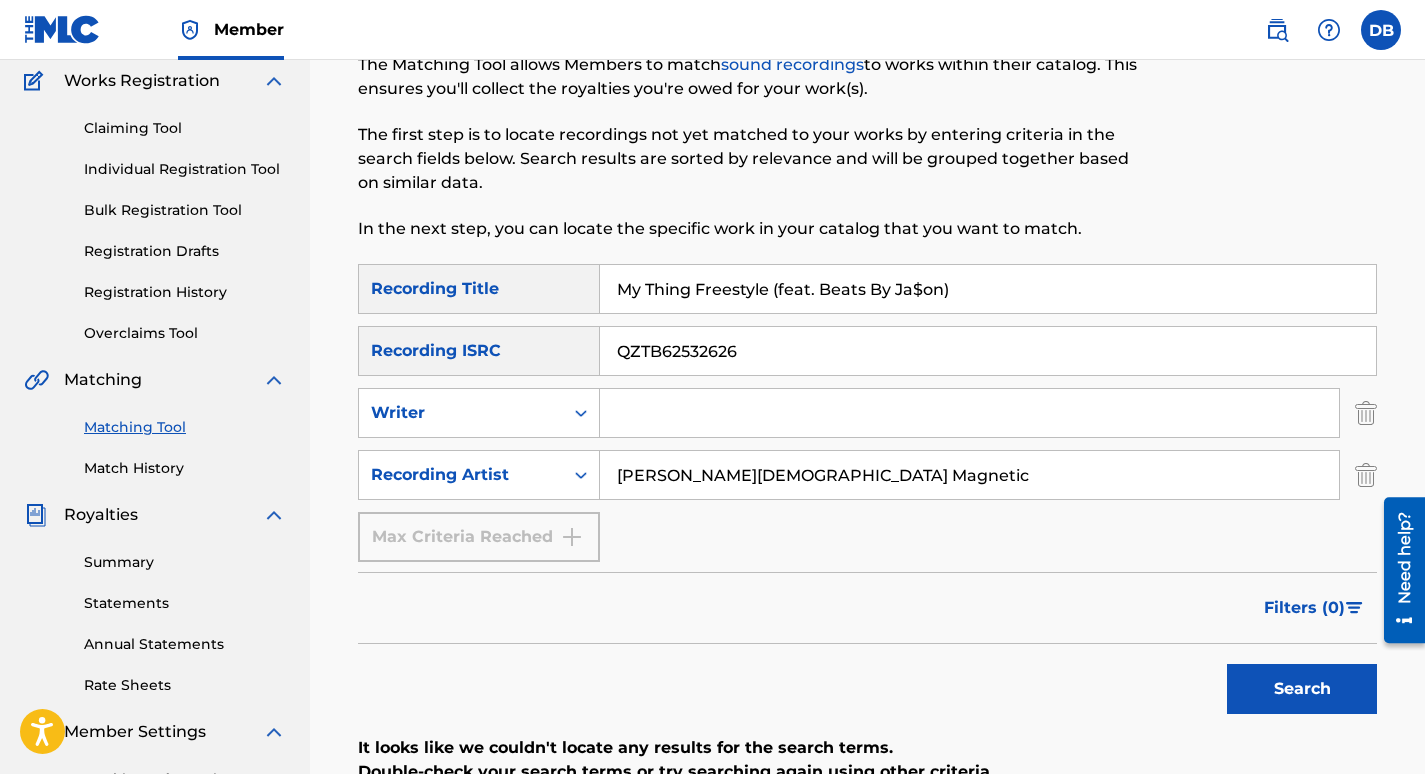 click at bounding box center [969, 413] 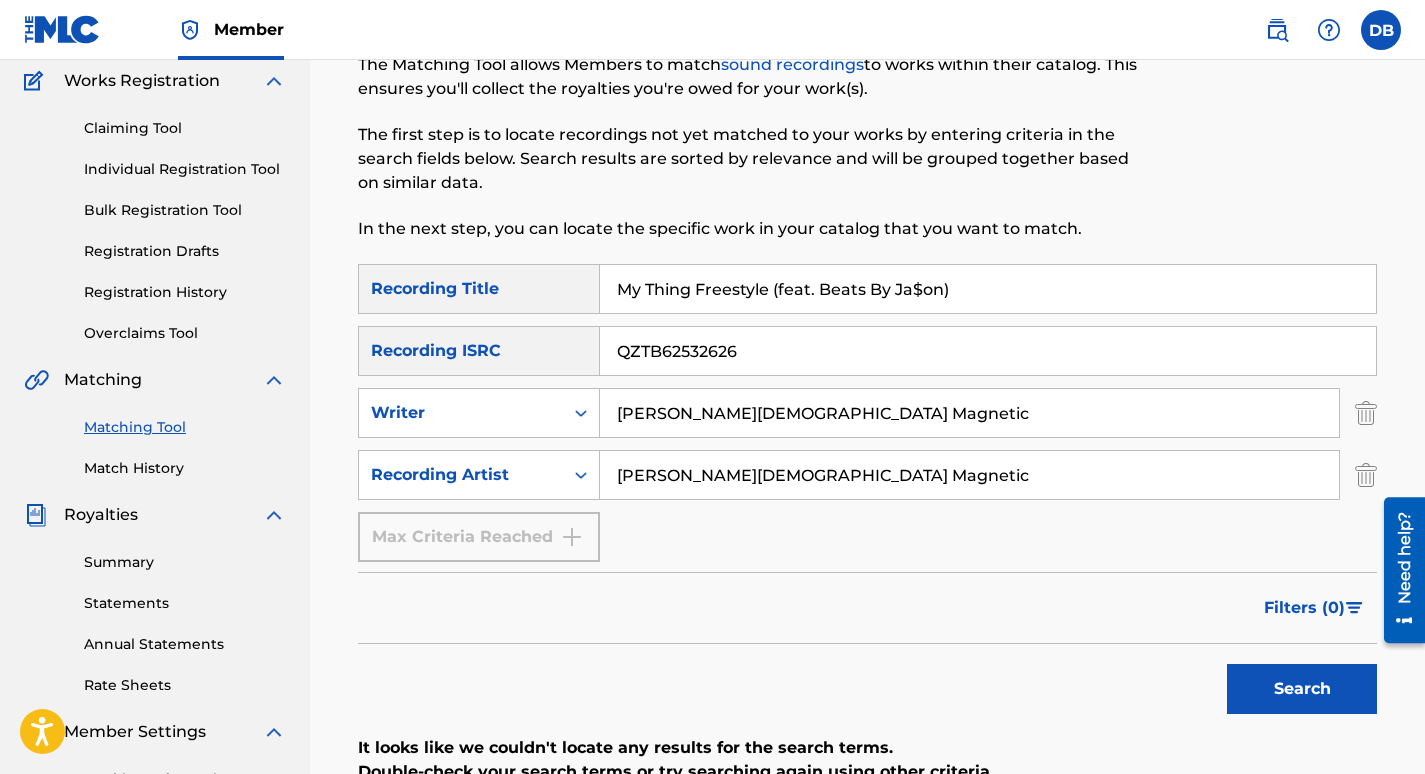 type on "[PERSON_NAME][DEMOGRAPHIC_DATA] Magnetic" 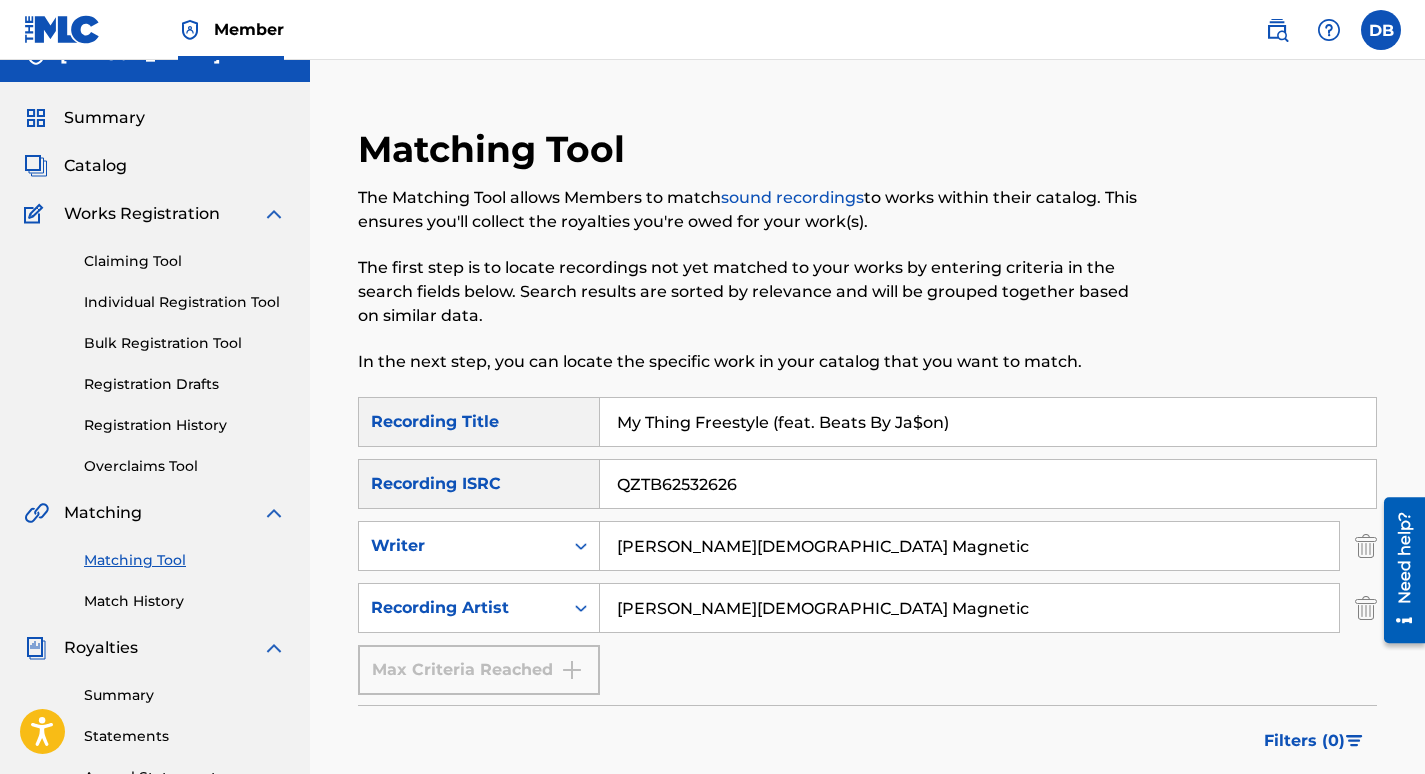scroll, scrollTop: 0, scrollLeft: 0, axis: both 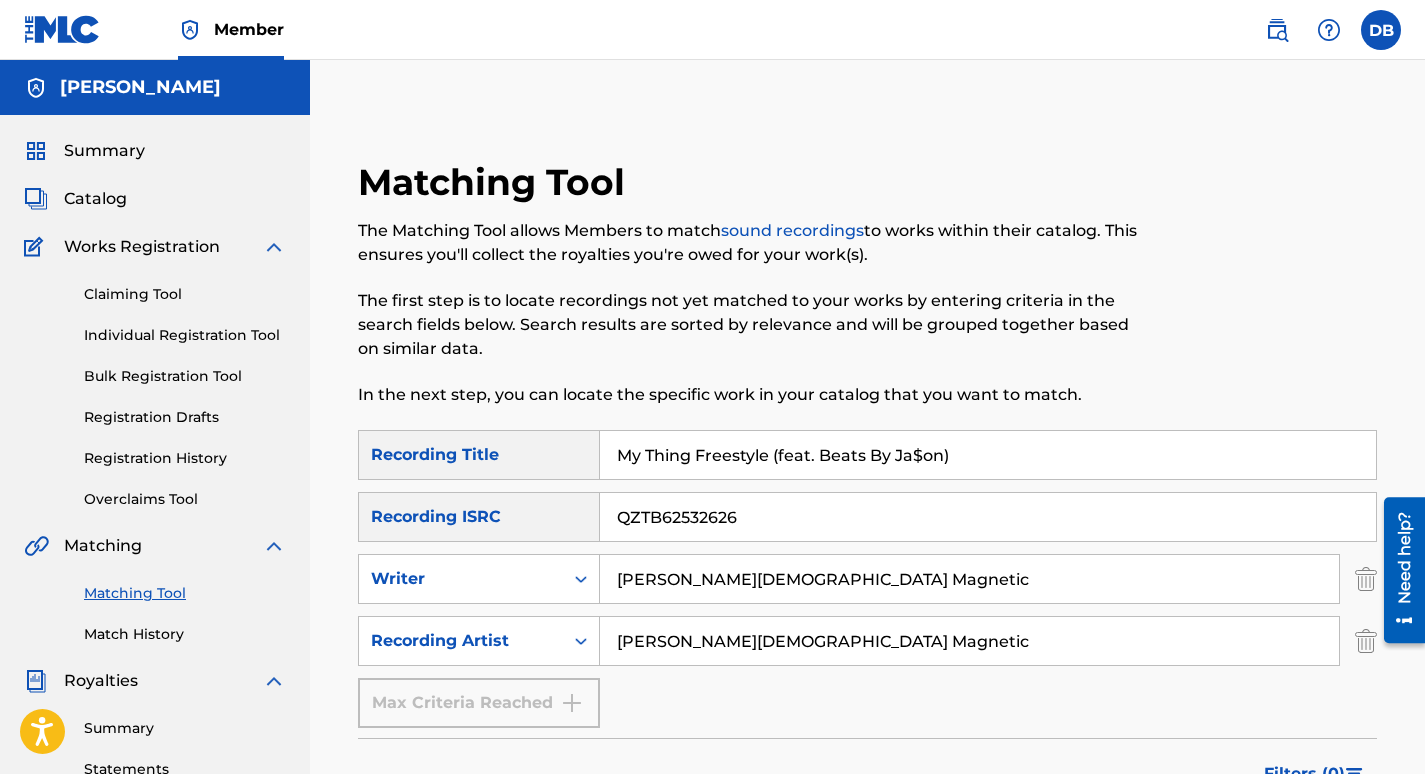 click on "SearchWithCriteriaee8e3842-ee5b-413e-a478-f9cd6f2fe49a Writer Supreme Allah Magnetic" at bounding box center (867, 579) 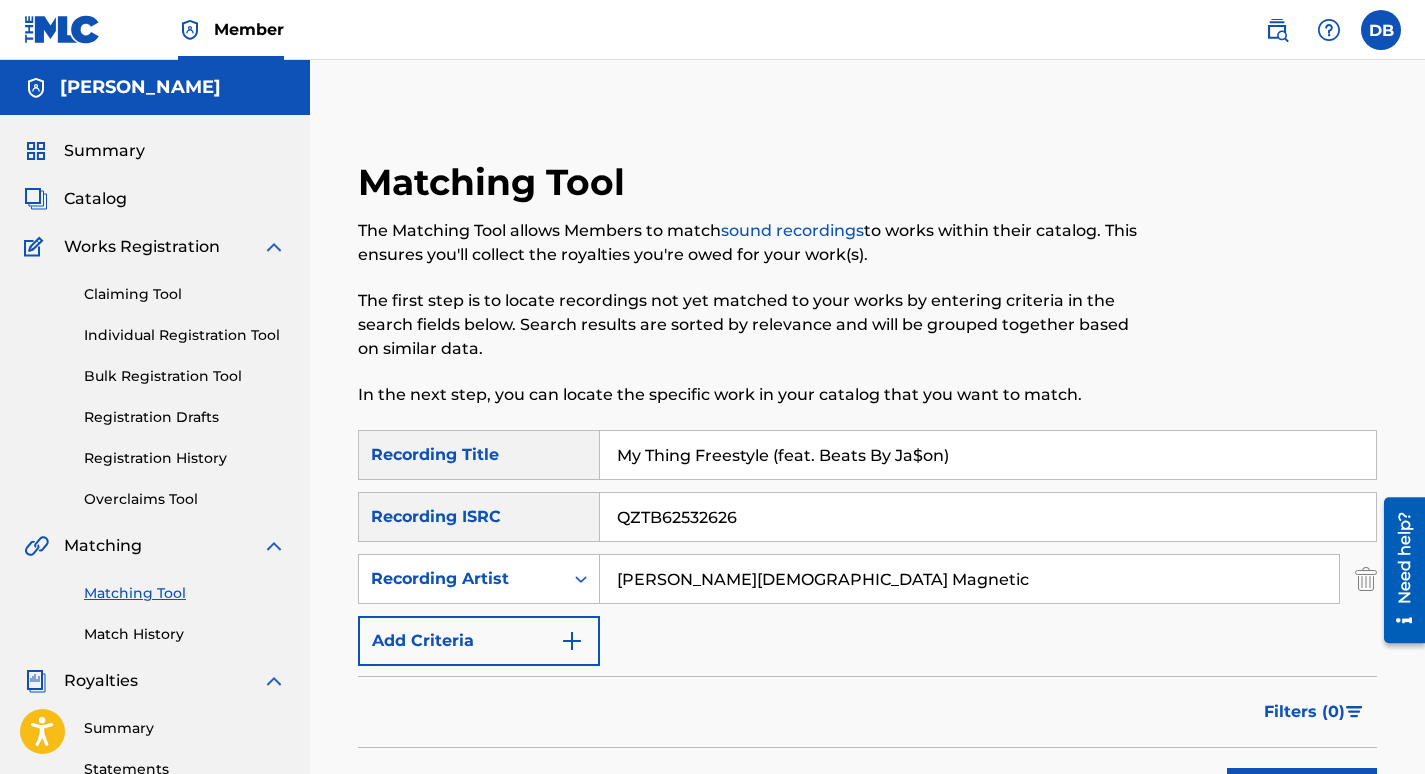 click at bounding box center [1366, 579] 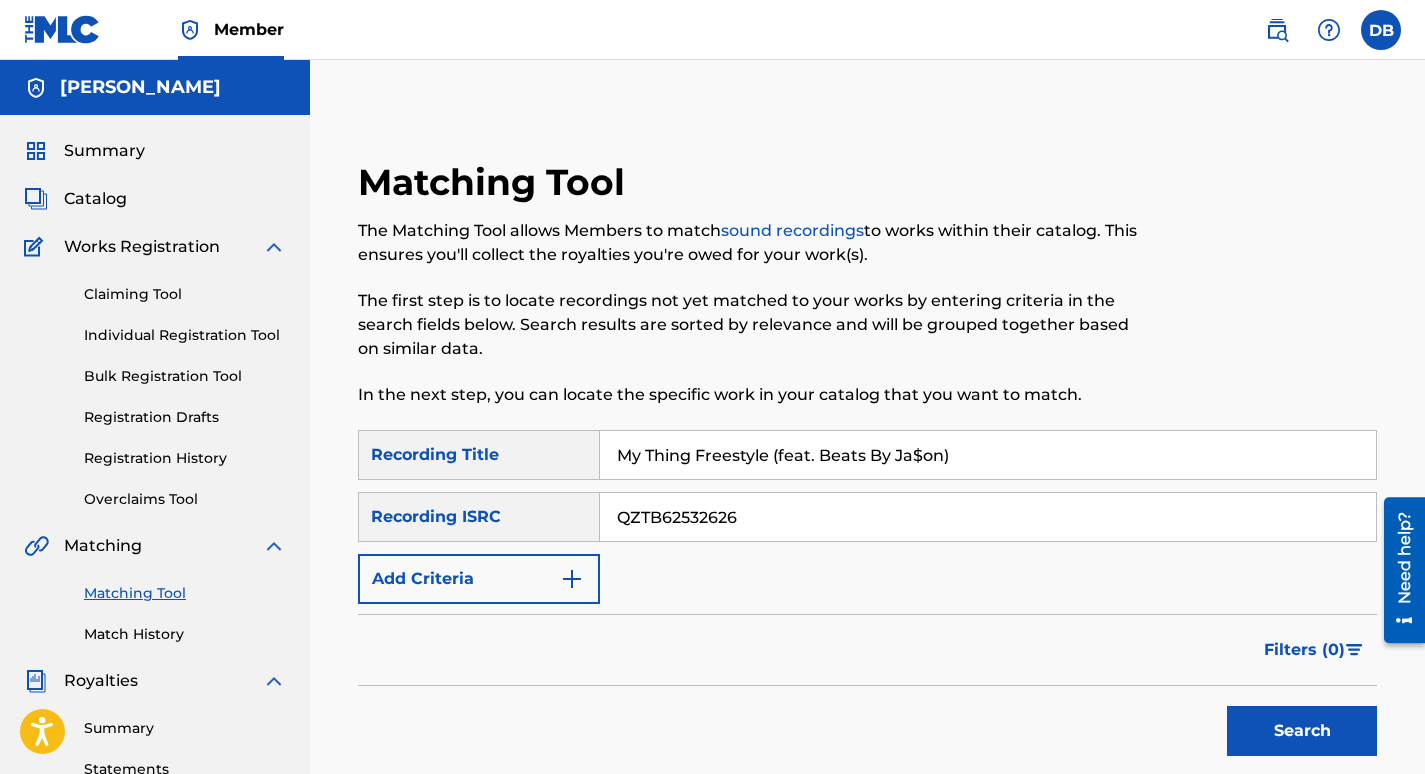 drag, startPoint x: 763, startPoint y: 517, endPoint x: 542, endPoint y: 491, distance: 222.52415 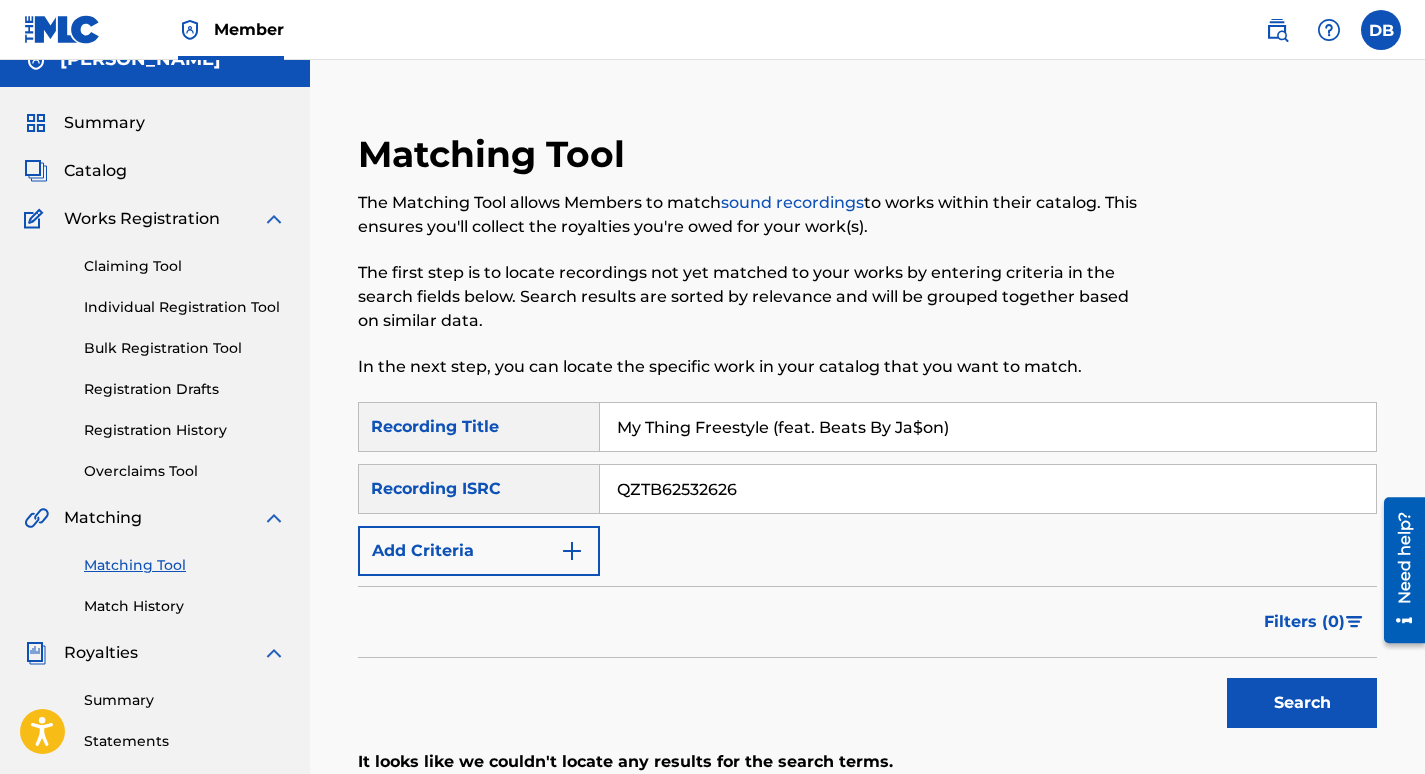 scroll, scrollTop: 0, scrollLeft: 0, axis: both 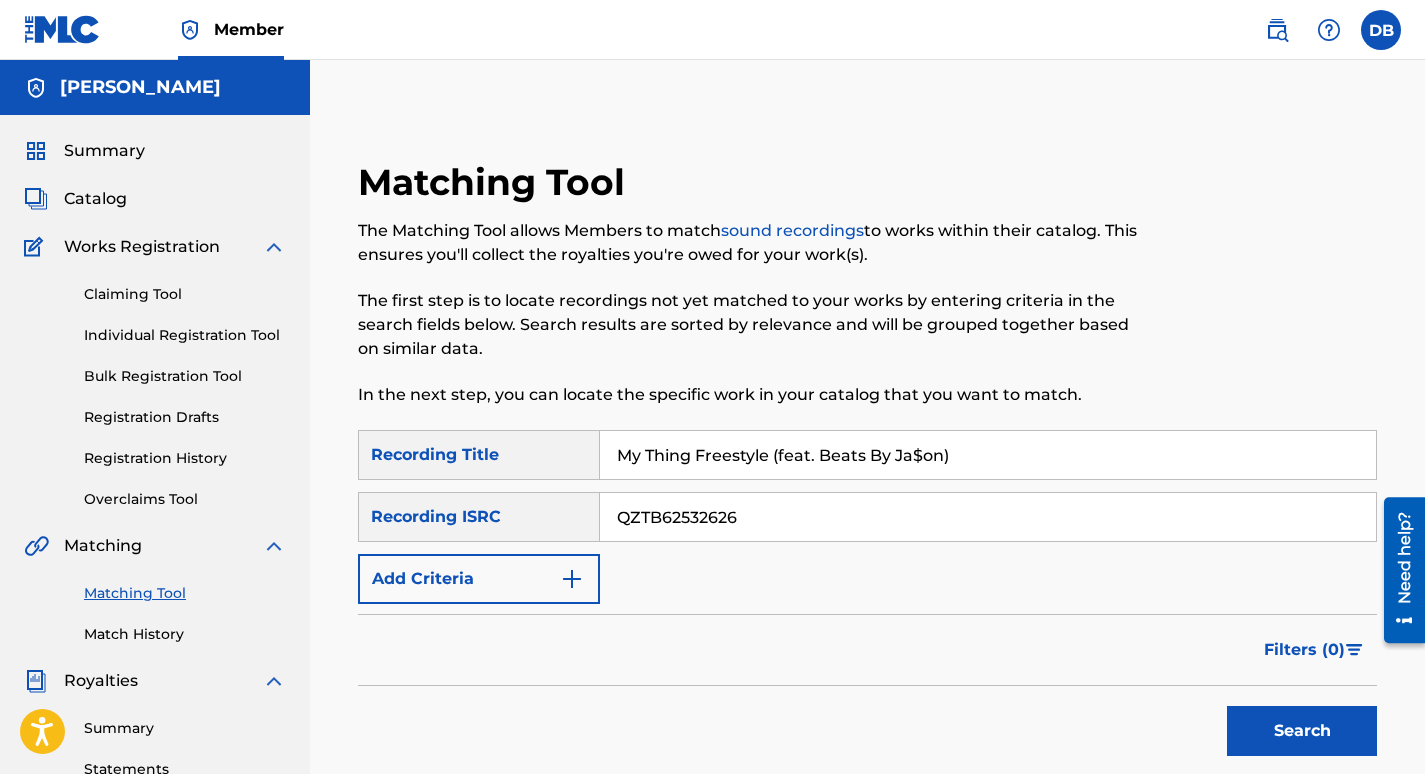 click on "Bulk Registration Tool" at bounding box center [185, 376] 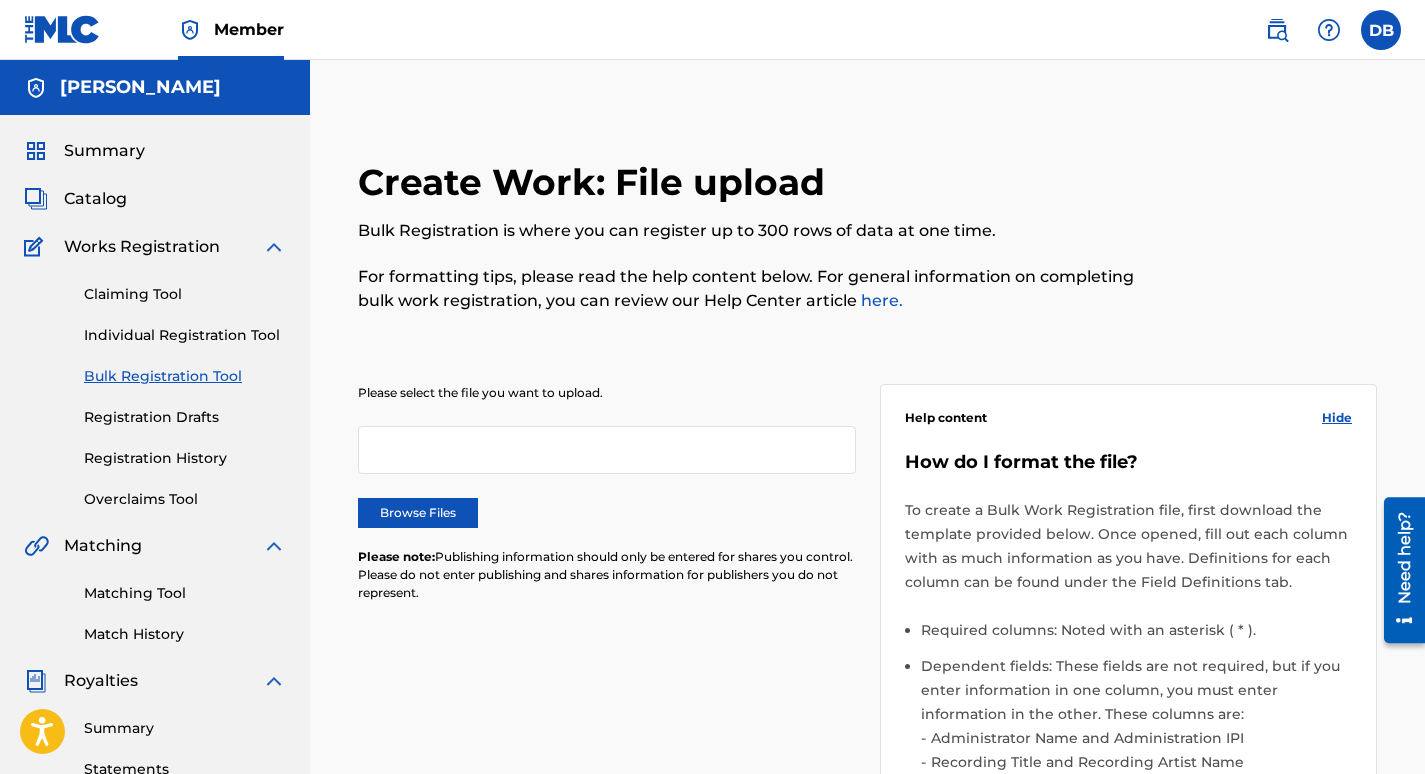 click on "Browse Files" at bounding box center (418, 513) 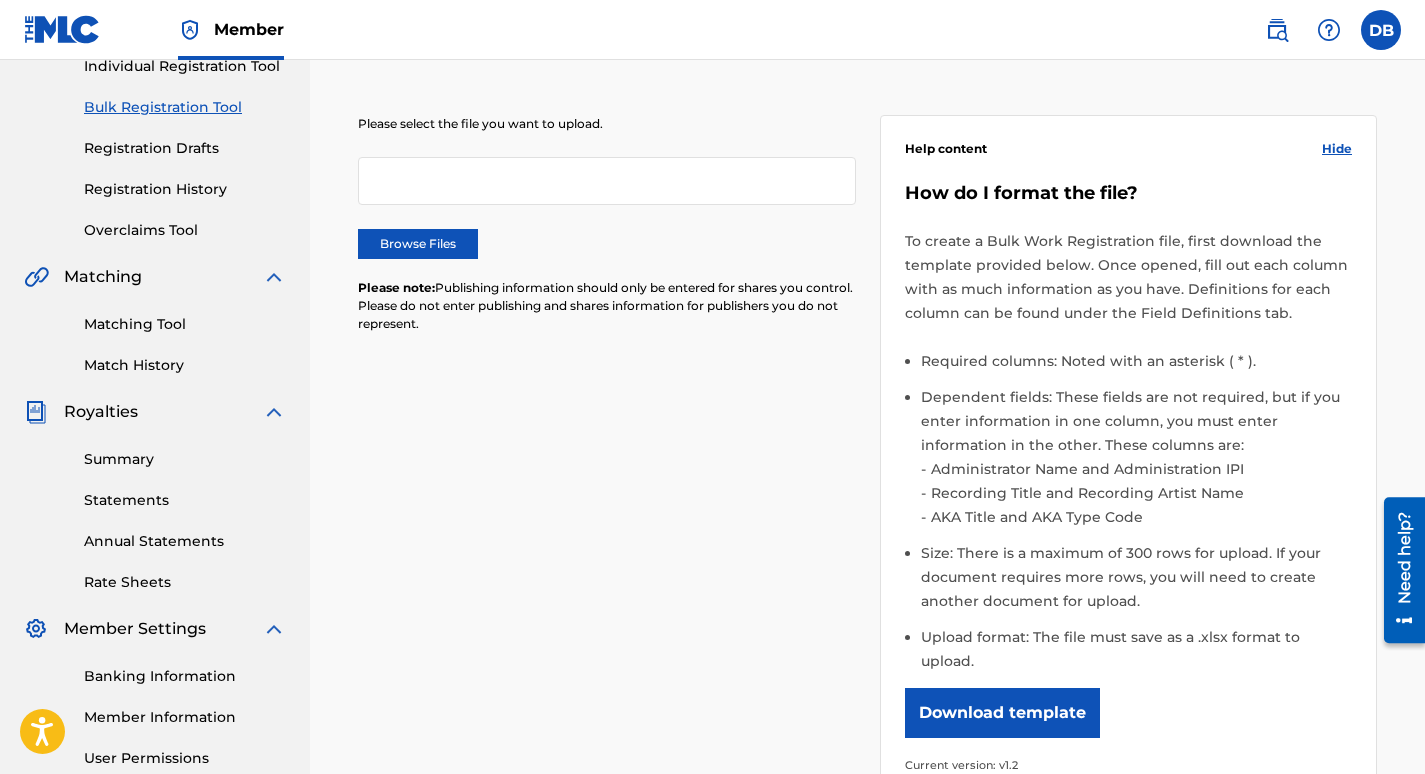 scroll, scrollTop: 270, scrollLeft: 0, axis: vertical 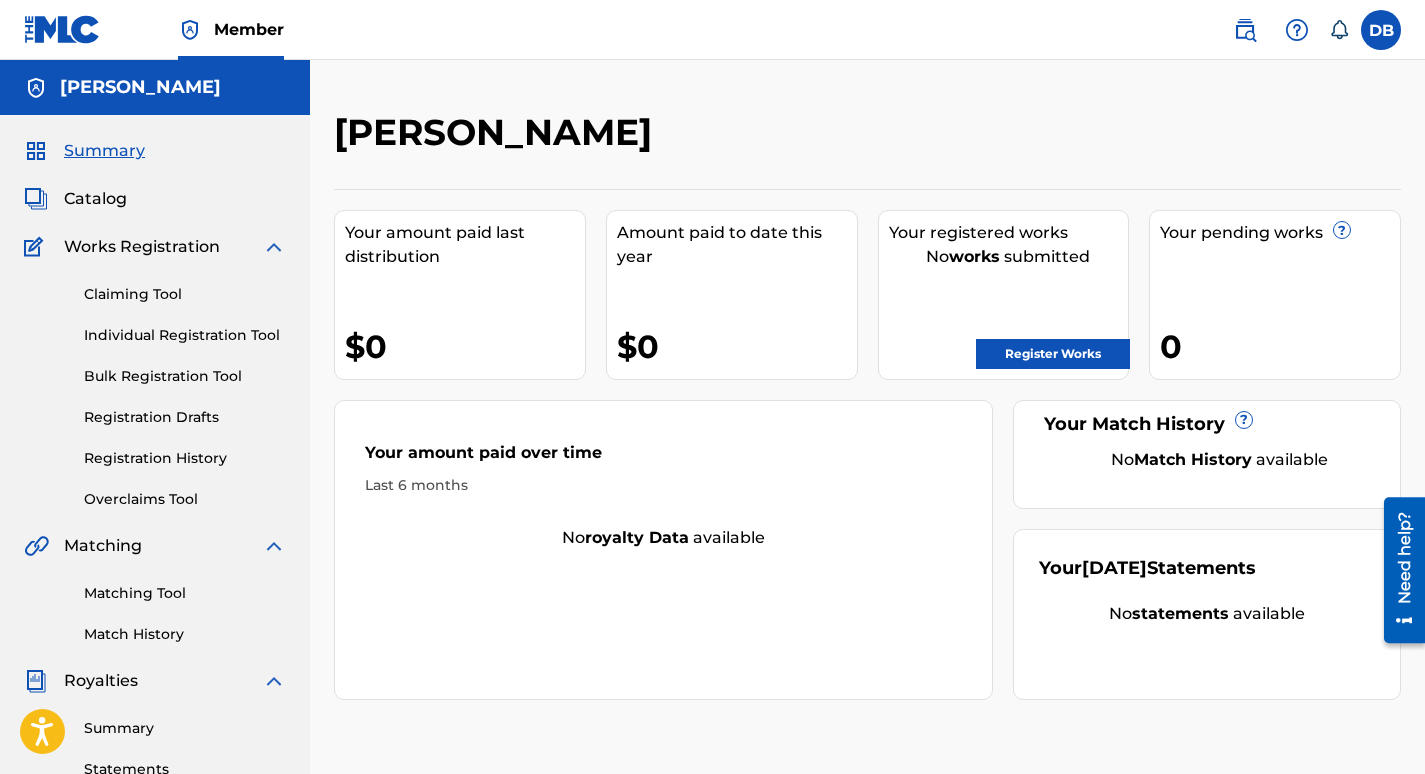 click at bounding box center [1381, 30] 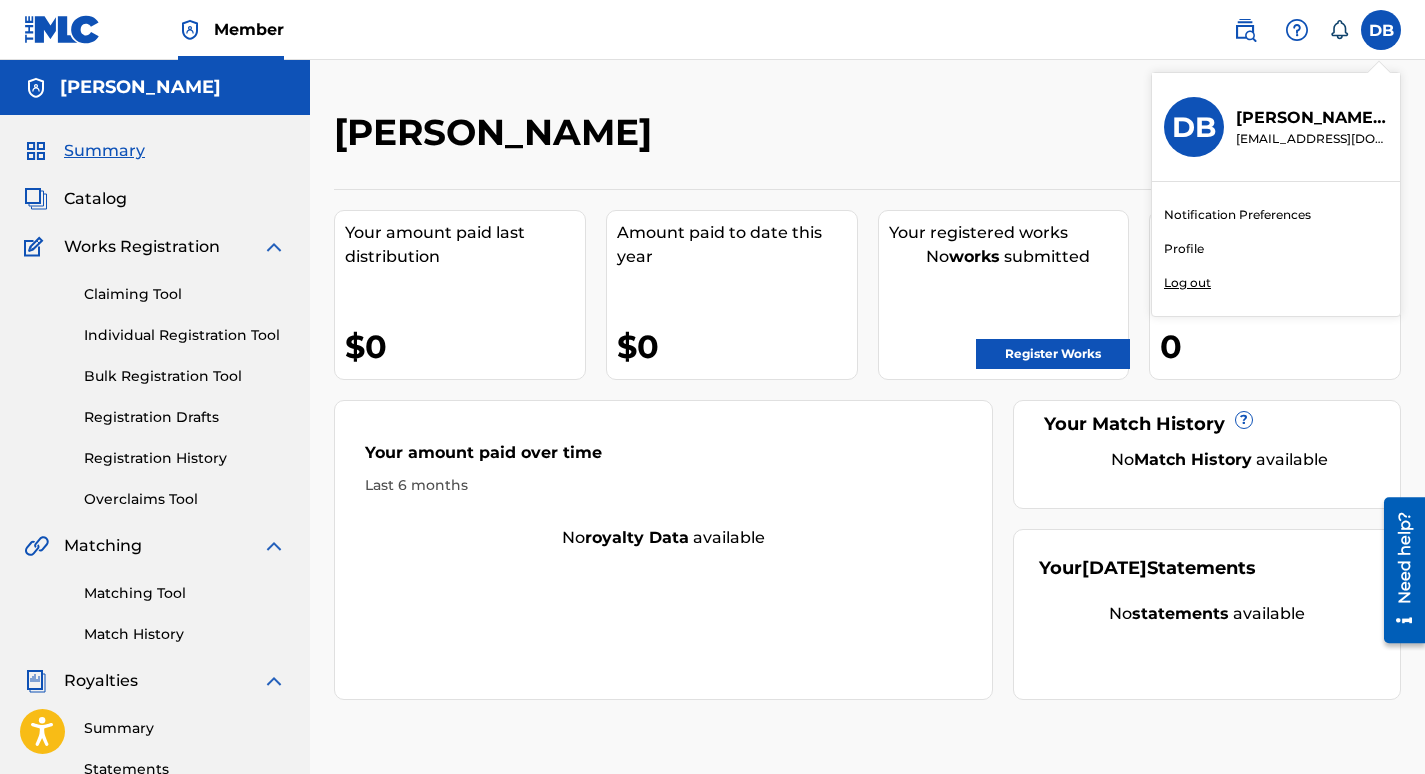 click on "Profile" at bounding box center (1184, 249) 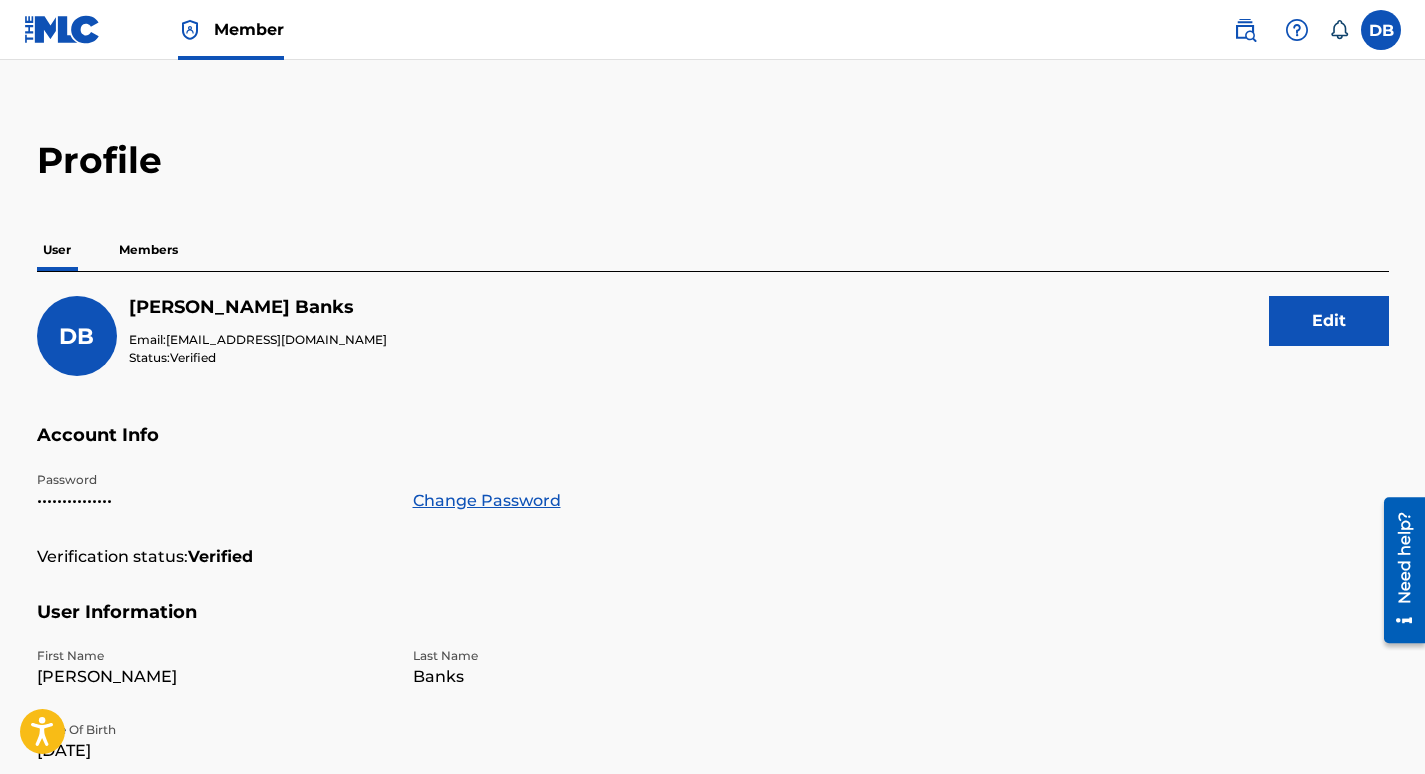 scroll, scrollTop: 0, scrollLeft: 0, axis: both 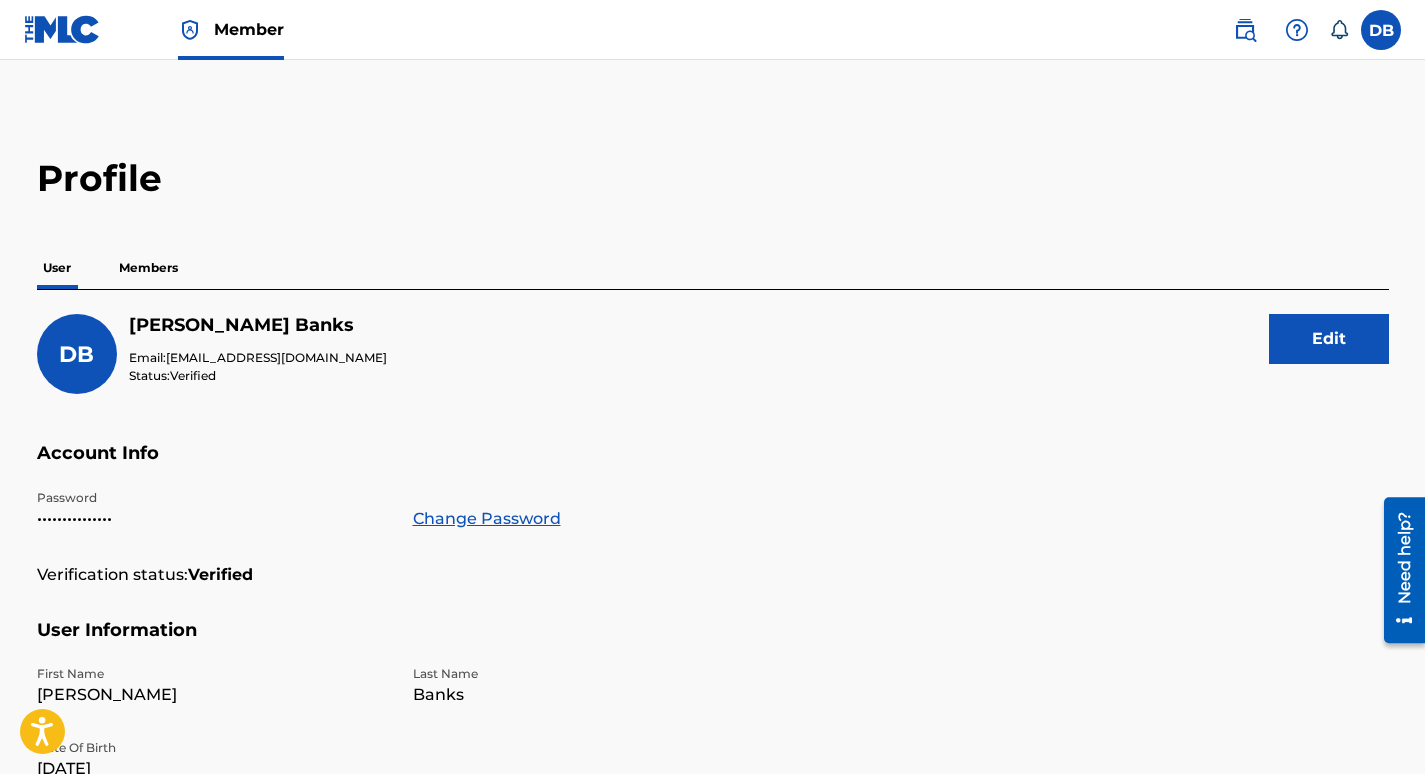 click on "Members" at bounding box center (148, 268) 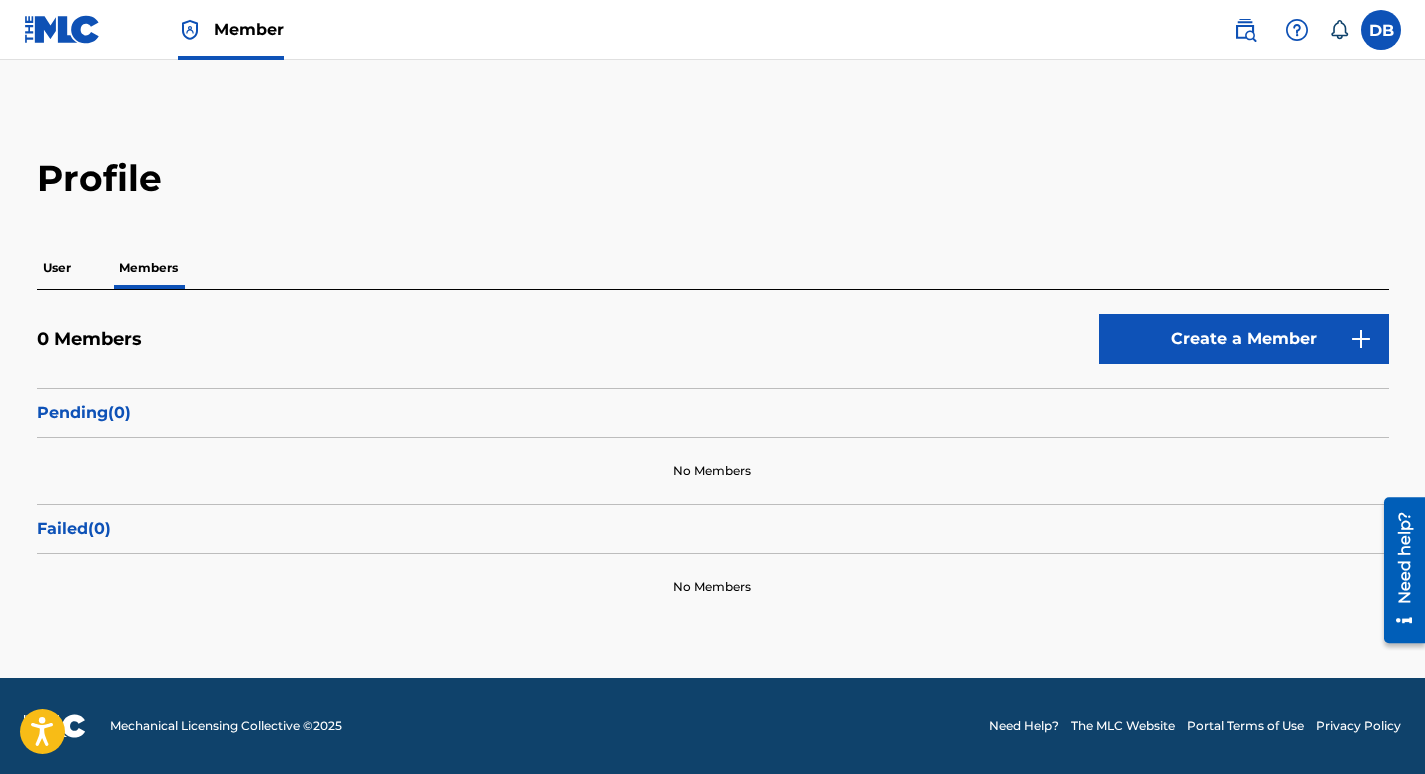 click on "User" at bounding box center [57, 268] 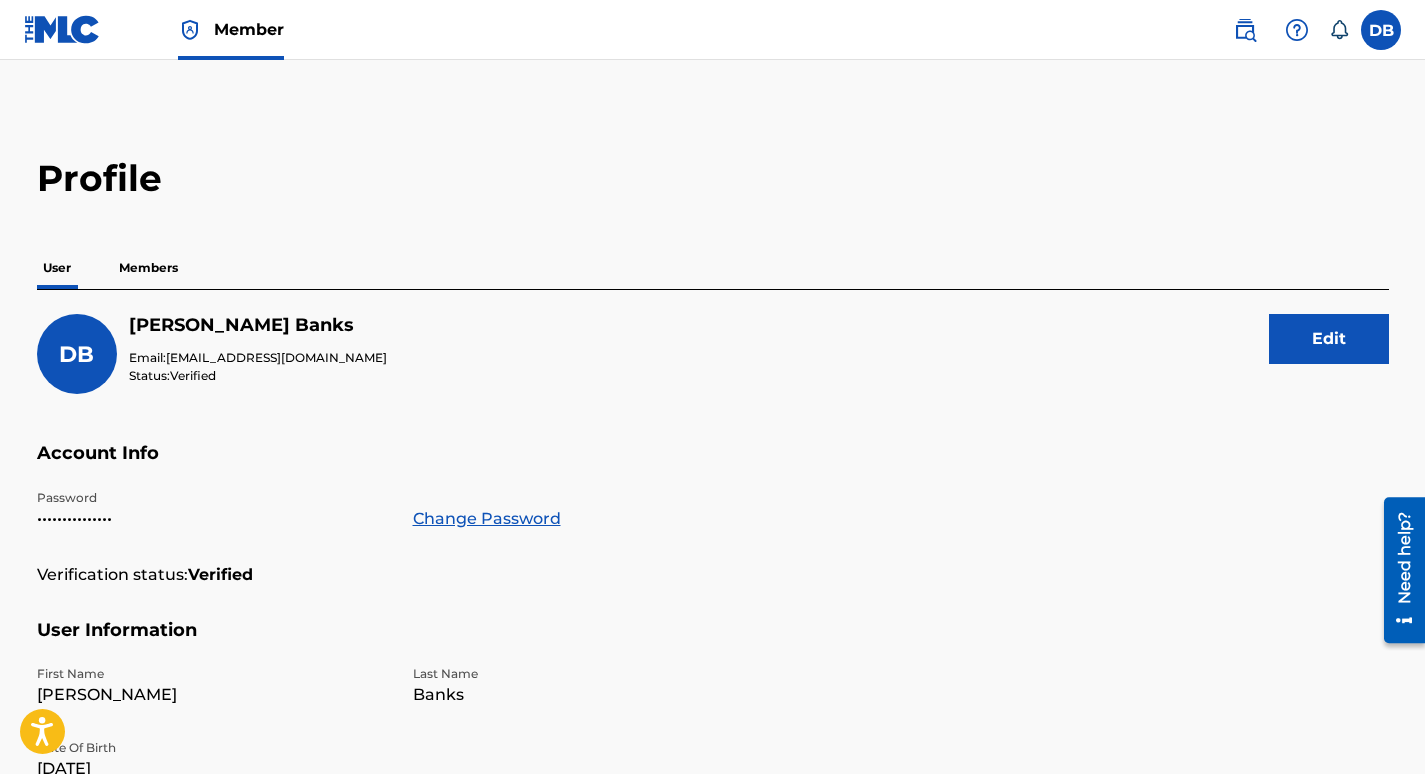 click at bounding box center (1245, 30) 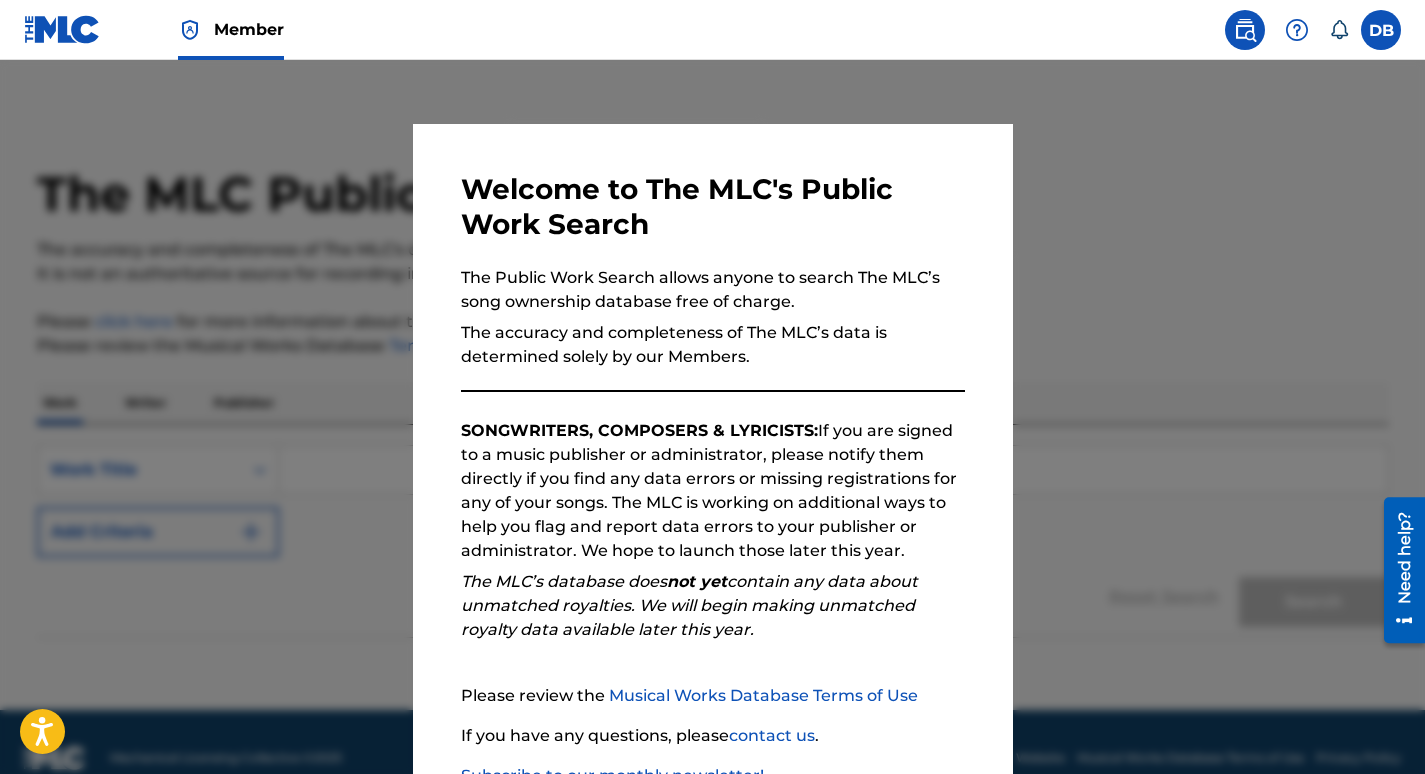 click at bounding box center [712, 447] 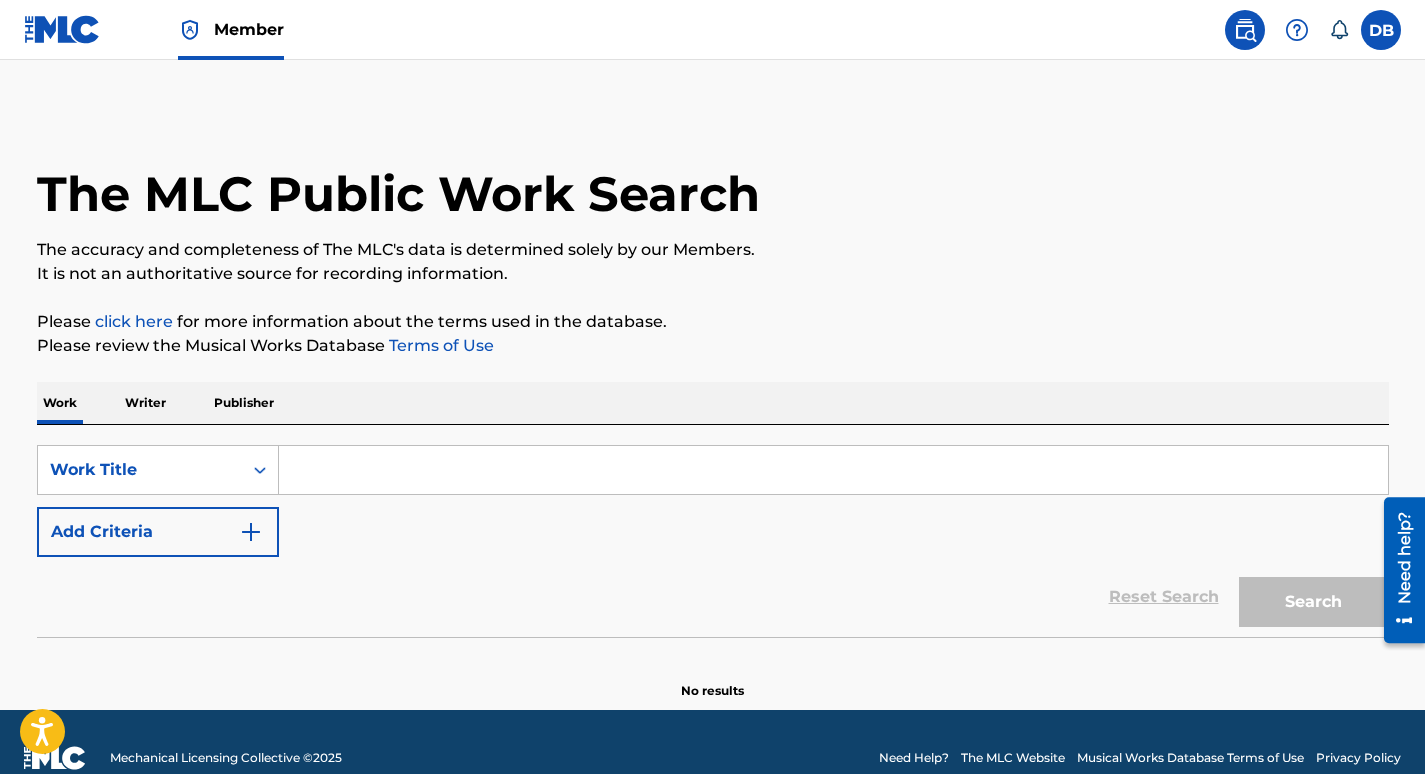 click at bounding box center (62, 29) 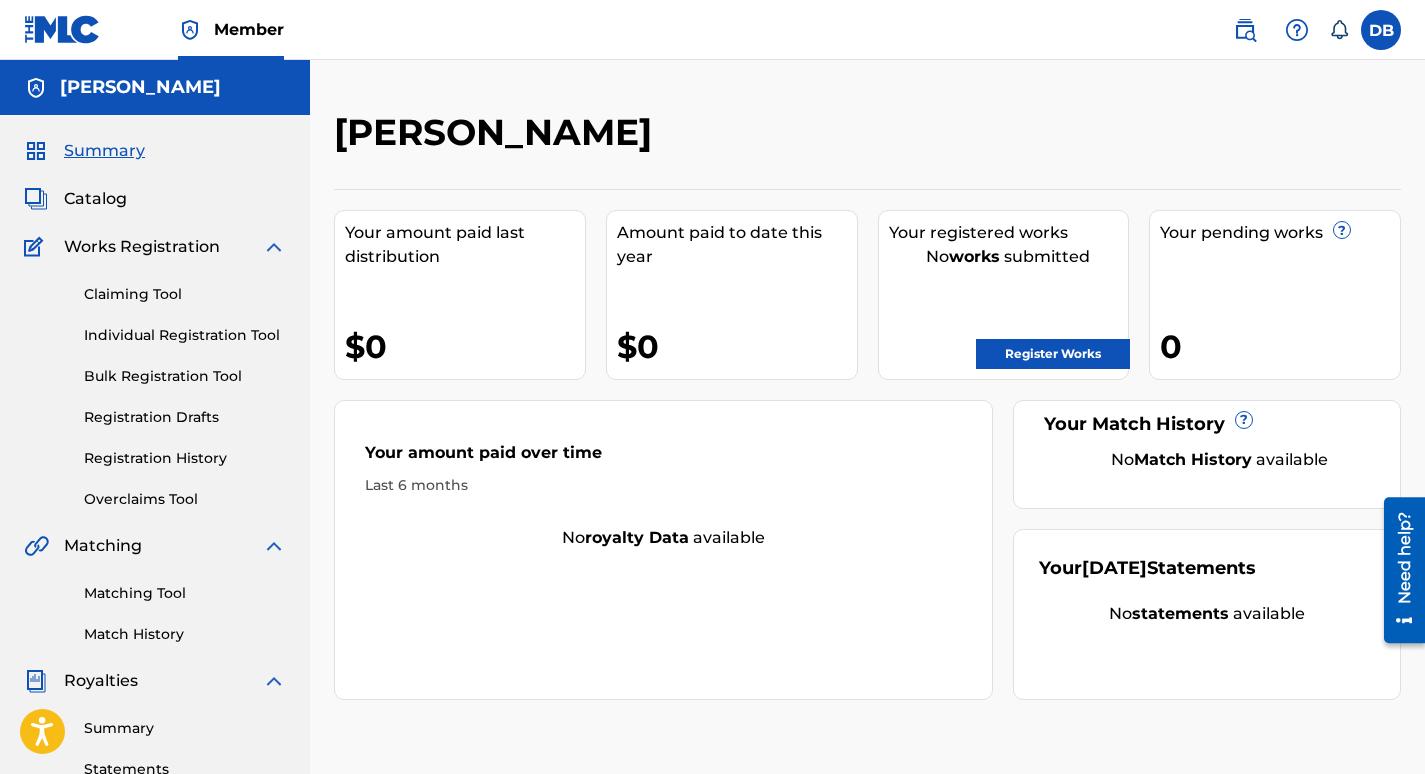 click on "Catalog" at bounding box center [95, 199] 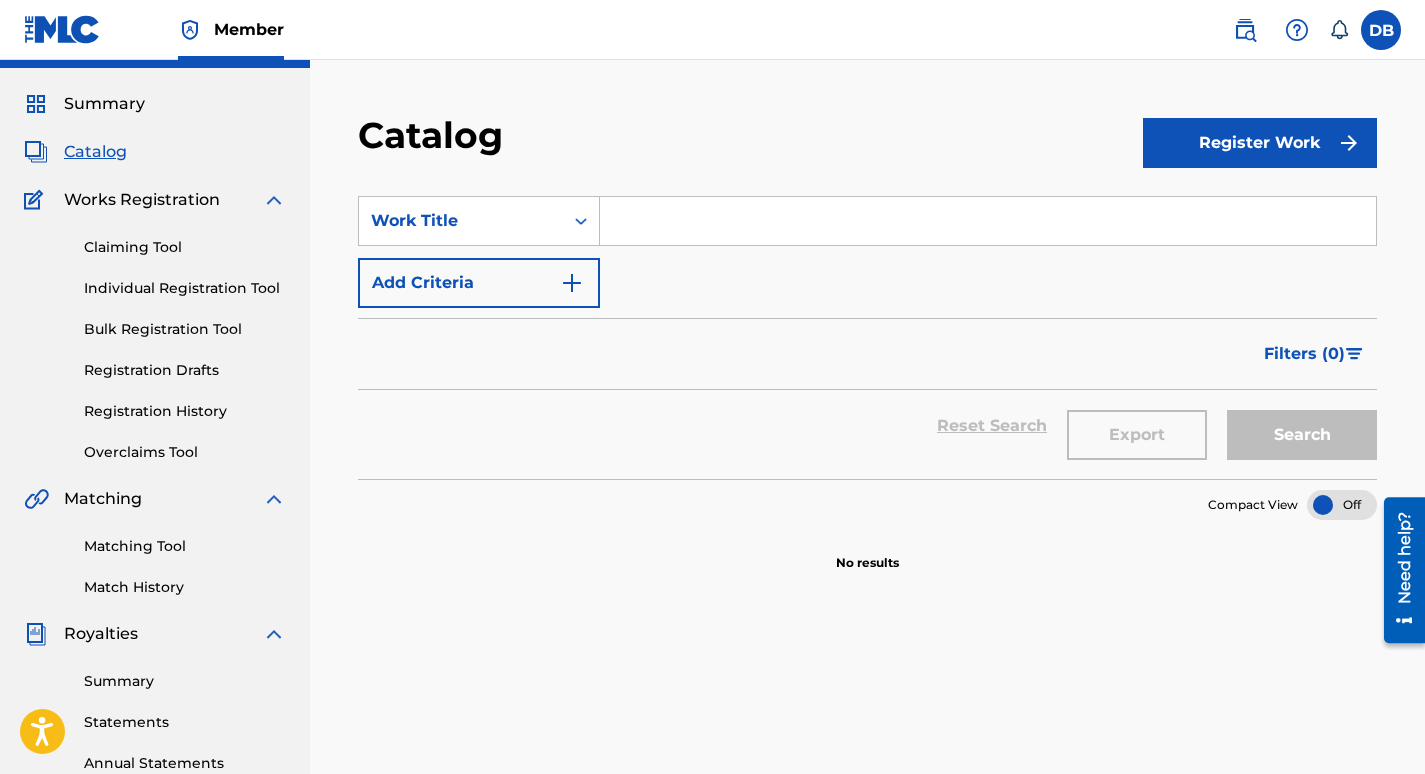 scroll, scrollTop: 100, scrollLeft: 0, axis: vertical 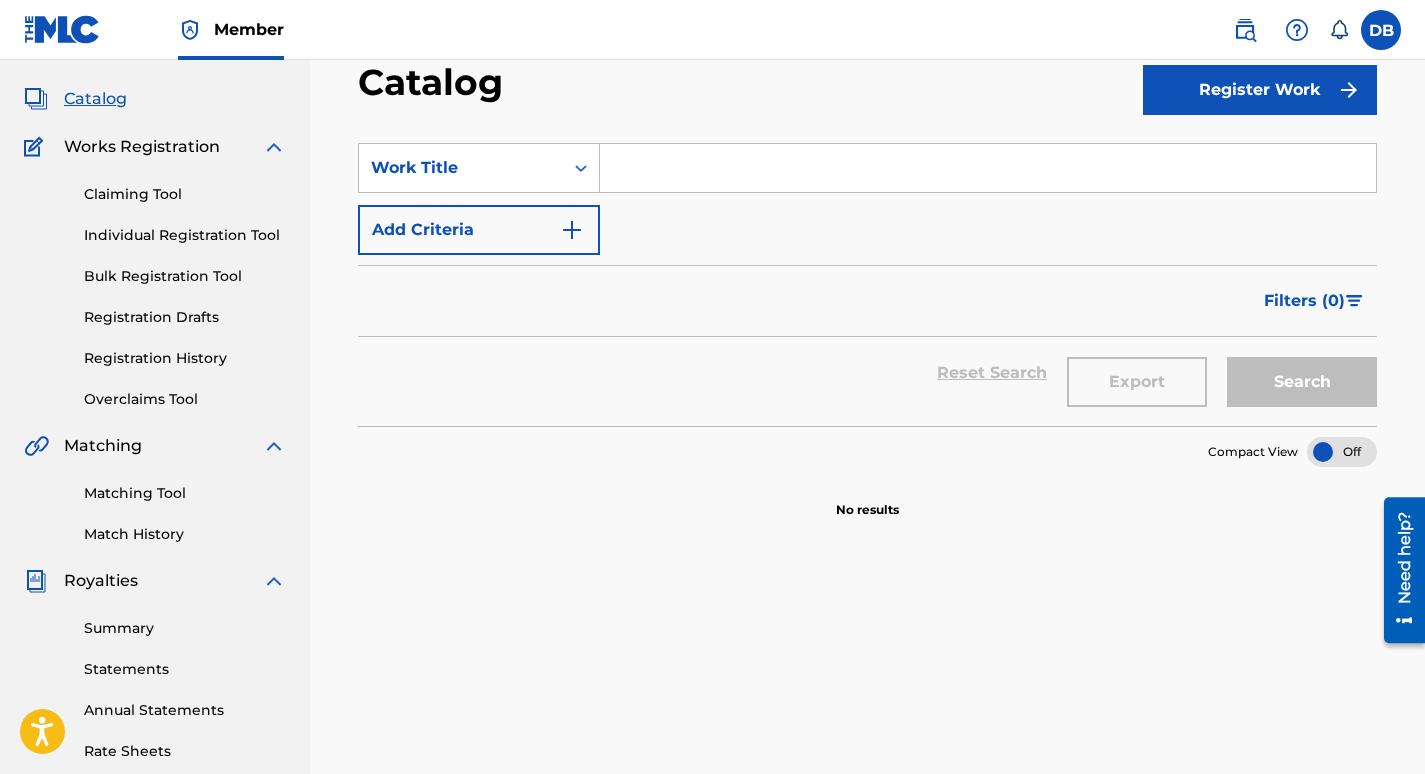 click on "Overclaims Tool" at bounding box center [185, 399] 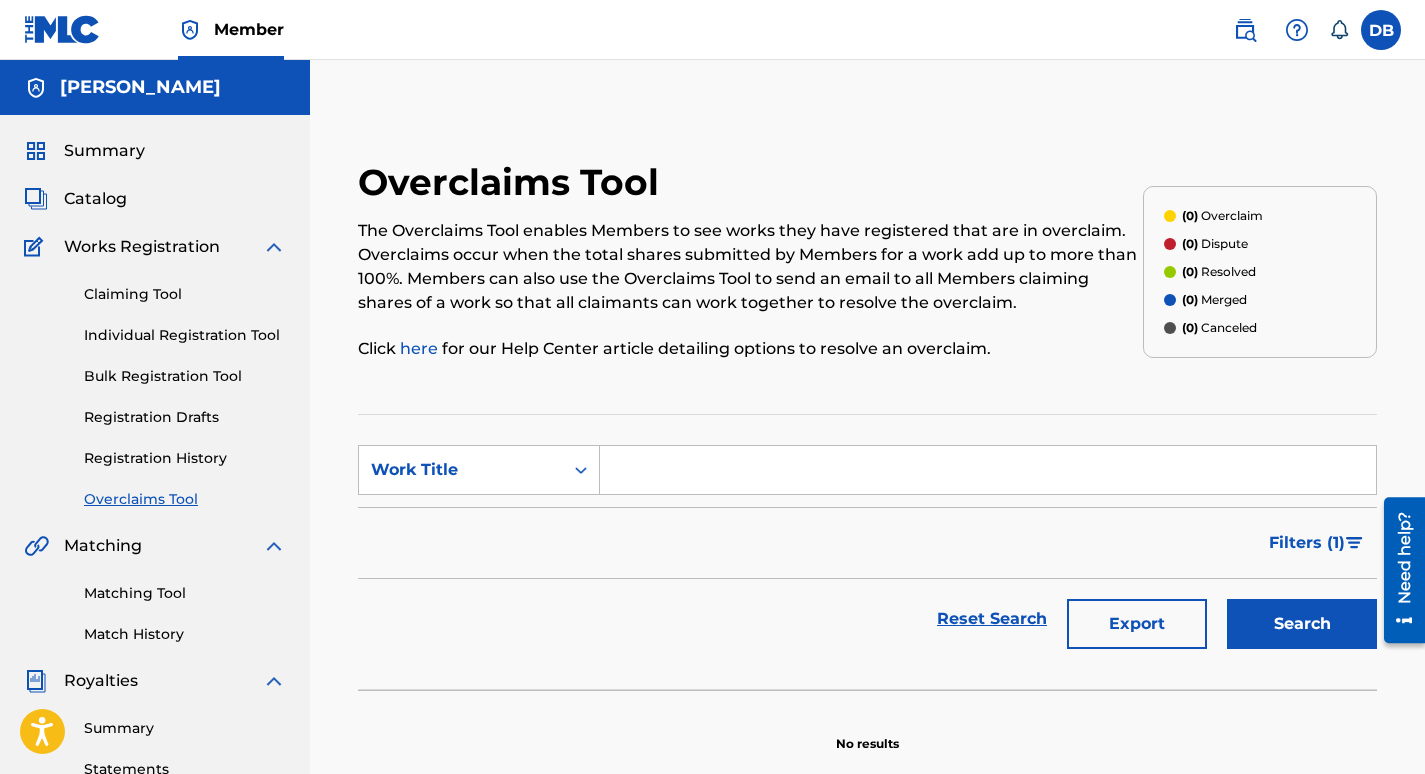 click on "Summary" at bounding box center (104, 151) 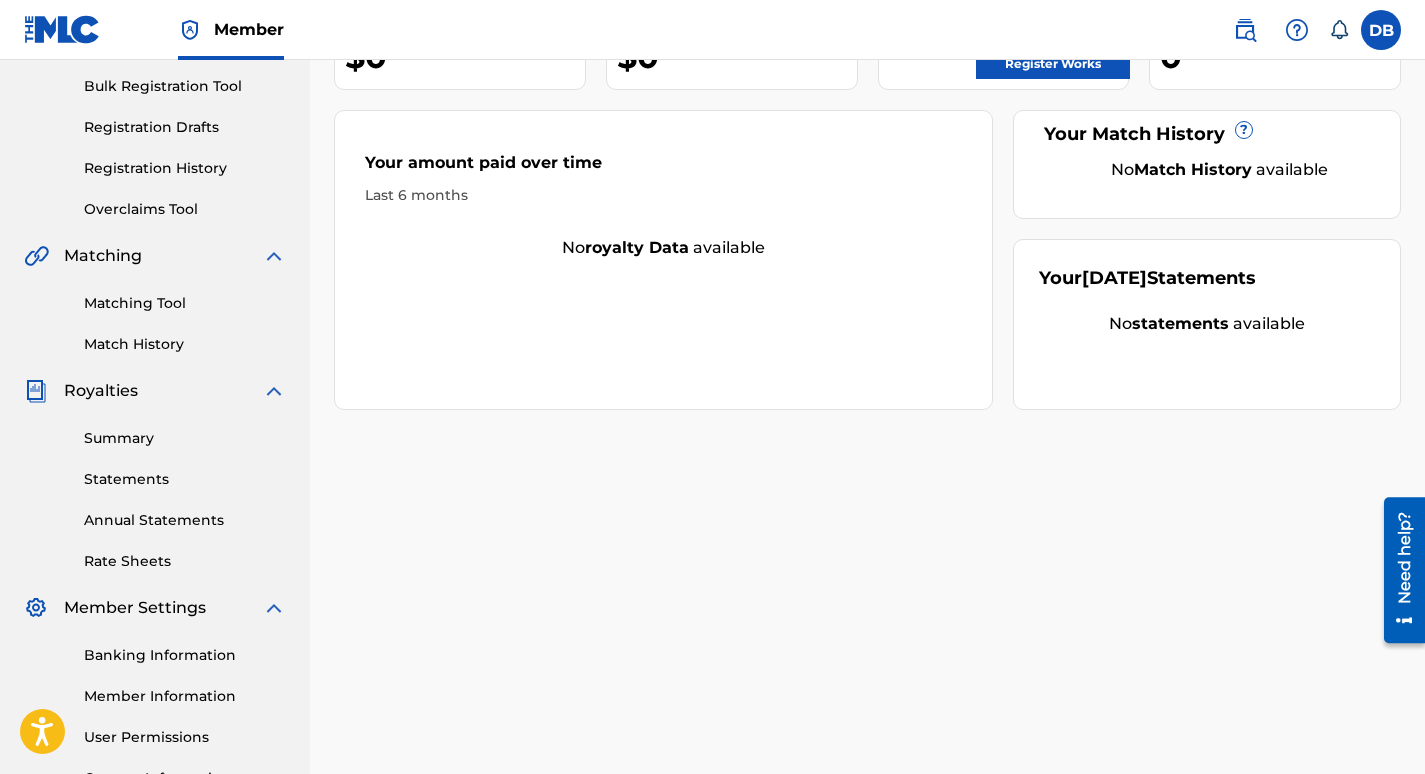 scroll, scrollTop: 266, scrollLeft: 0, axis: vertical 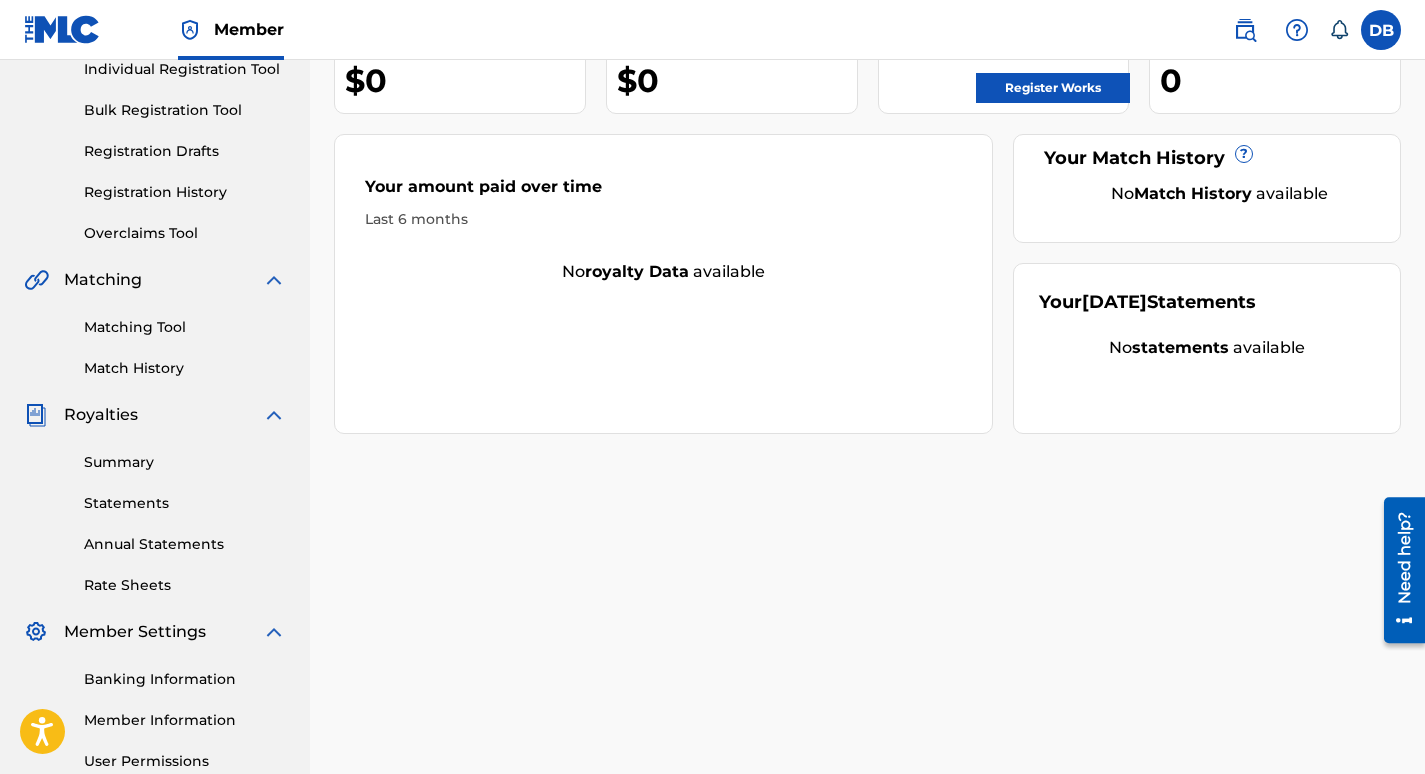 click on "Member Information" at bounding box center [185, 720] 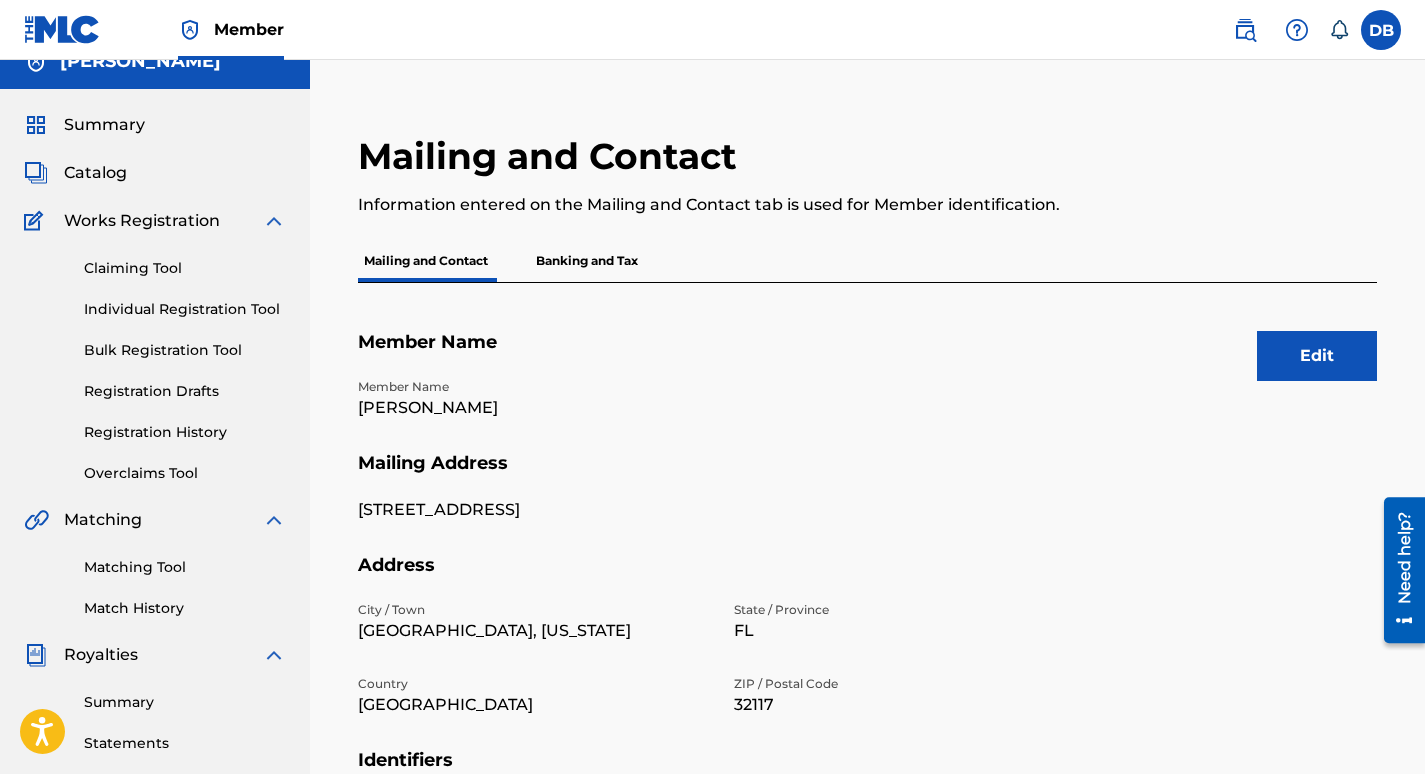 scroll, scrollTop: 0, scrollLeft: 0, axis: both 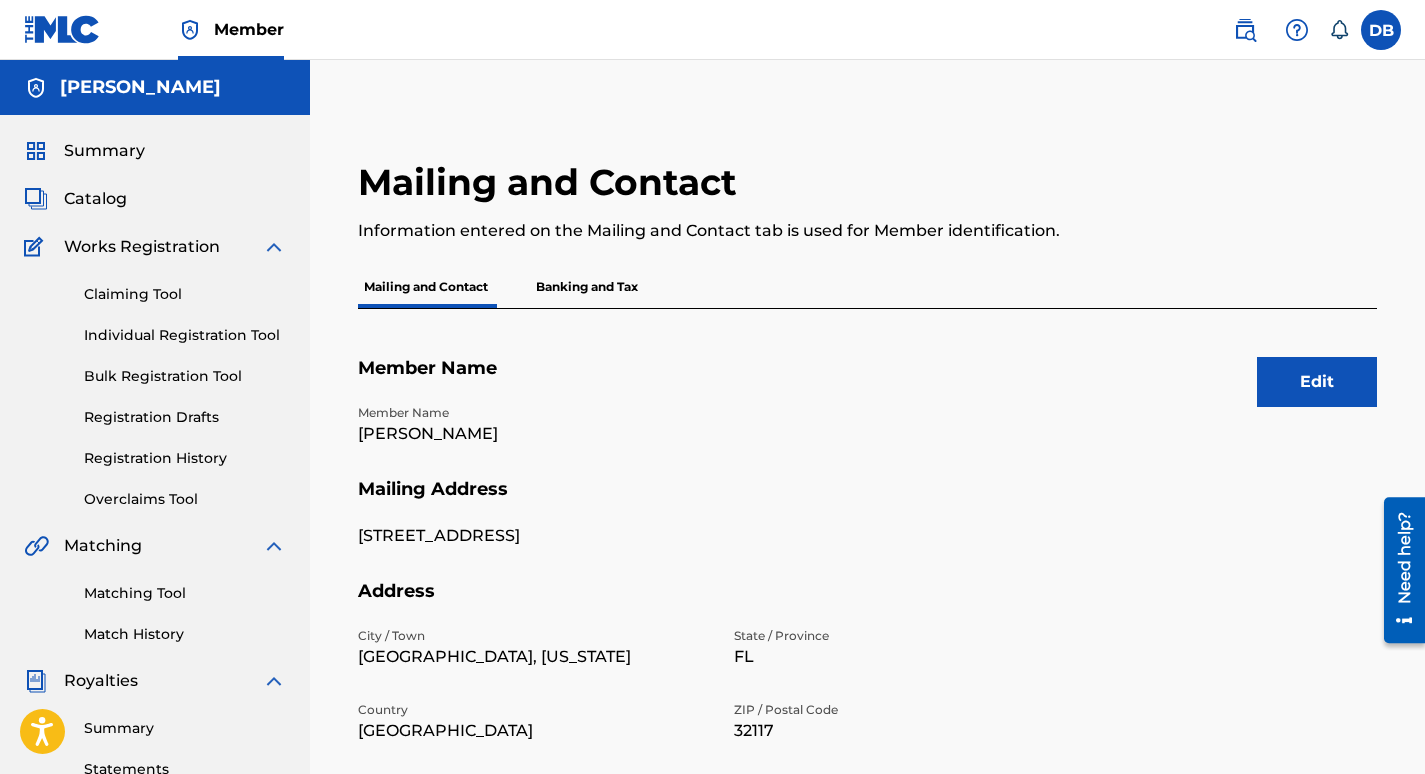 click on "Banking and Tax" at bounding box center (587, 287) 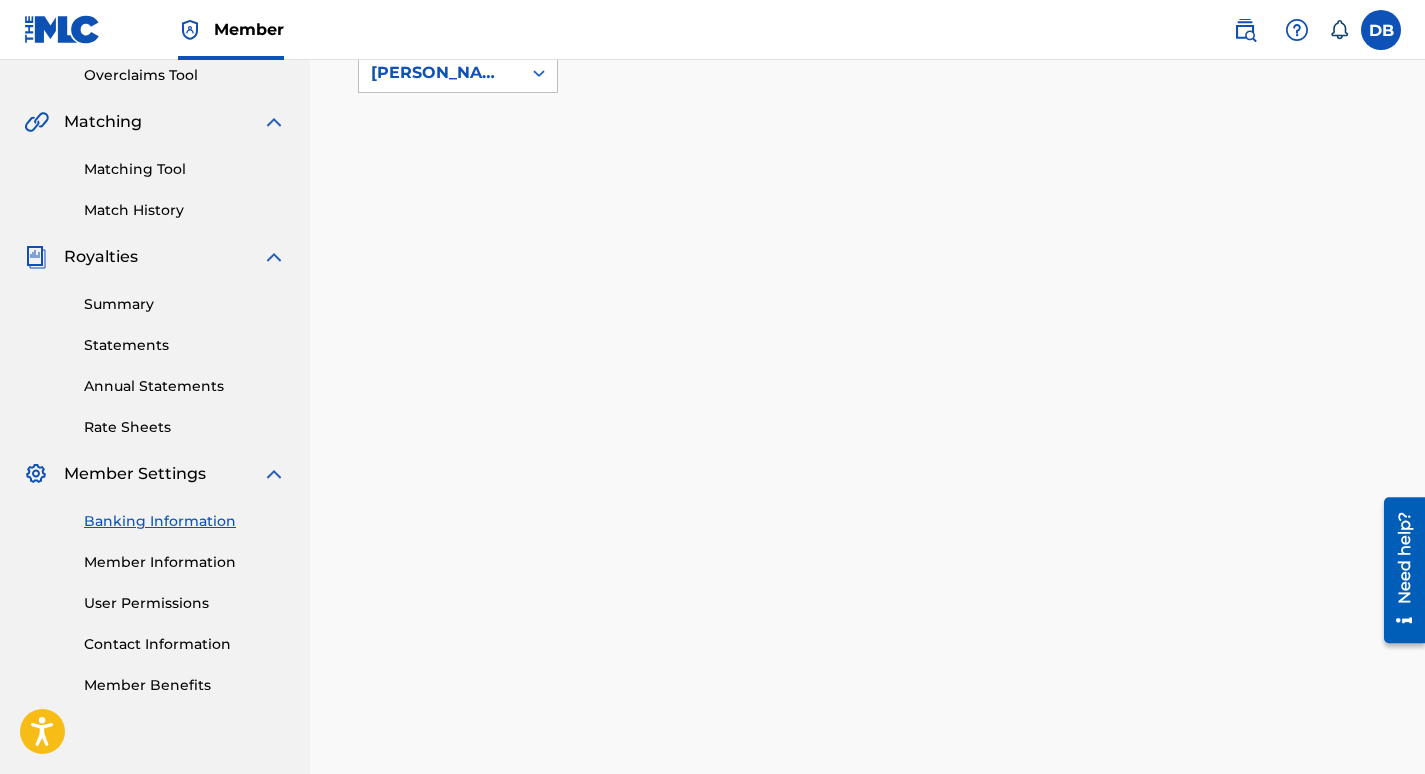 scroll, scrollTop: 330, scrollLeft: 0, axis: vertical 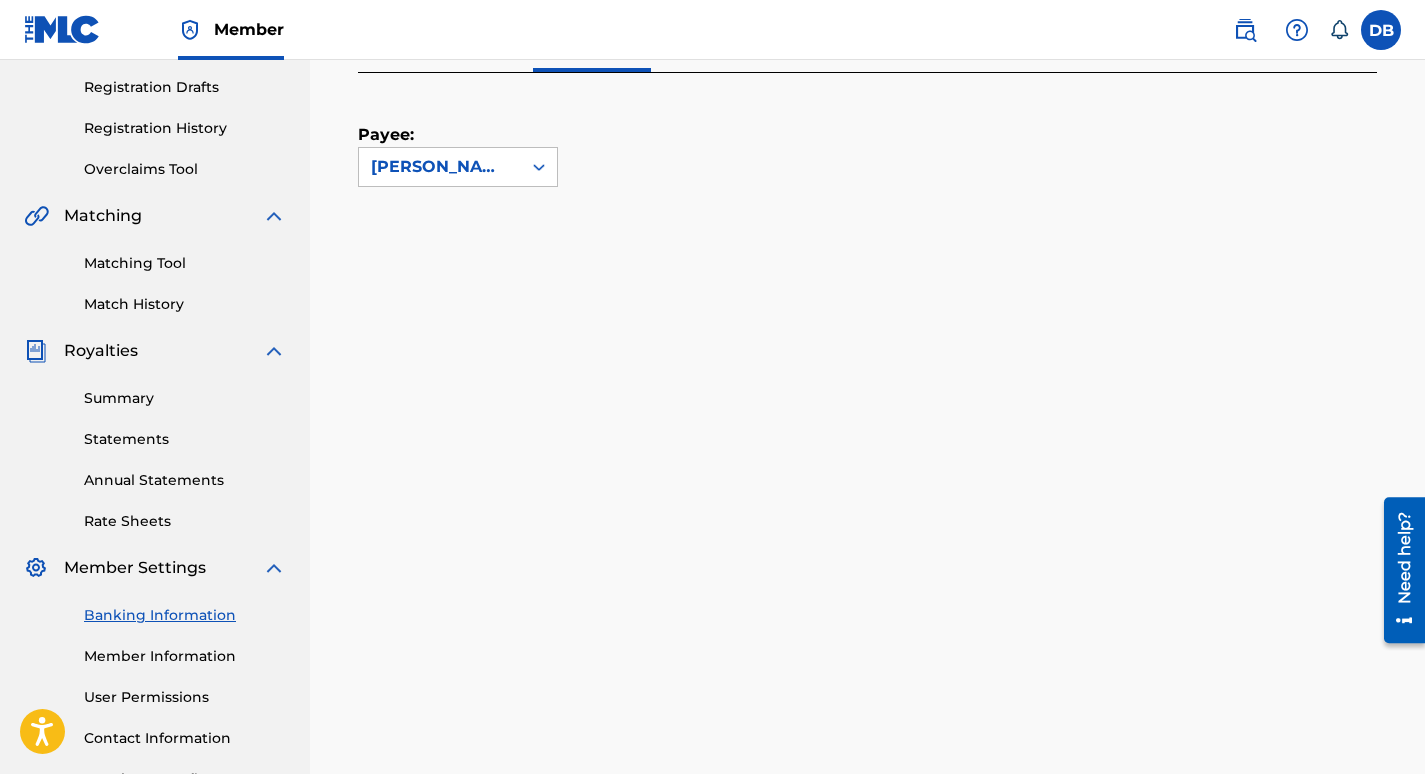 click on "Summary" at bounding box center (185, 398) 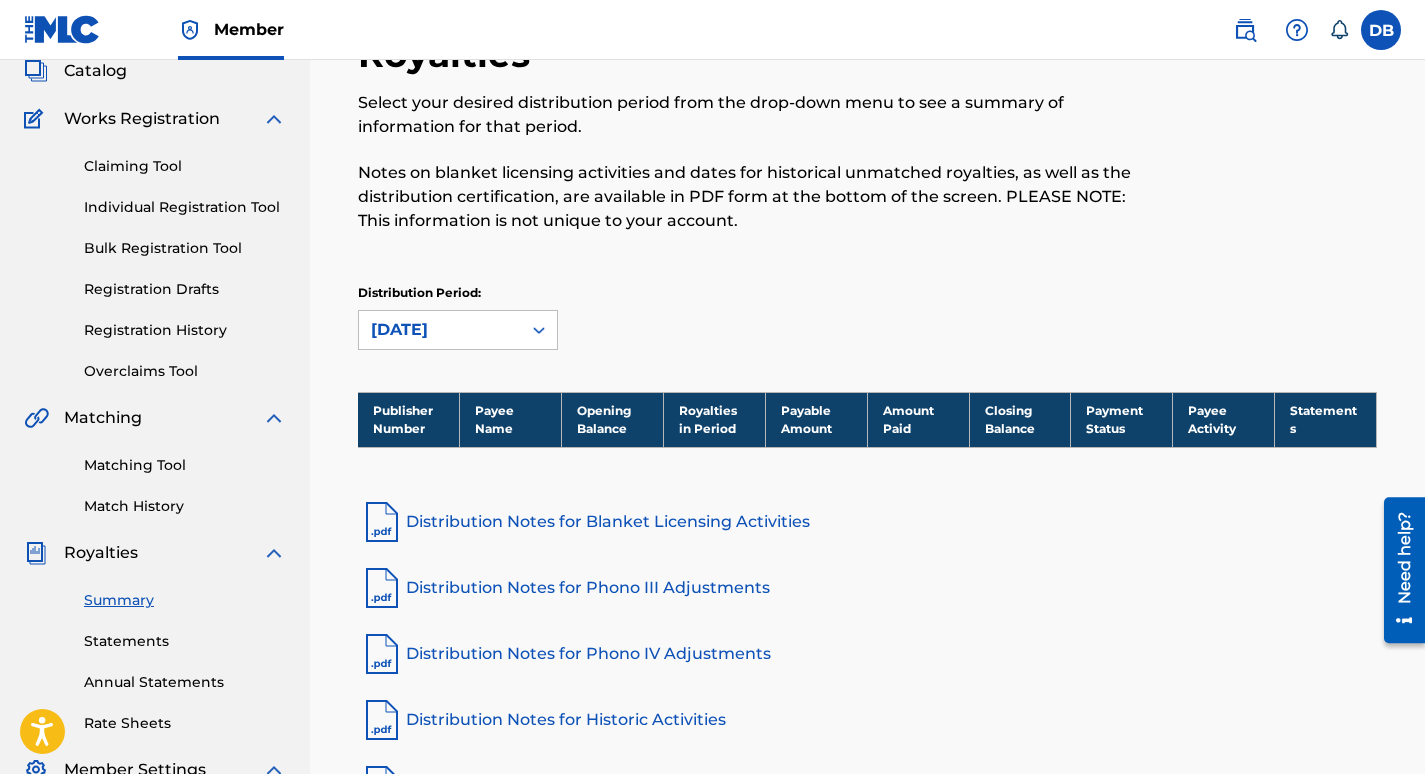 scroll, scrollTop: 100, scrollLeft: 0, axis: vertical 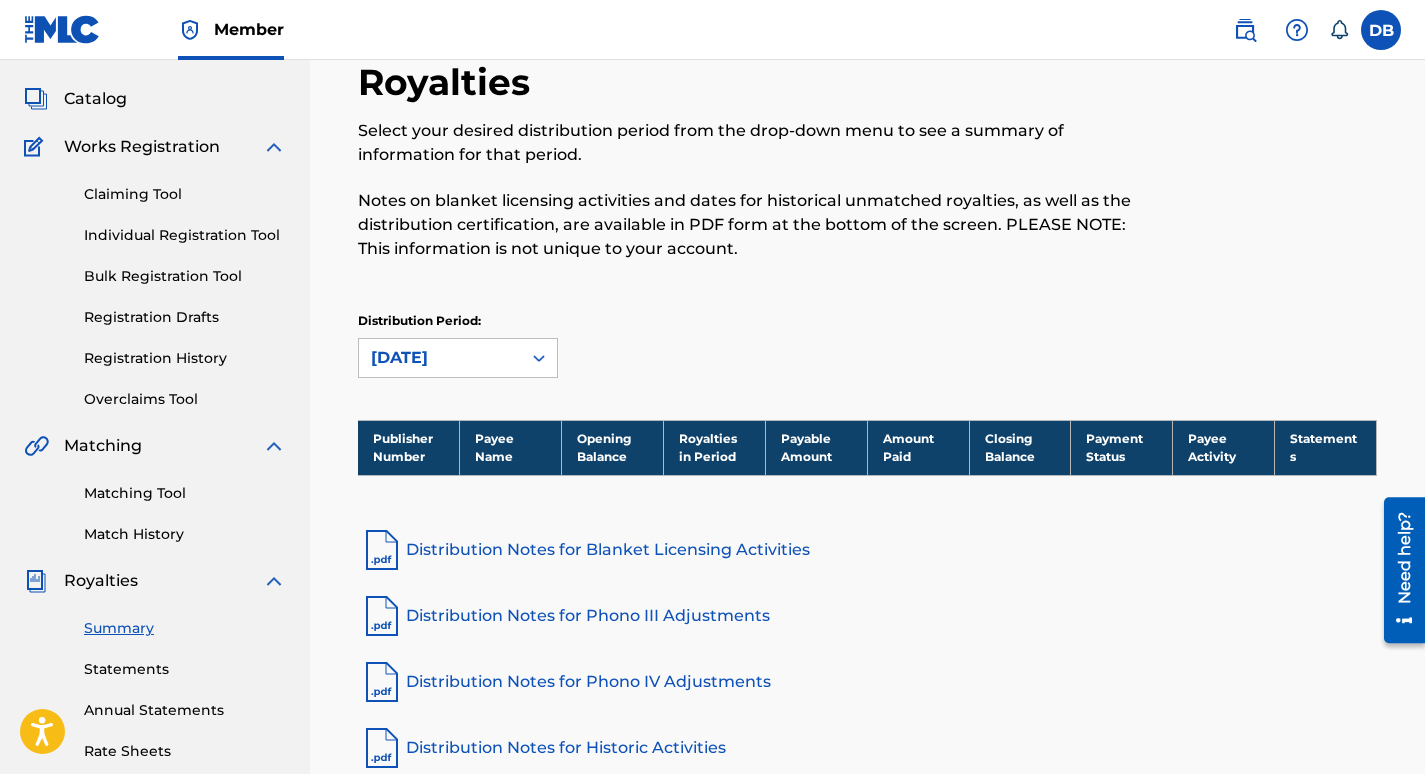 click on "Matching Tool" at bounding box center [185, 493] 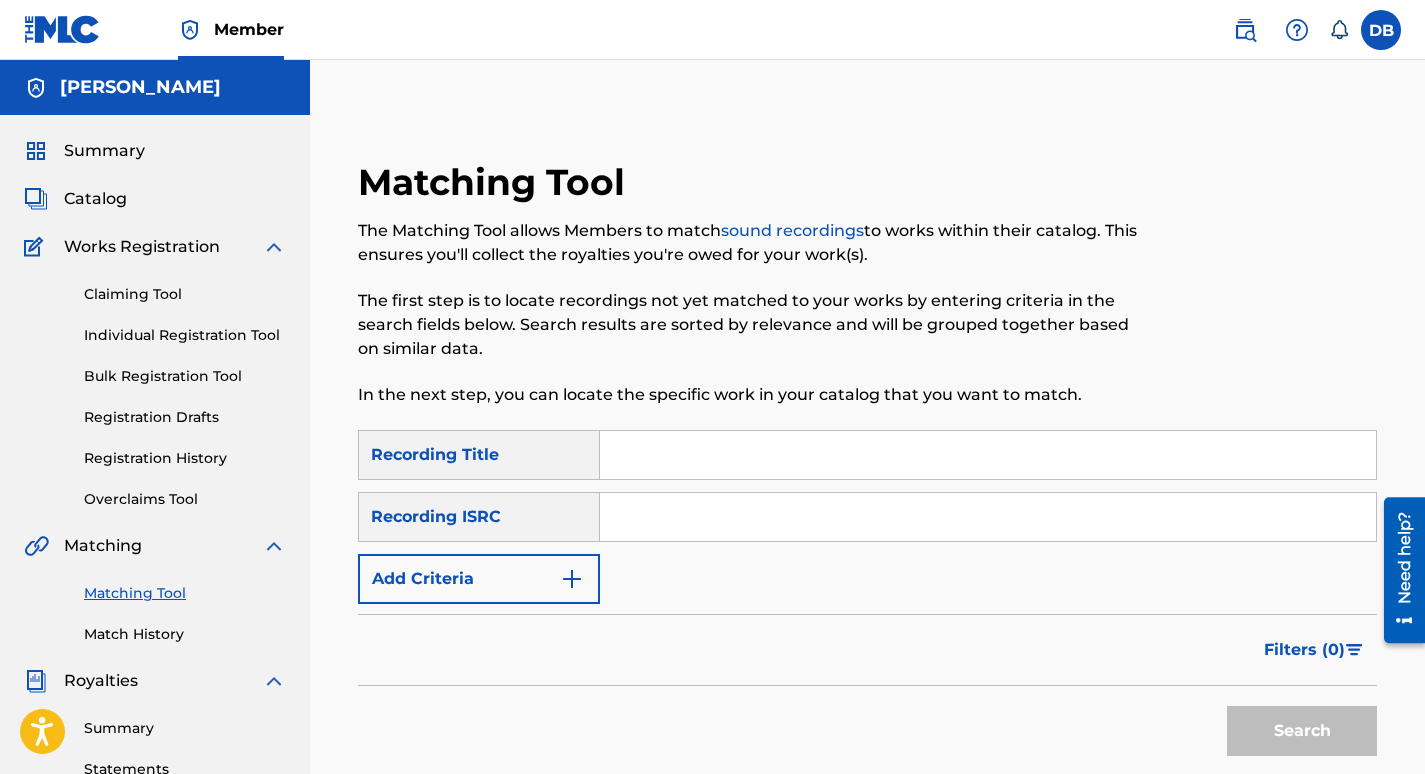 click at bounding box center [988, 517] 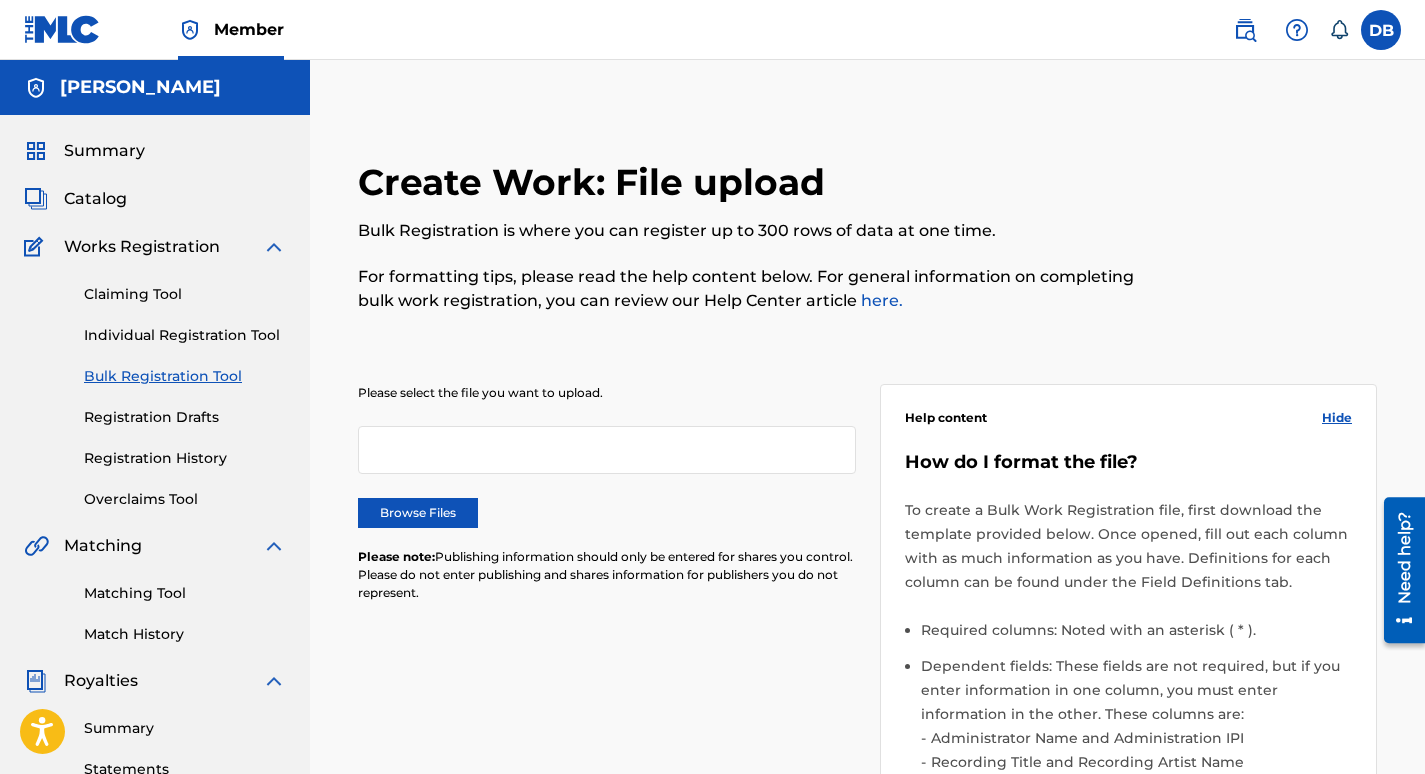 click on "Individual Registration Tool" at bounding box center (185, 335) 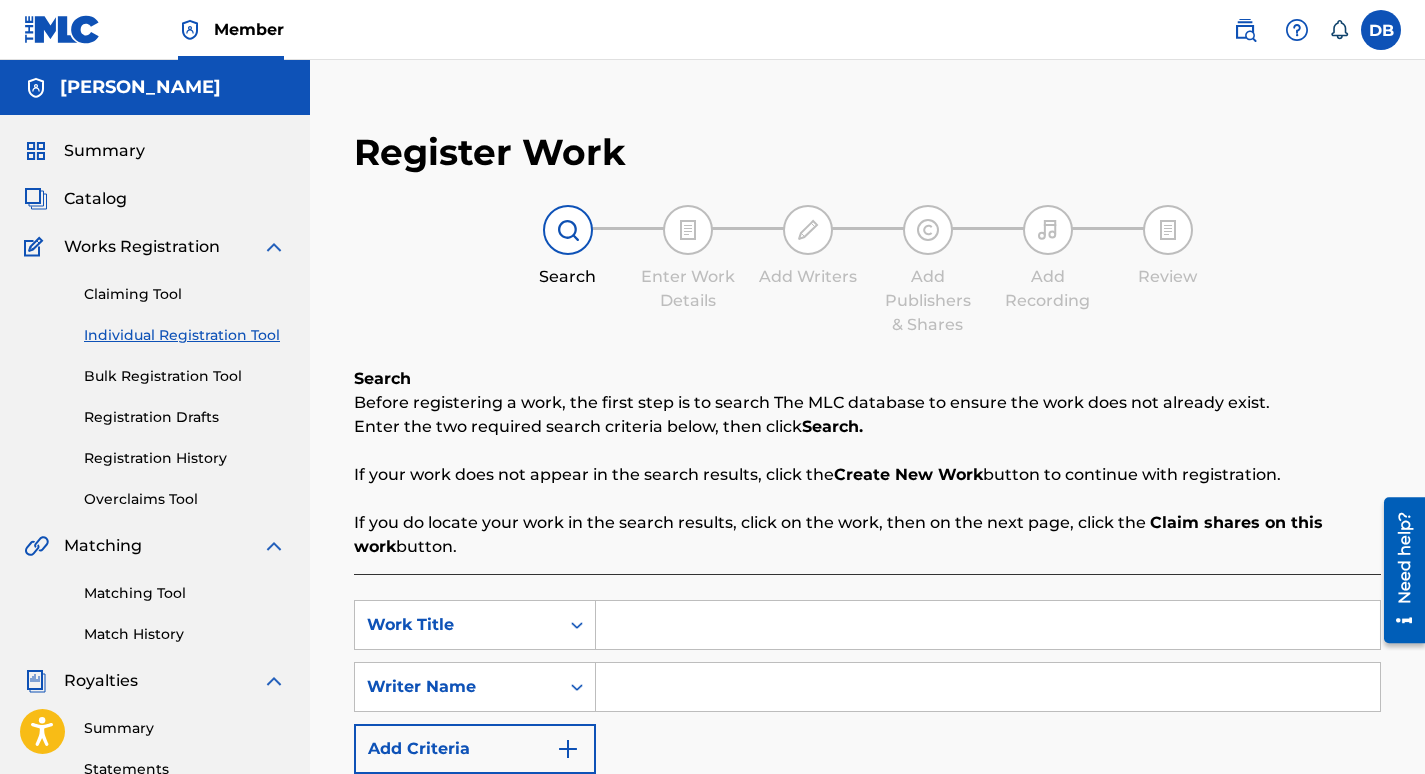 click on "Registration Drafts" at bounding box center (185, 417) 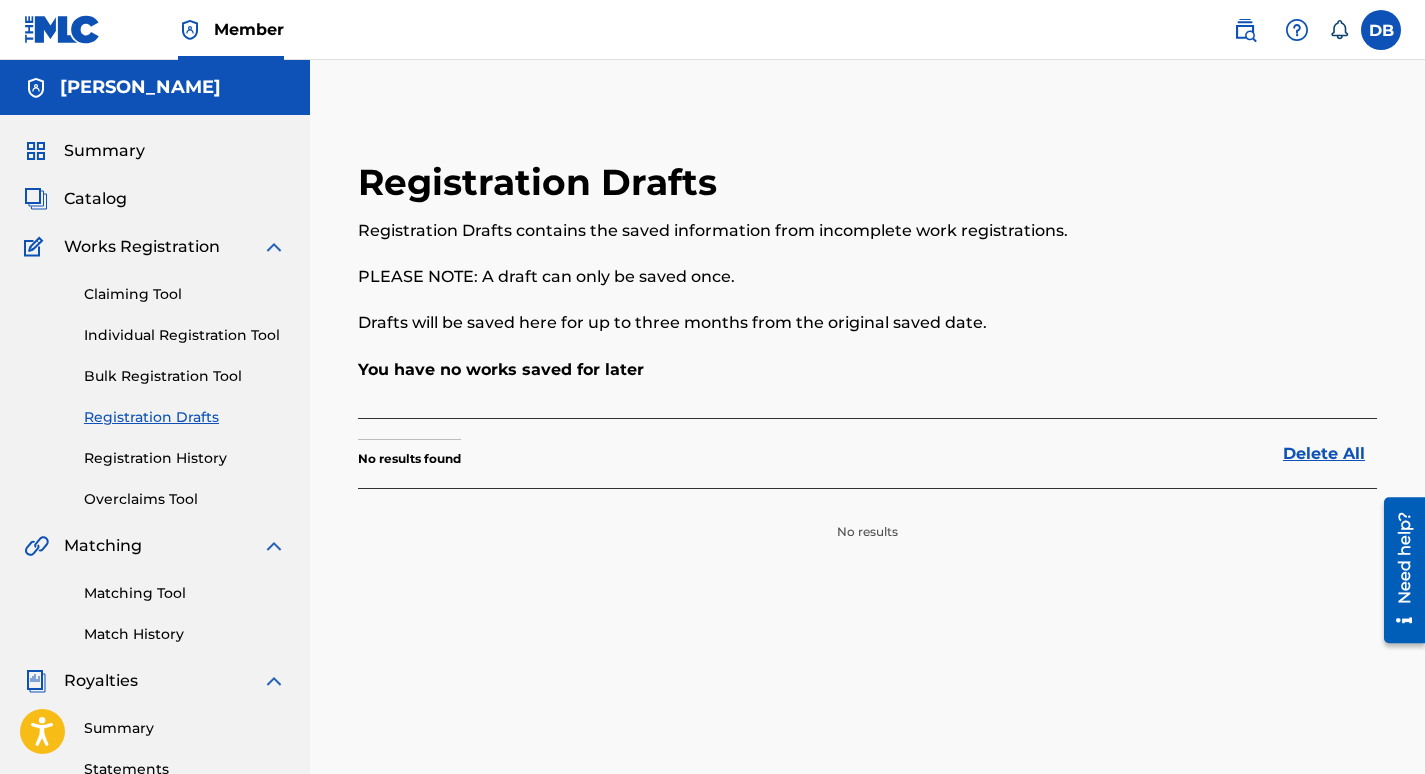 click on "Registration History" at bounding box center [185, 458] 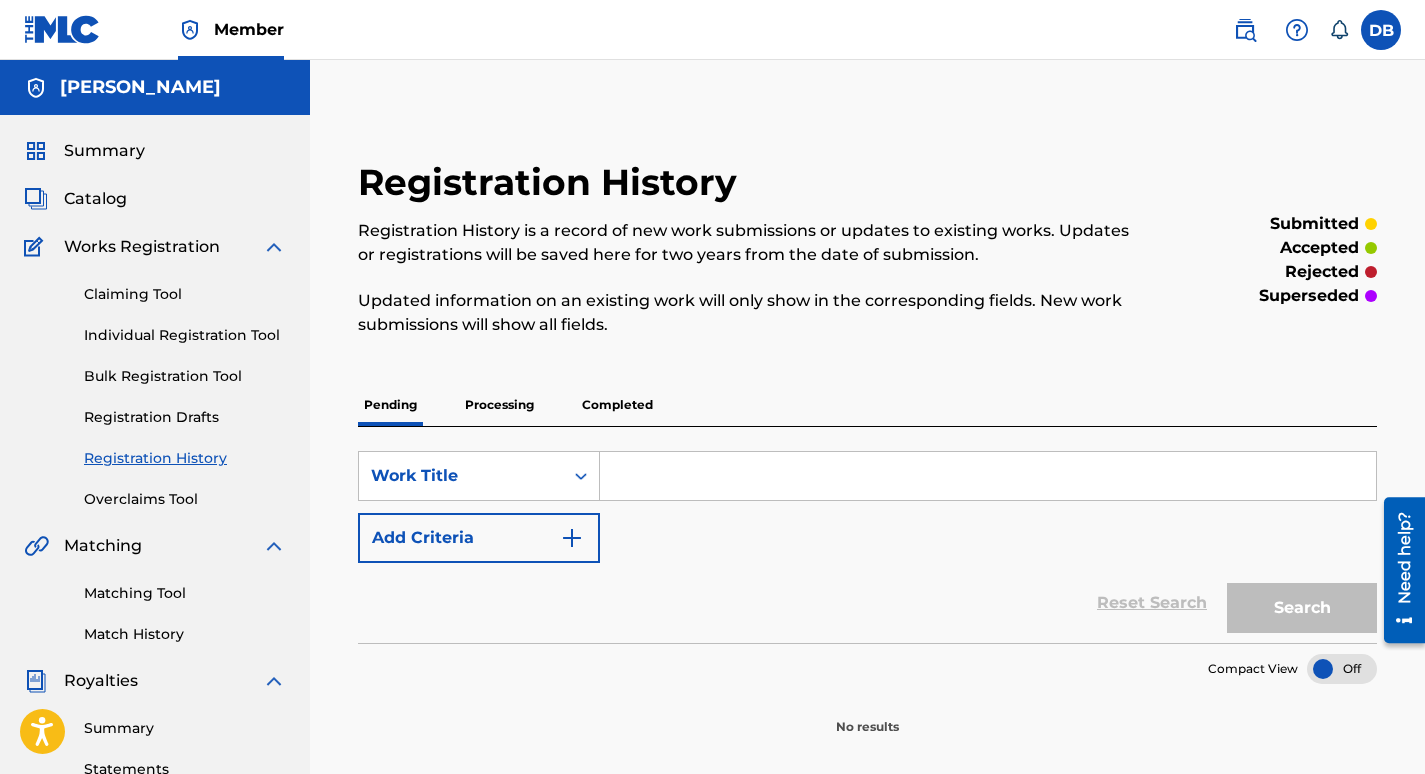 click on "Processing" at bounding box center (499, 405) 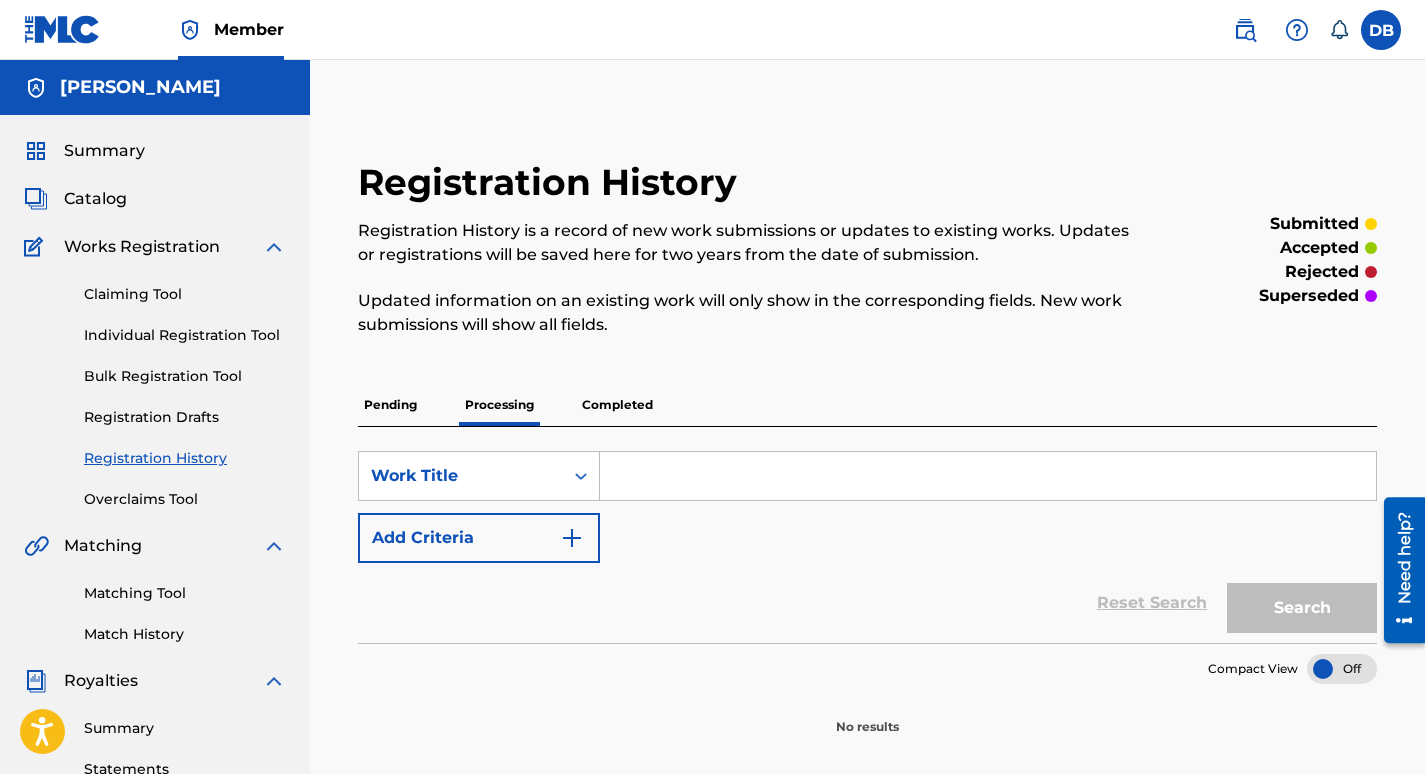 click on "Completed" at bounding box center [617, 405] 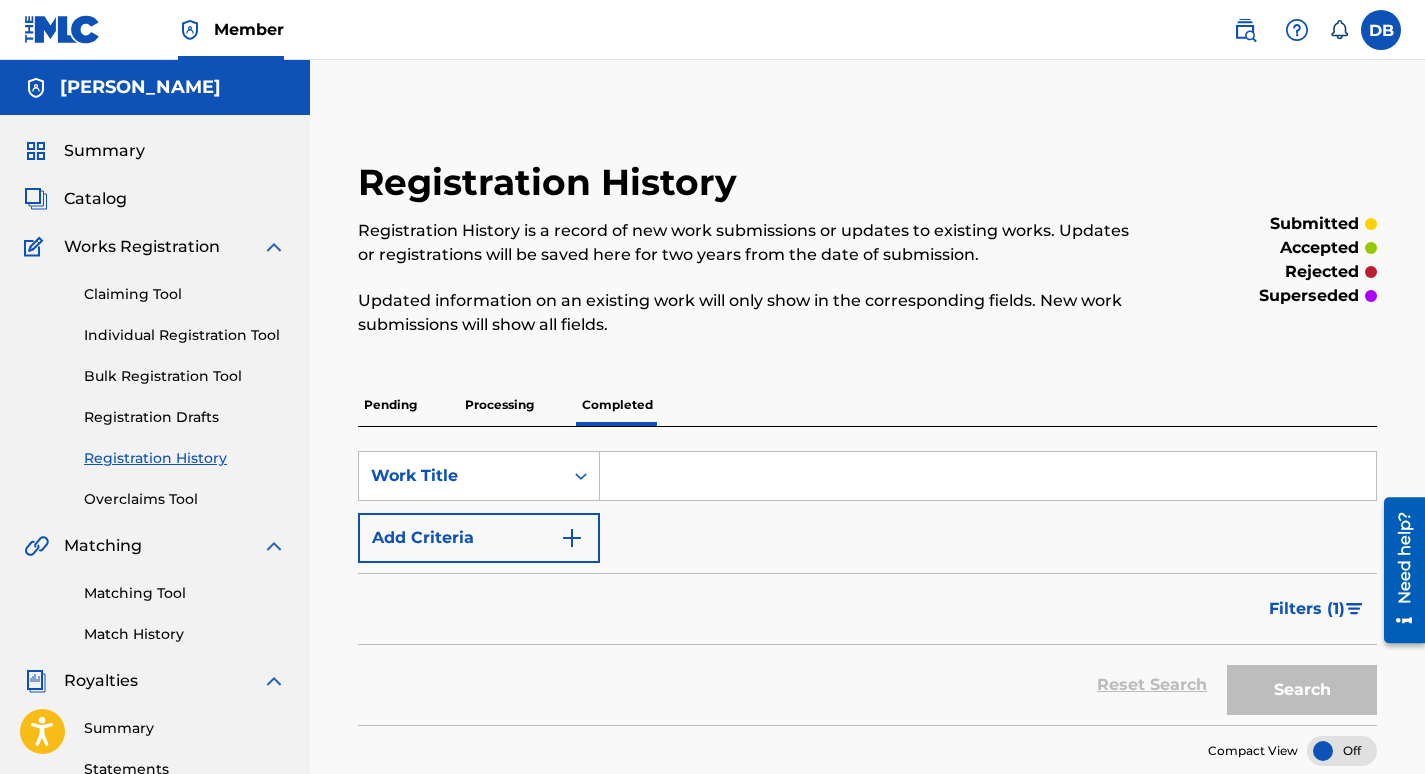 click on "Pending" at bounding box center [390, 405] 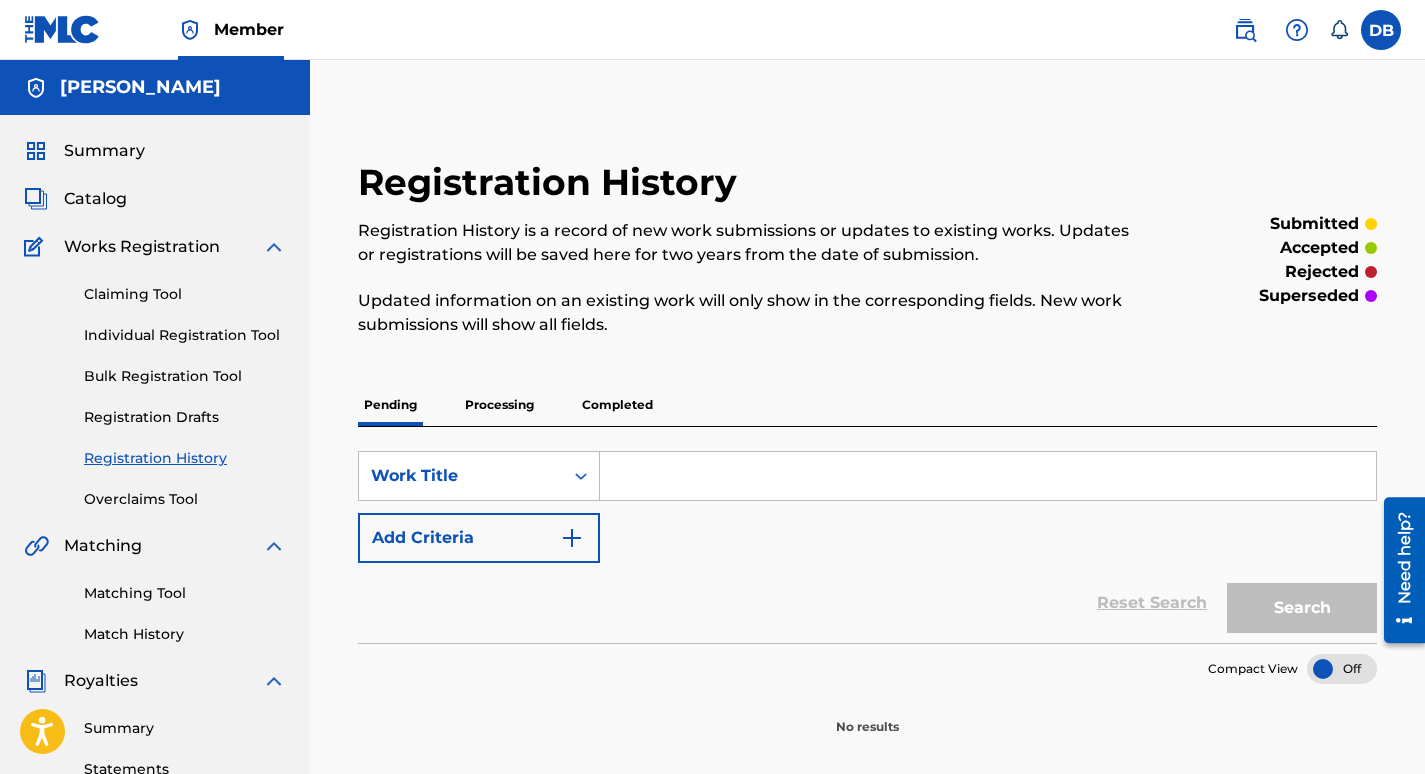click on "Catalog" at bounding box center (95, 199) 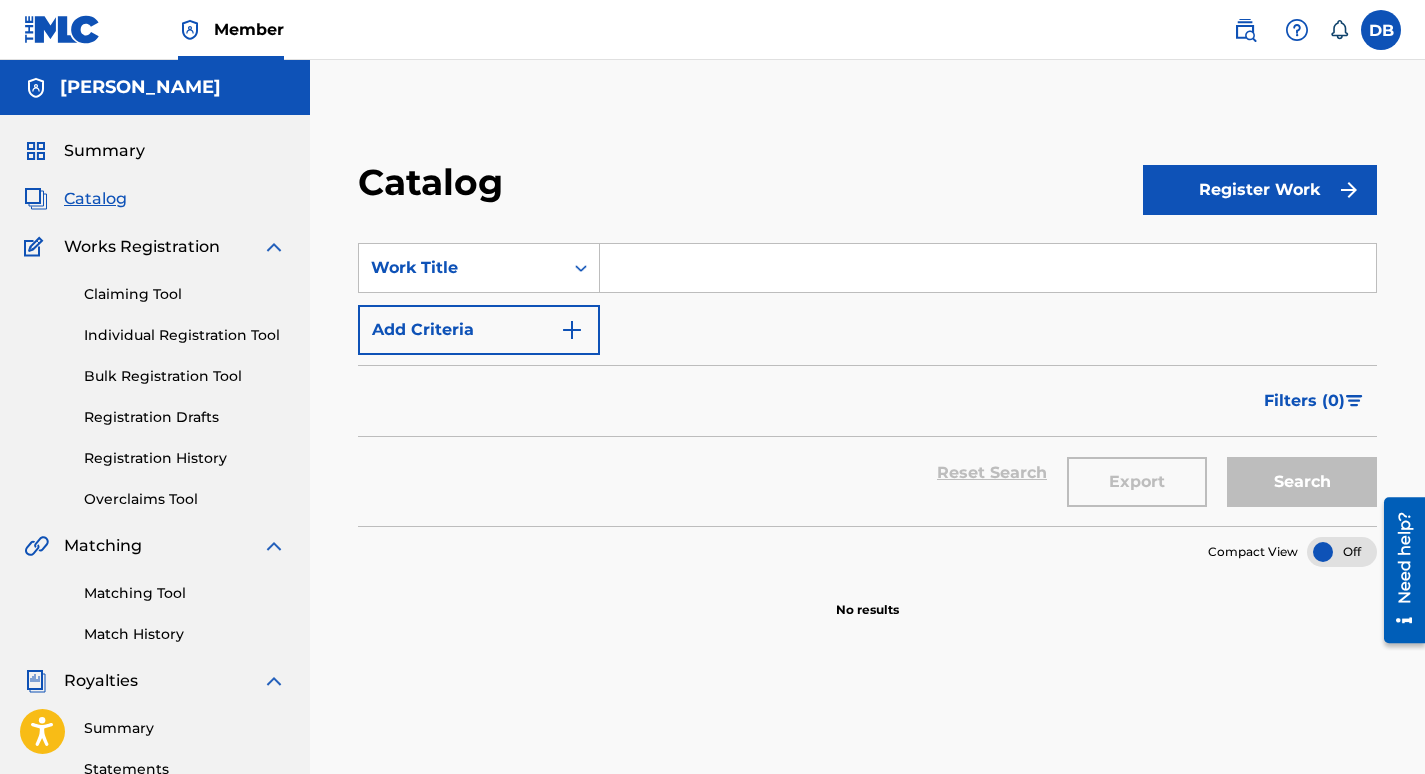 click on "Summary" at bounding box center [104, 151] 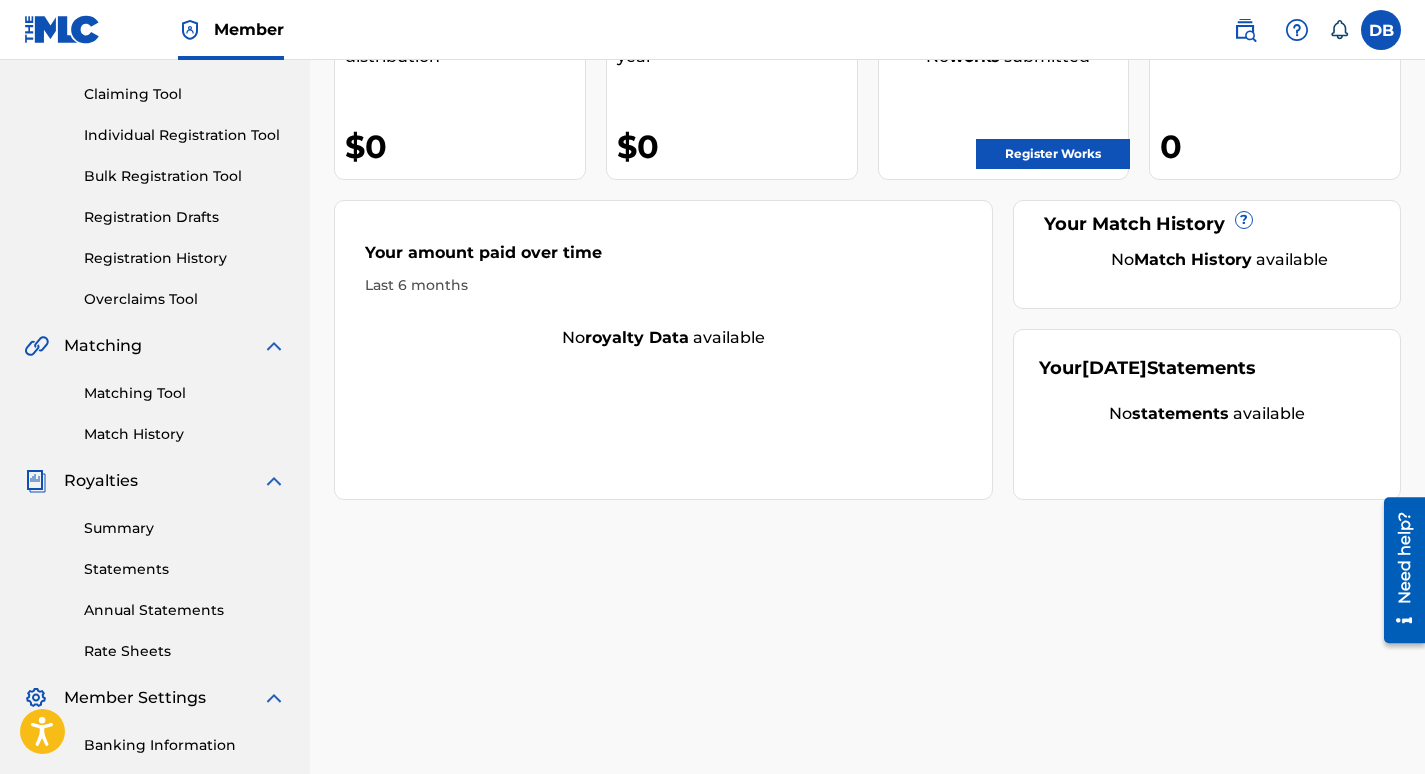 scroll, scrollTop: 0, scrollLeft: 0, axis: both 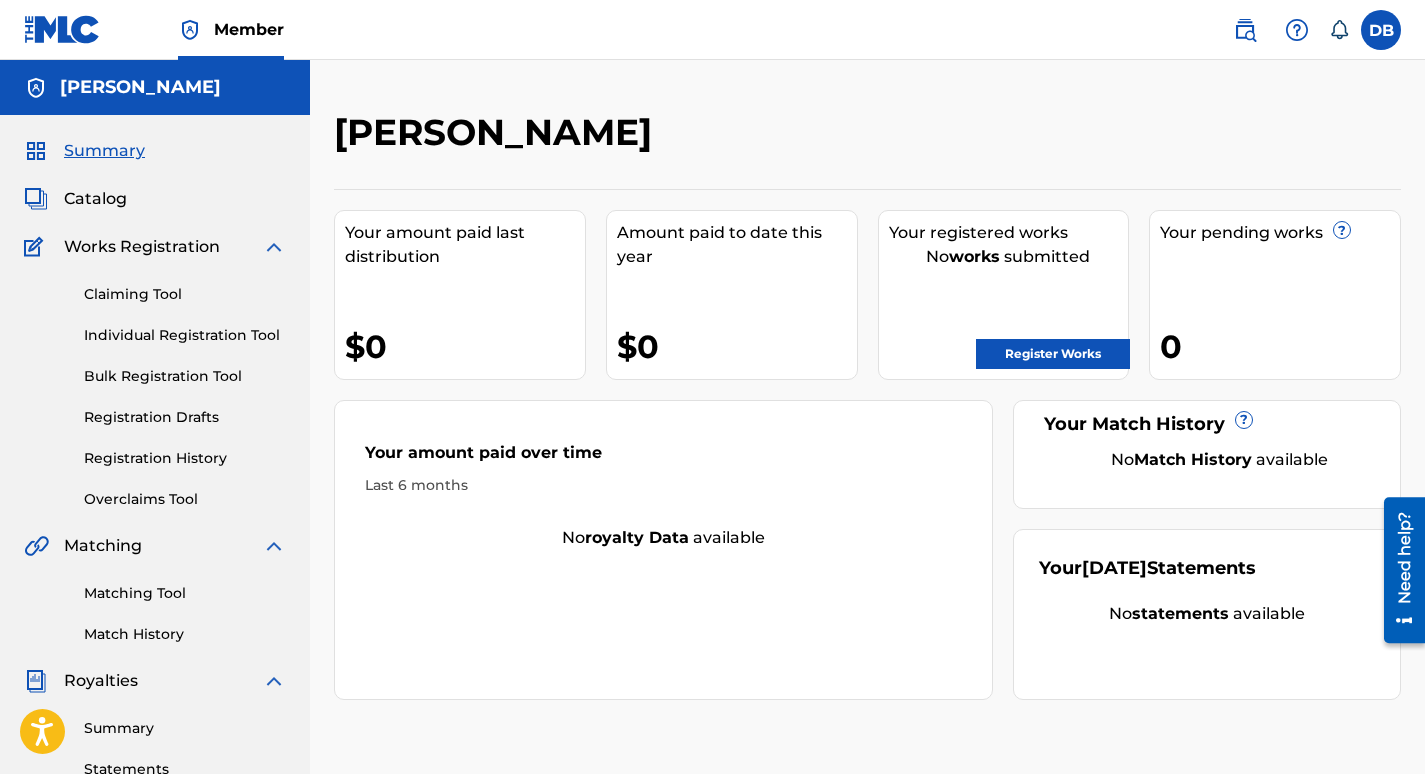 click on "Register Works" at bounding box center (1009, 349) 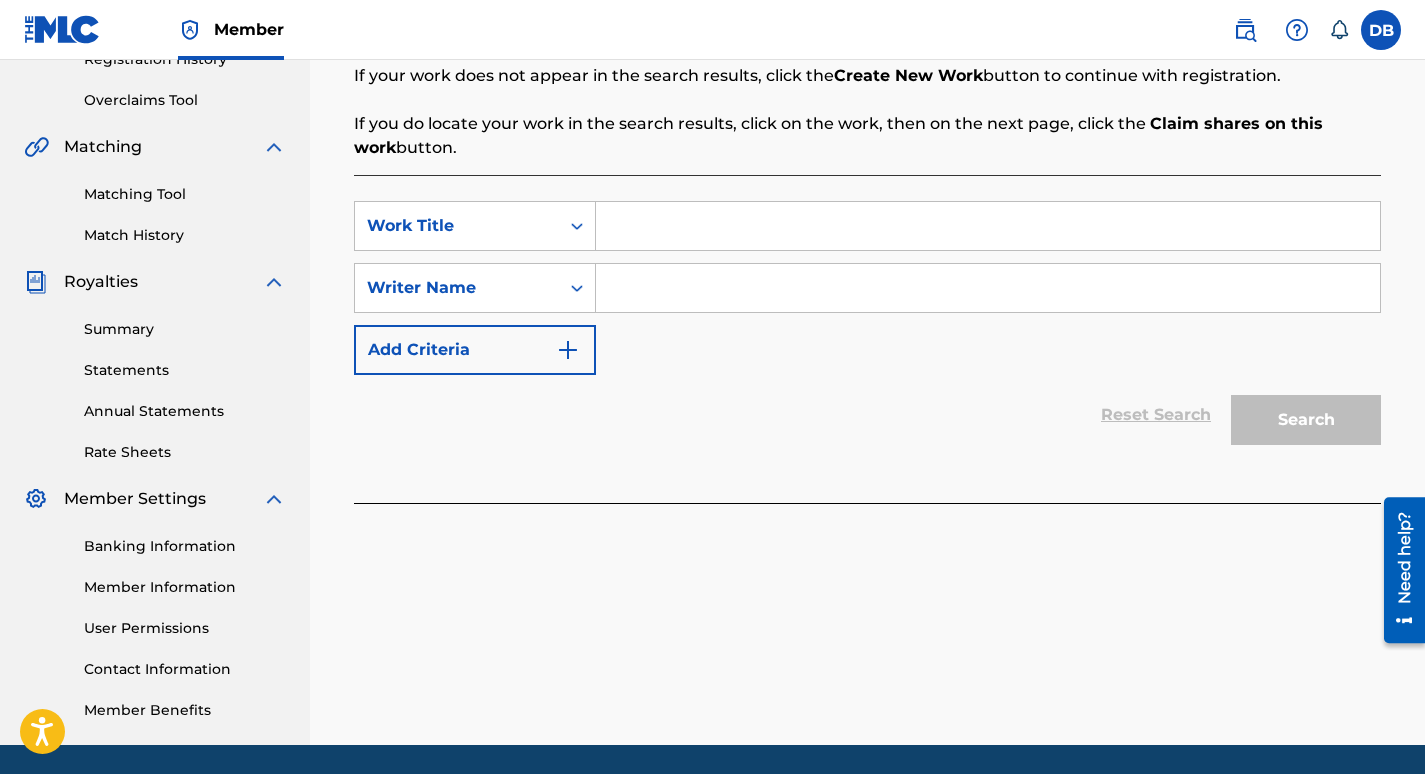 scroll, scrollTop: 400, scrollLeft: 0, axis: vertical 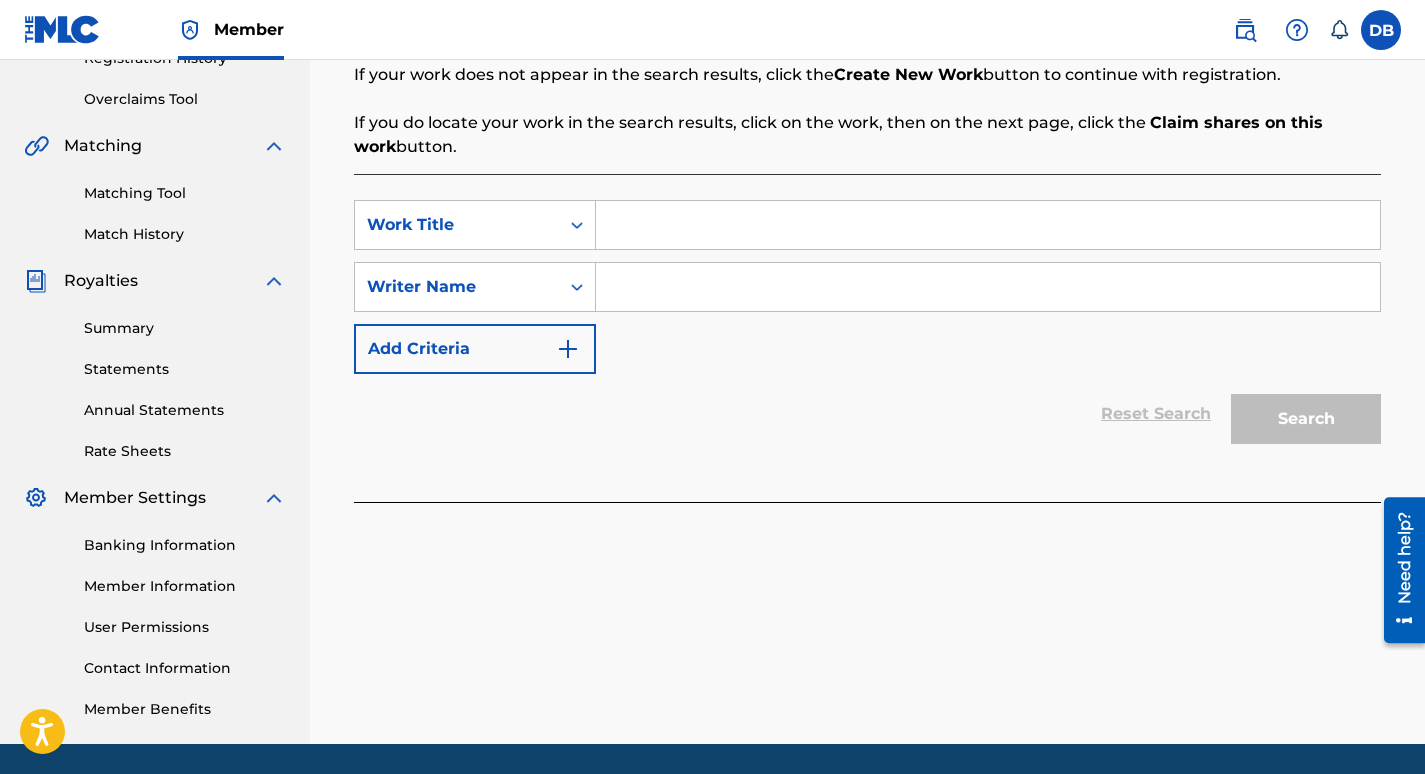 click at bounding box center (988, 225) 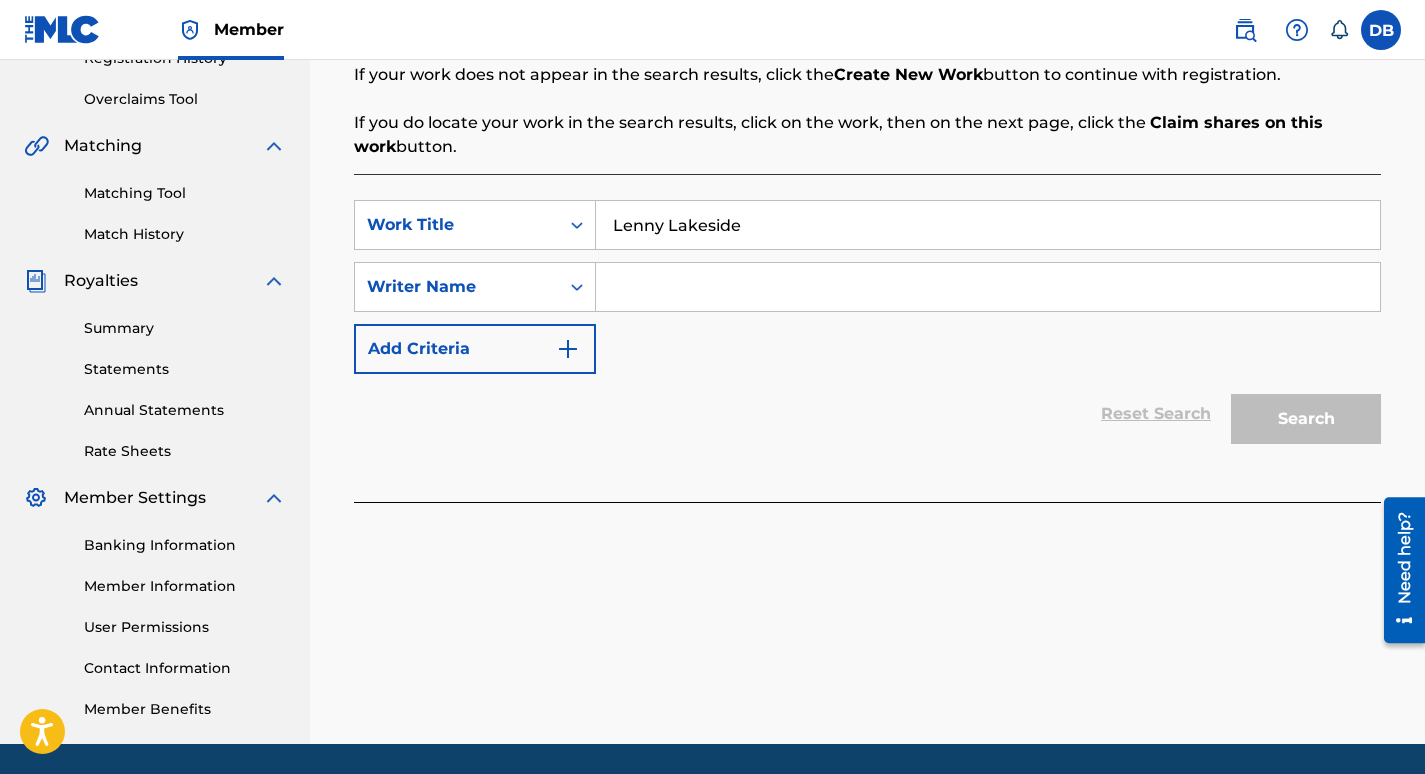 type on "Lenny Lakeside" 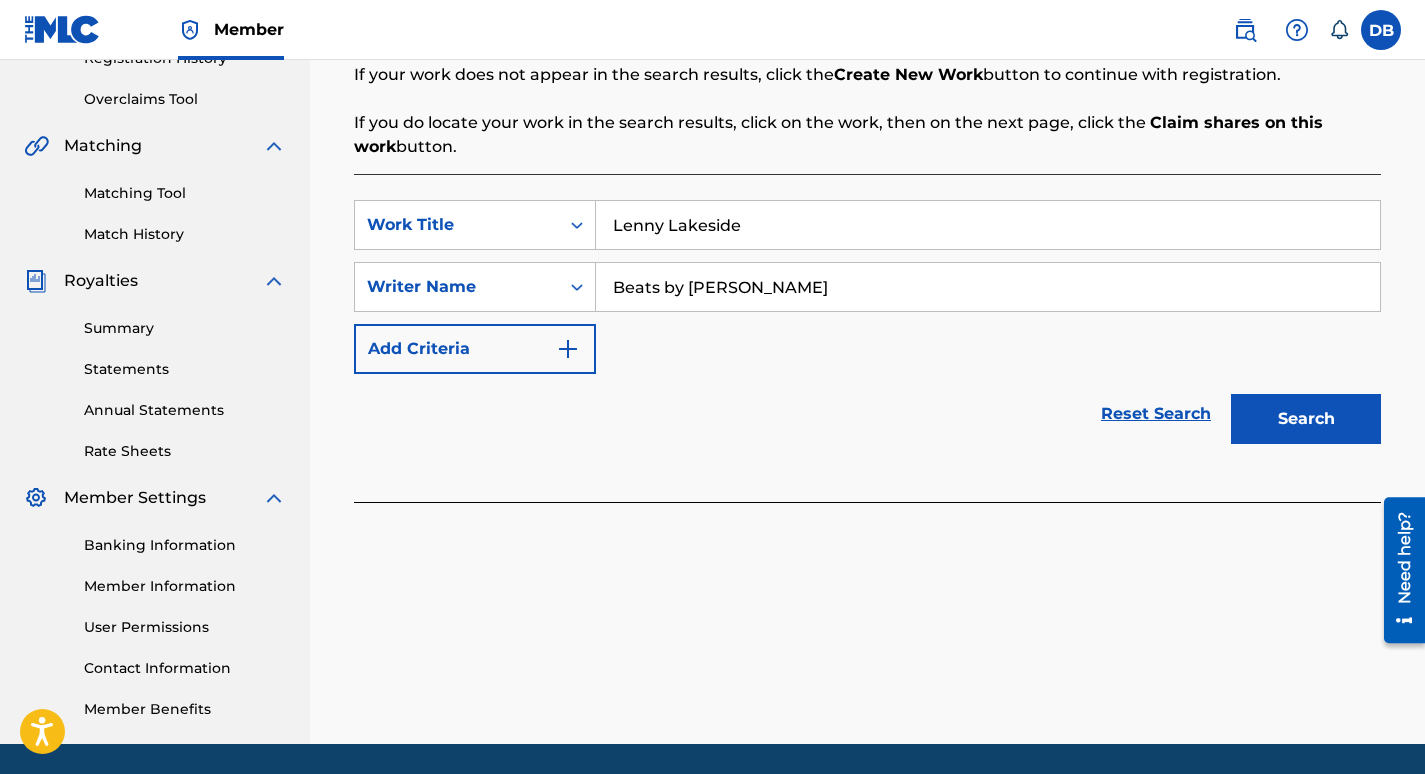 click at bounding box center [568, 349] 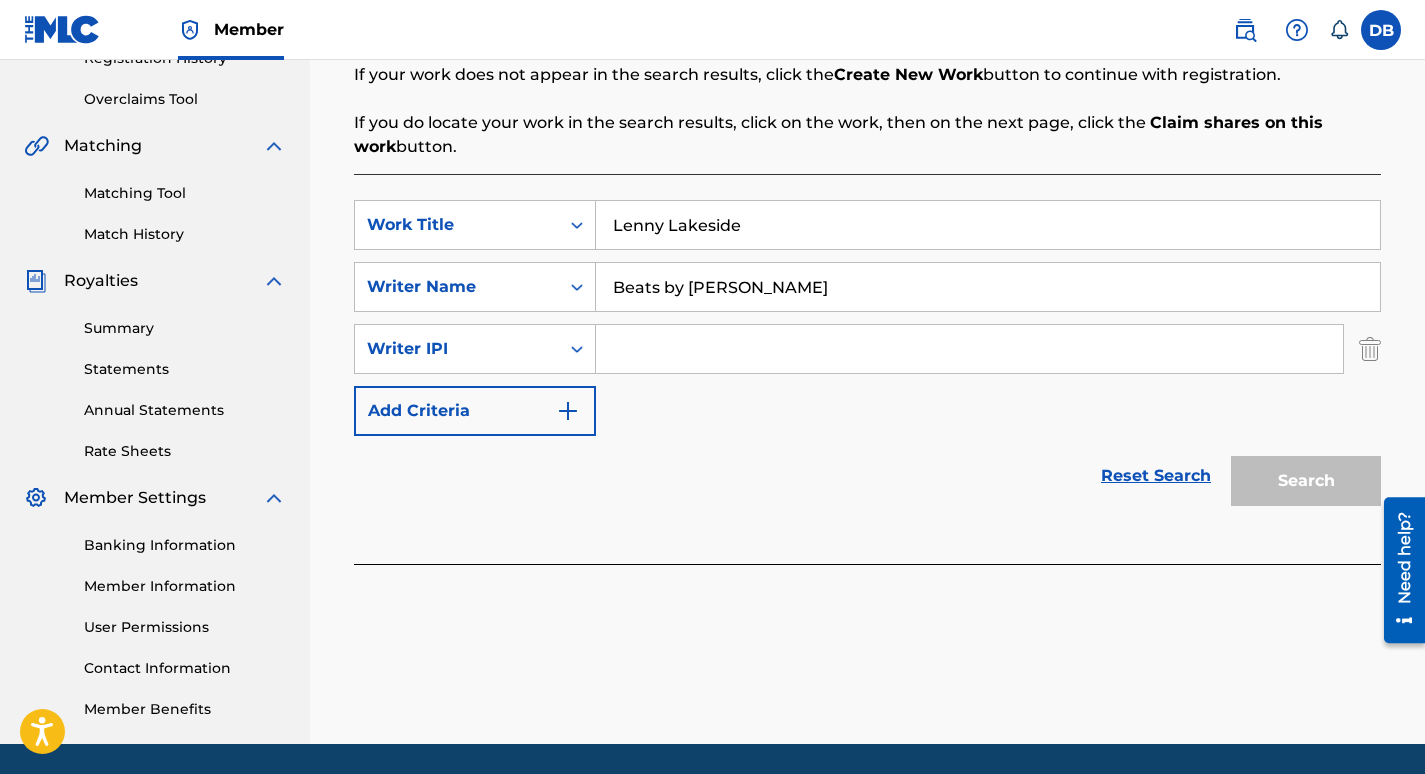 click at bounding box center [969, 349] 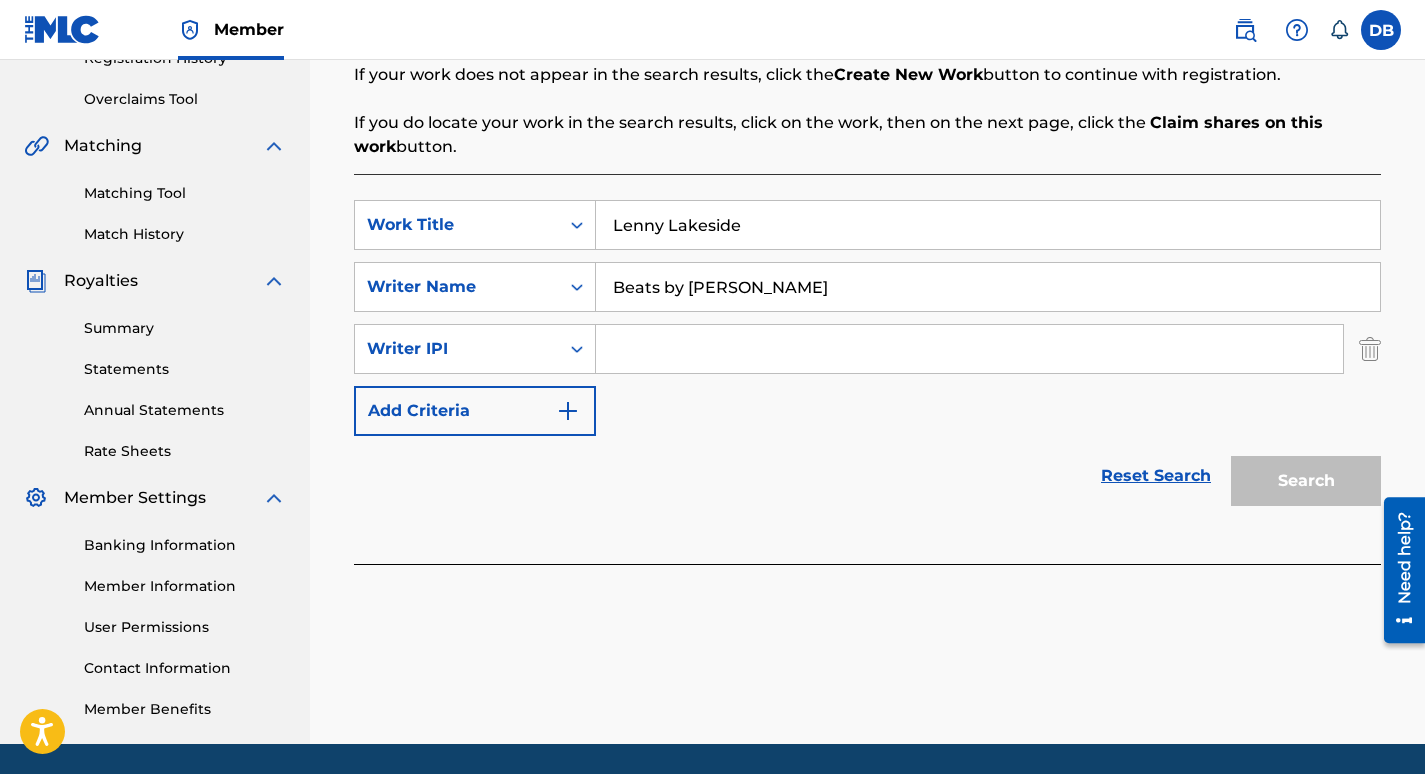 paste on "01289340624" 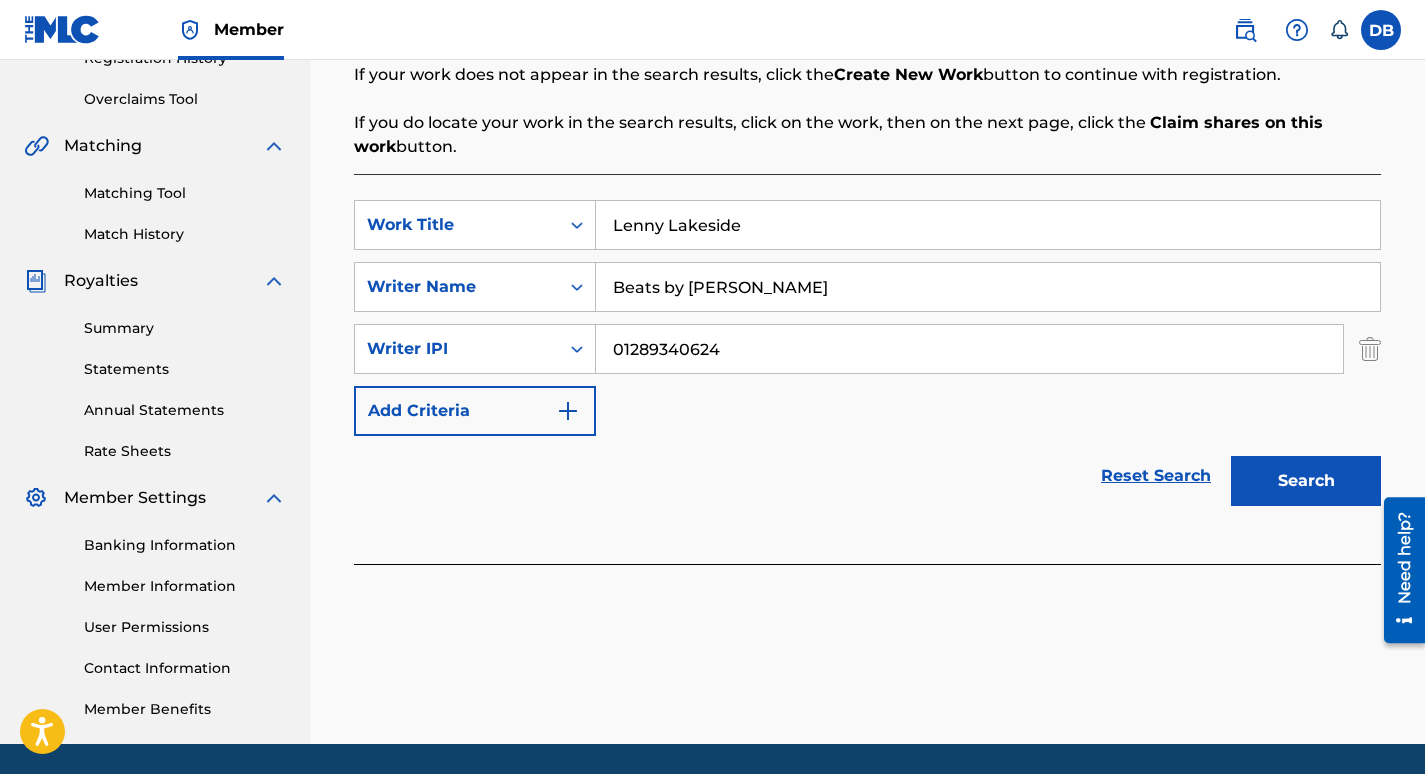 click on "01289340624" at bounding box center (969, 349) 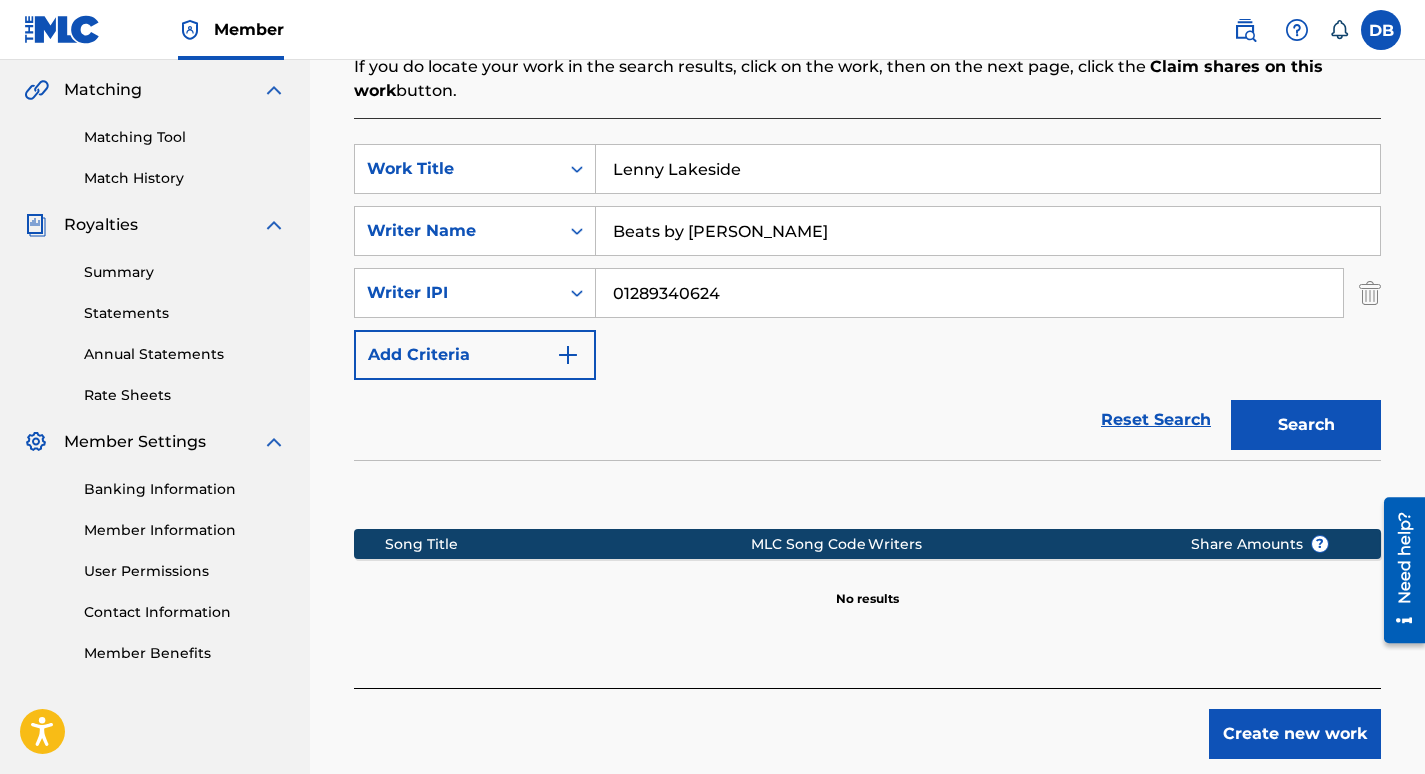 scroll, scrollTop: 557, scrollLeft: 0, axis: vertical 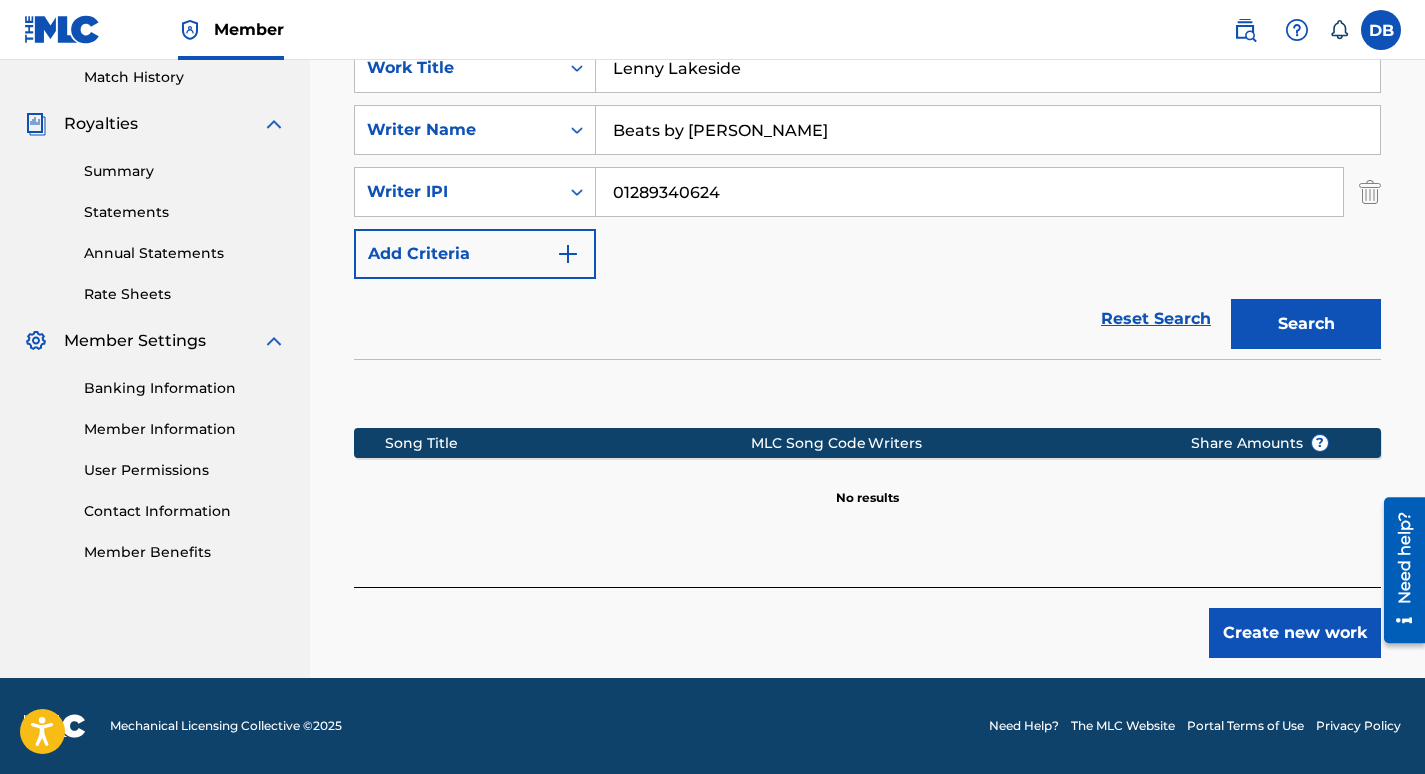 click on "Create new work" at bounding box center (1295, 633) 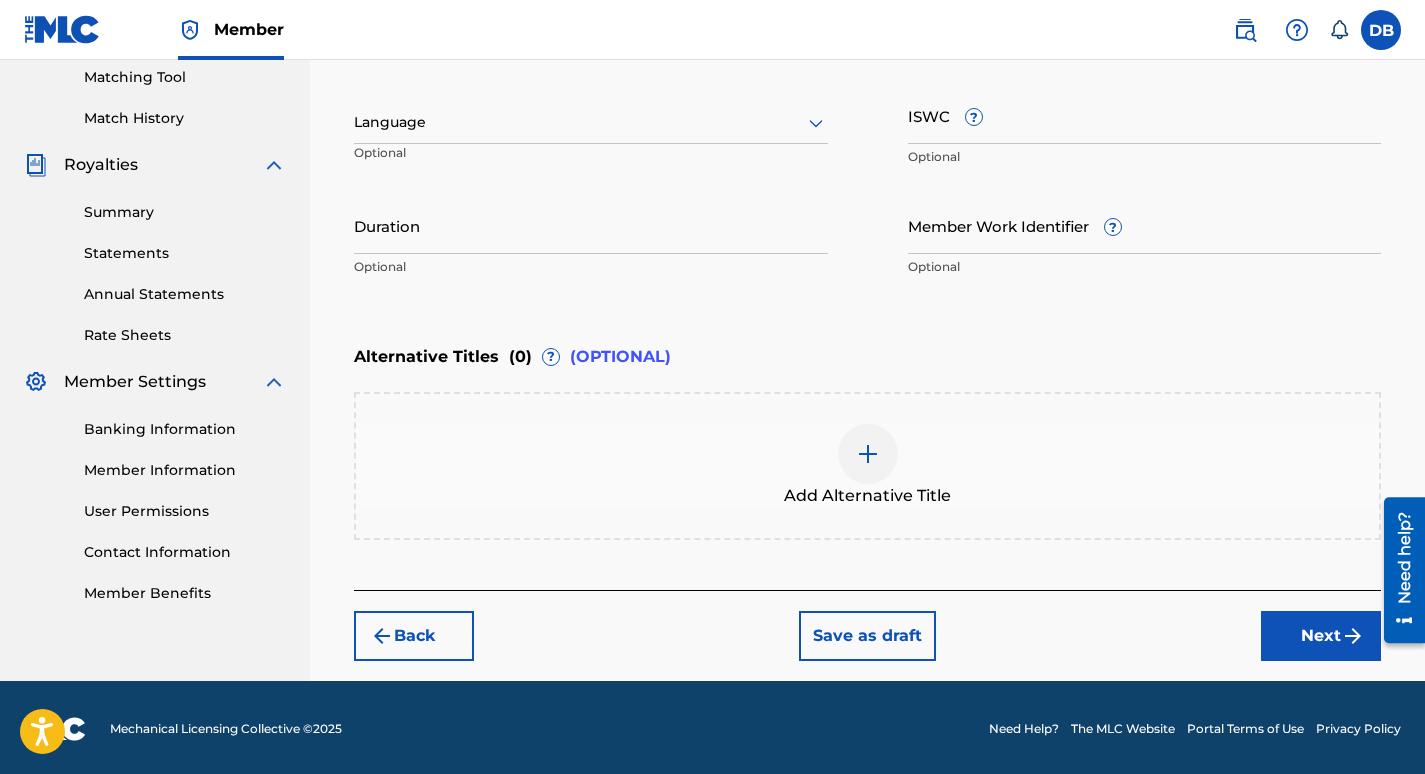 scroll, scrollTop: 518, scrollLeft: 0, axis: vertical 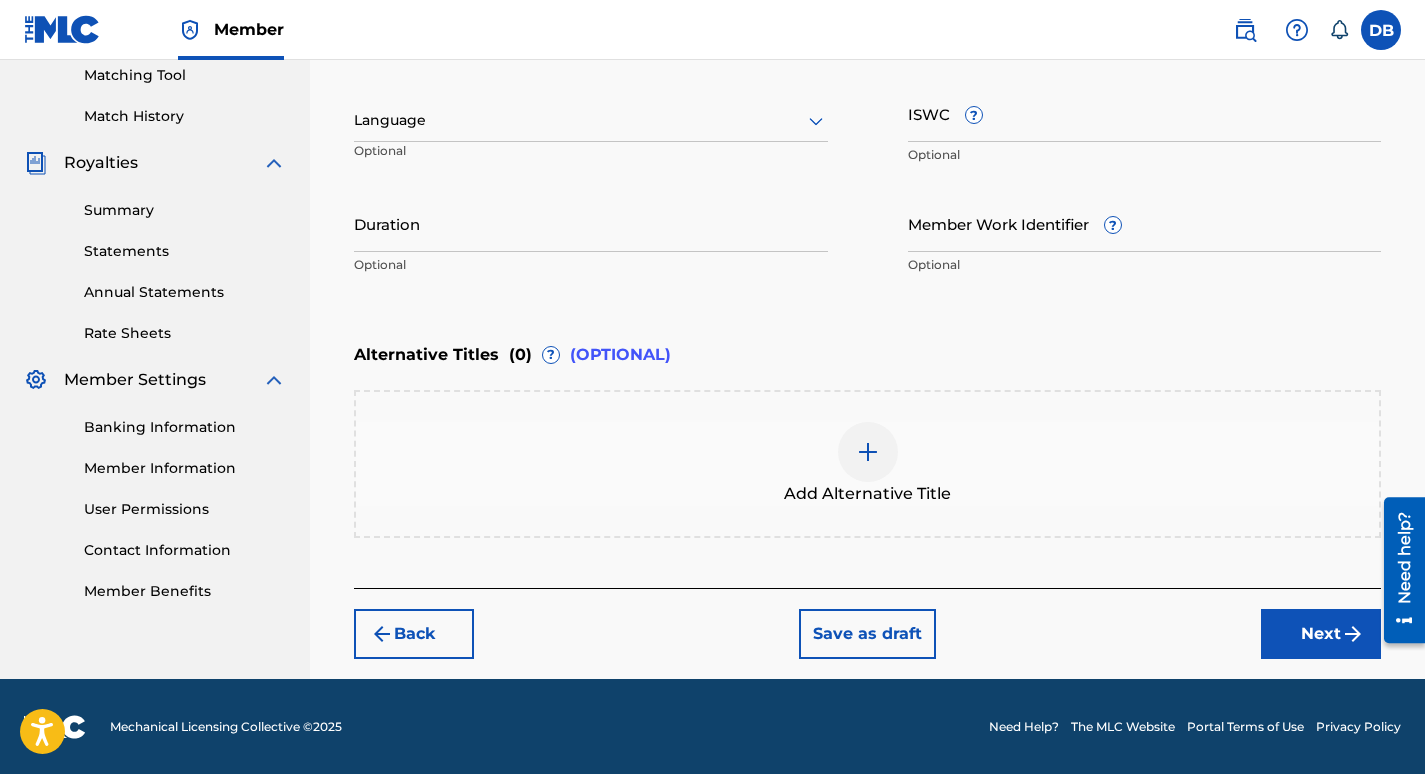 click on "Next" at bounding box center [1321, 634] 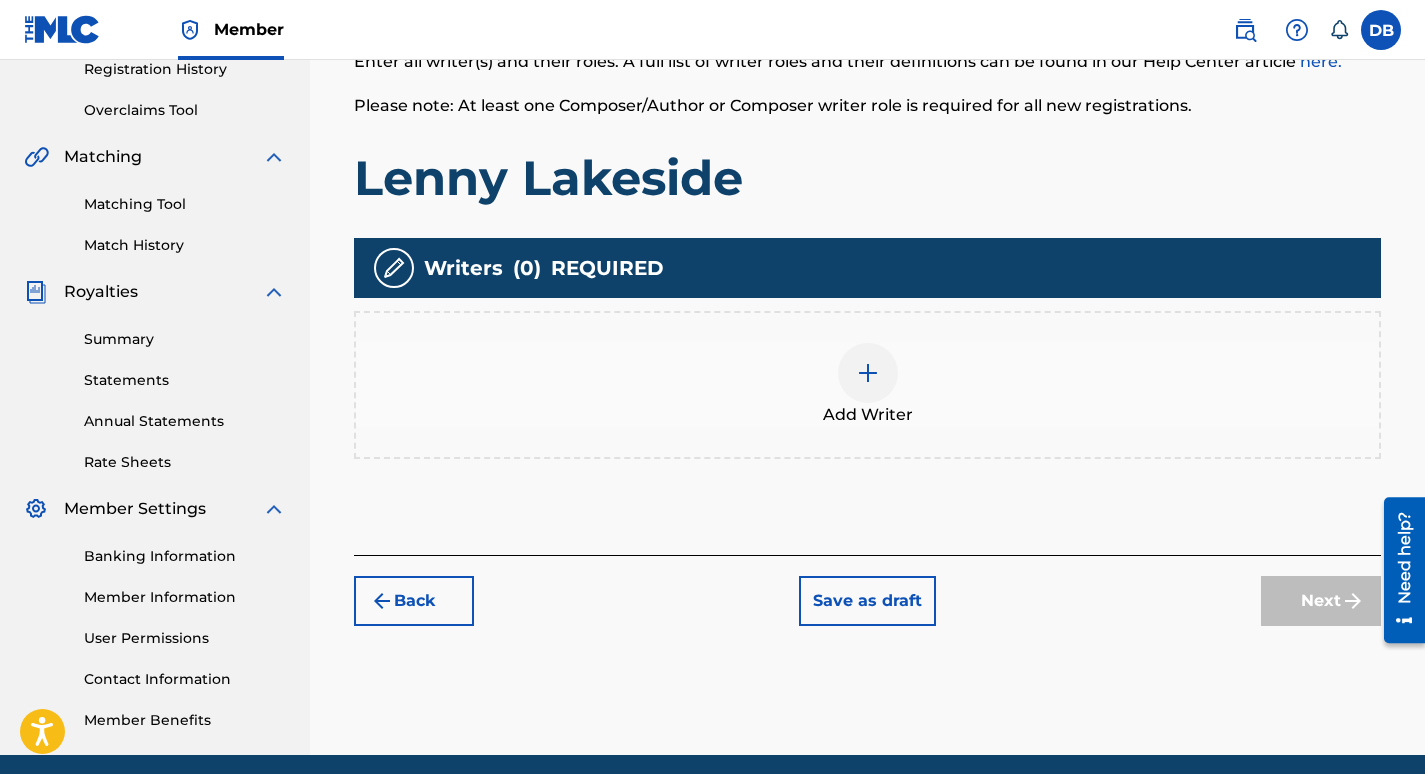 scroll, scrollTop: 390, scrollLeft: 0, axis: vertical 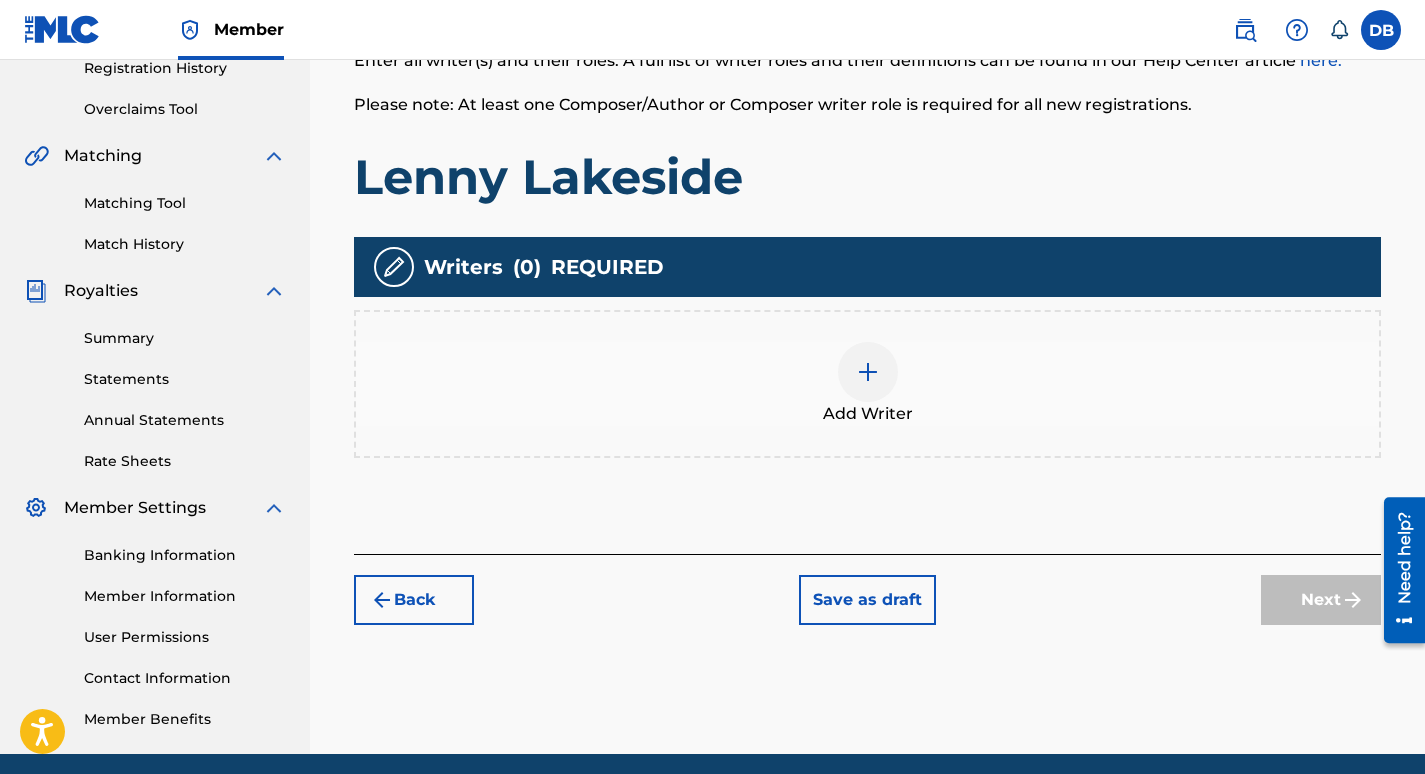 click at bounding box center [394, 267] 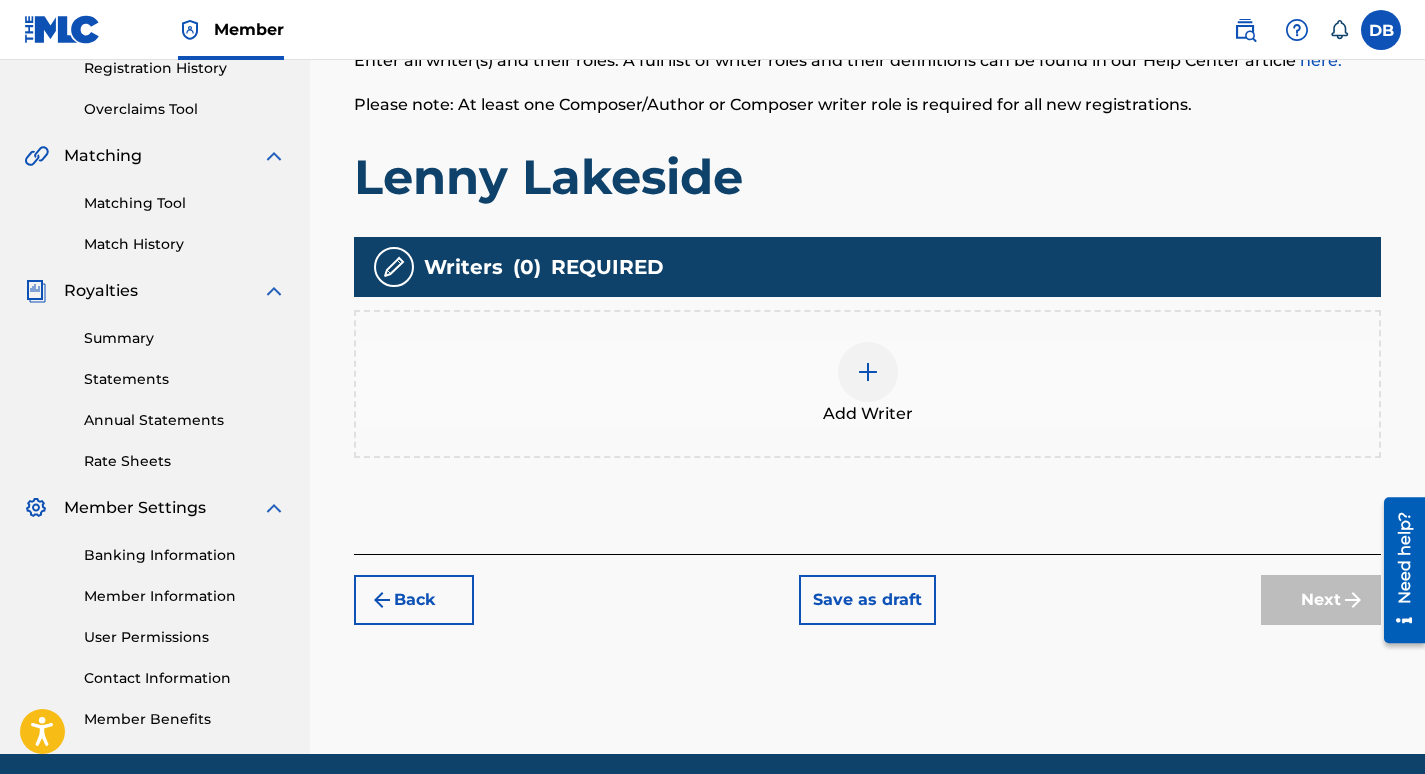 click at bounding box center [868, 372] 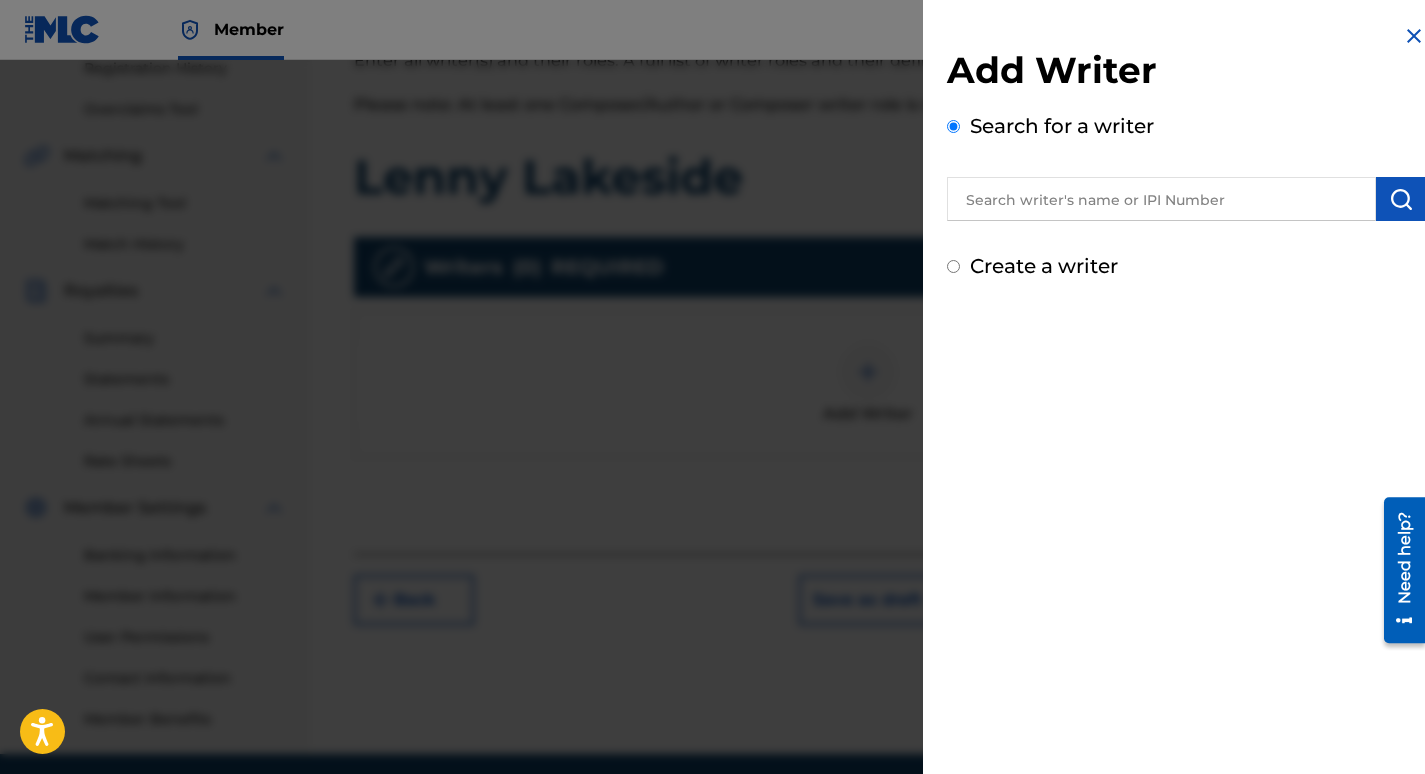 click at bounding box center (1161, 199) 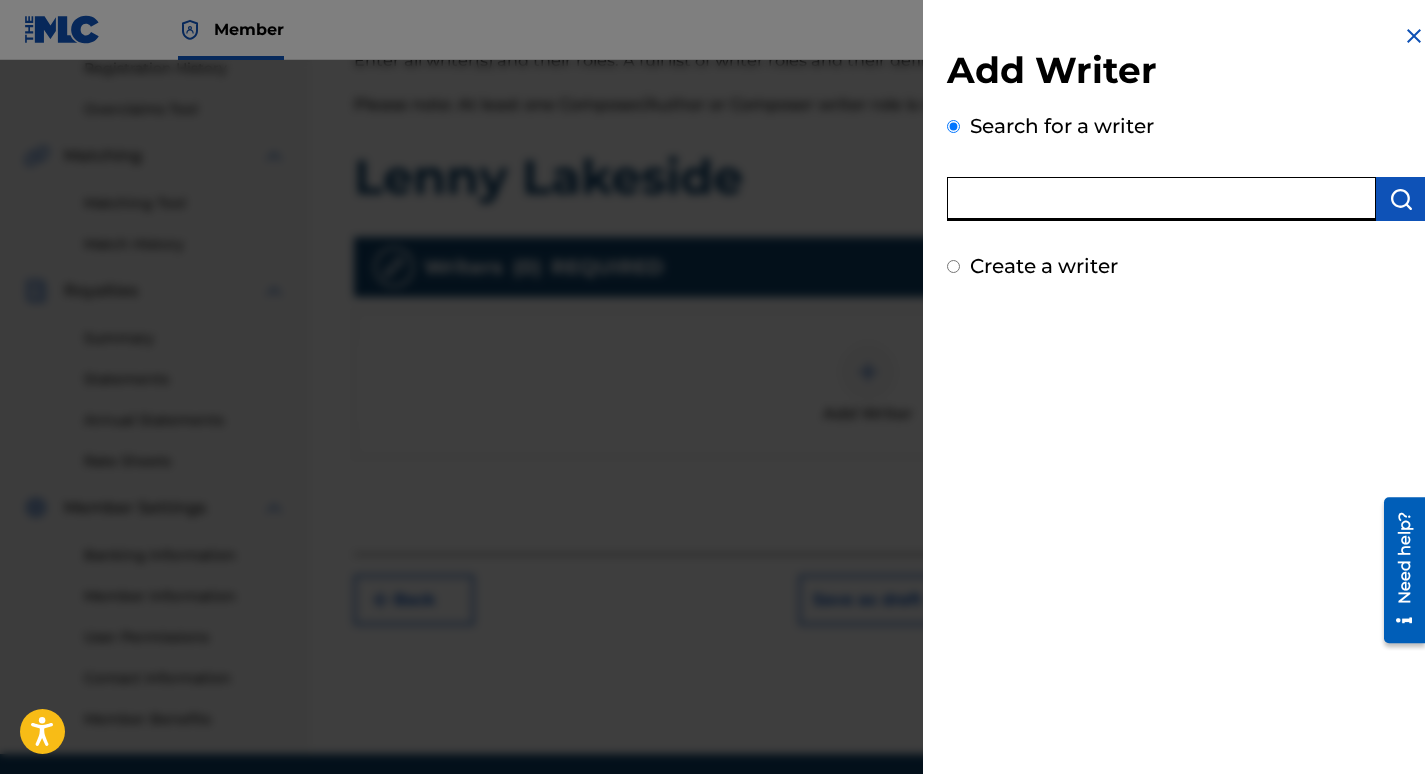 paste on "01289340624" 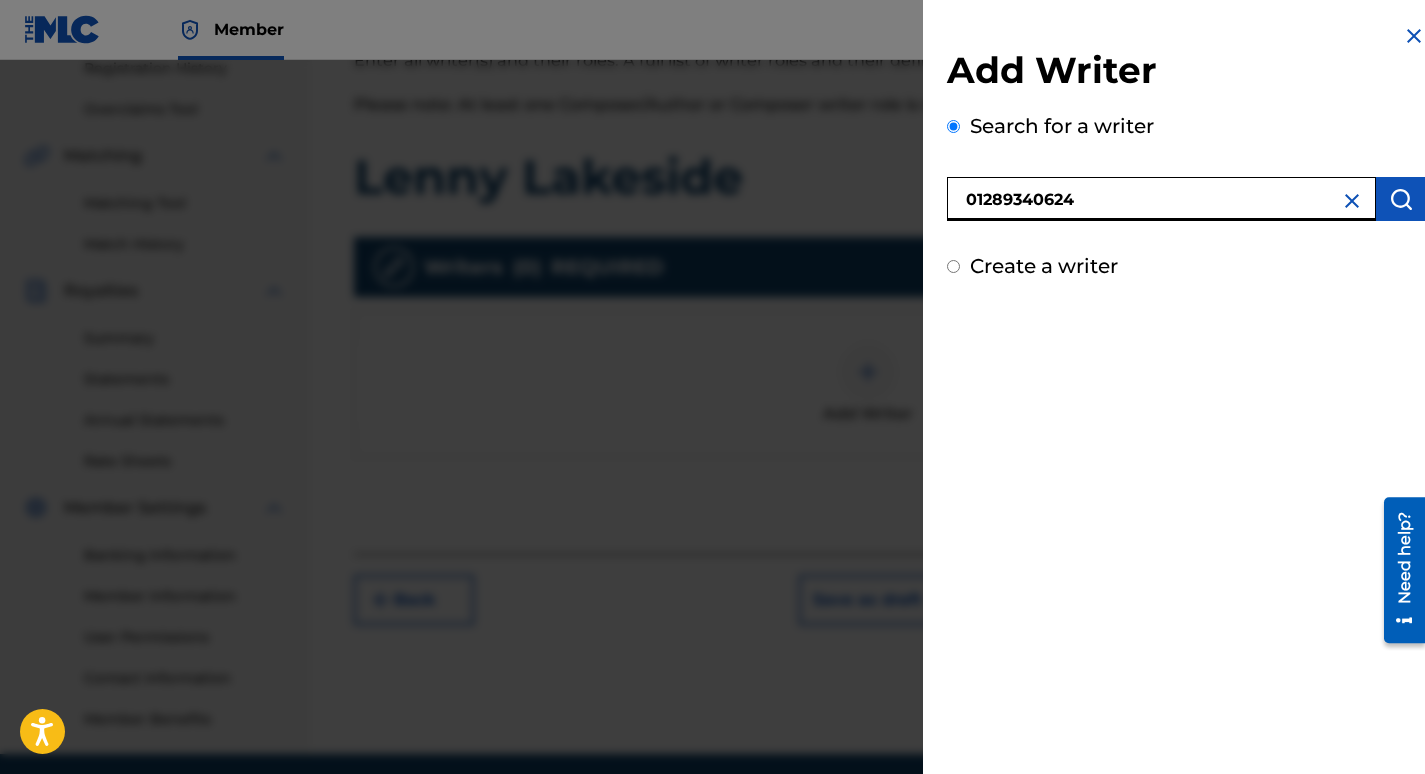 type on "01289340624" 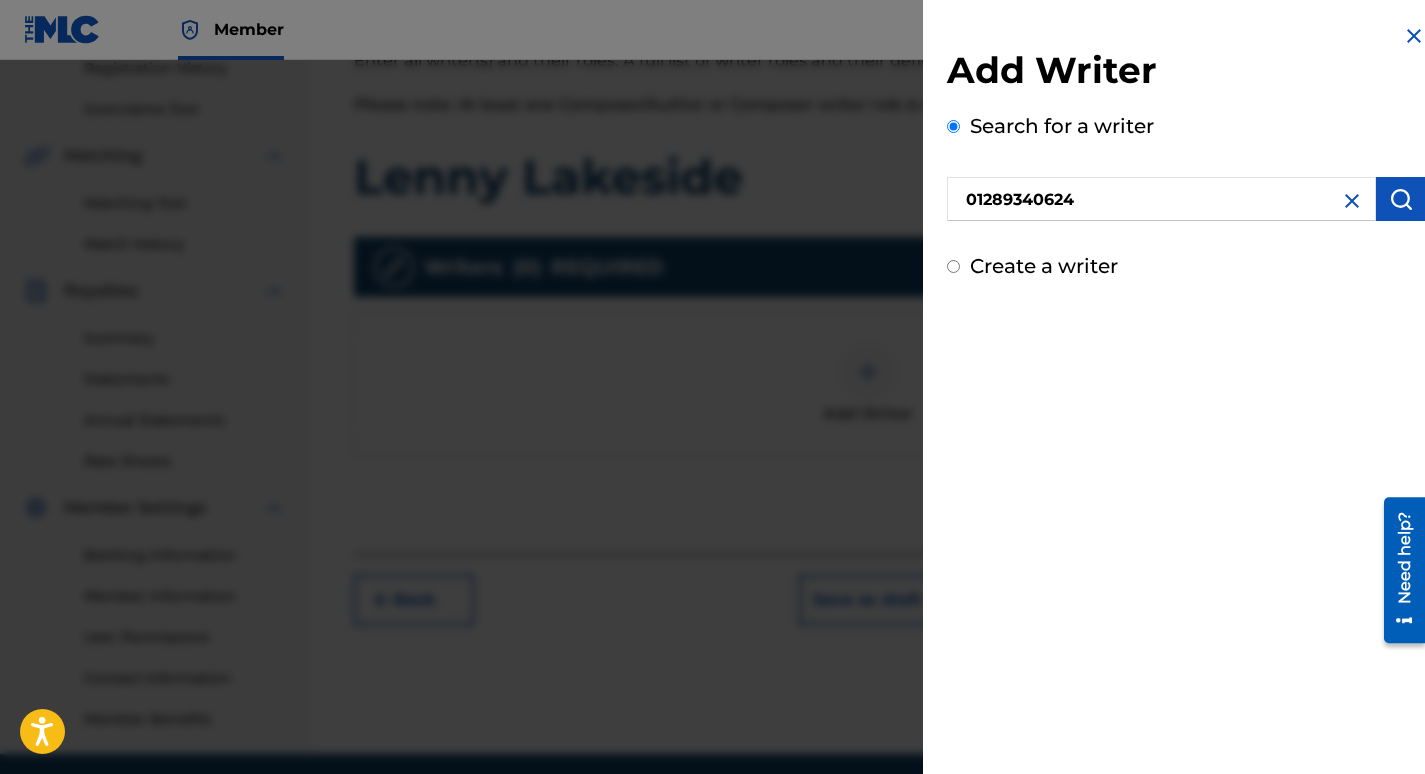 click at bounding box center [1401, 199] 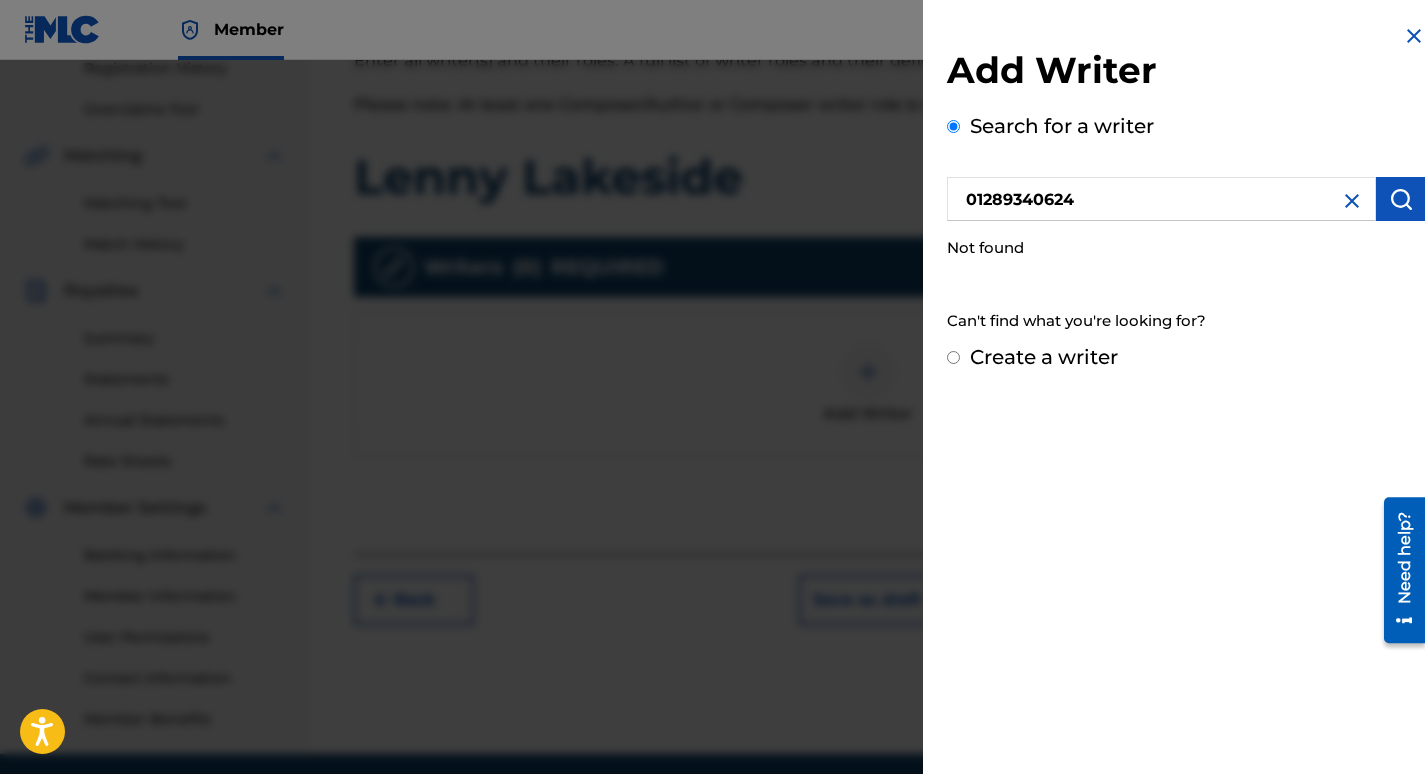 click on "Create a writer" at bounding box center [953, 357] 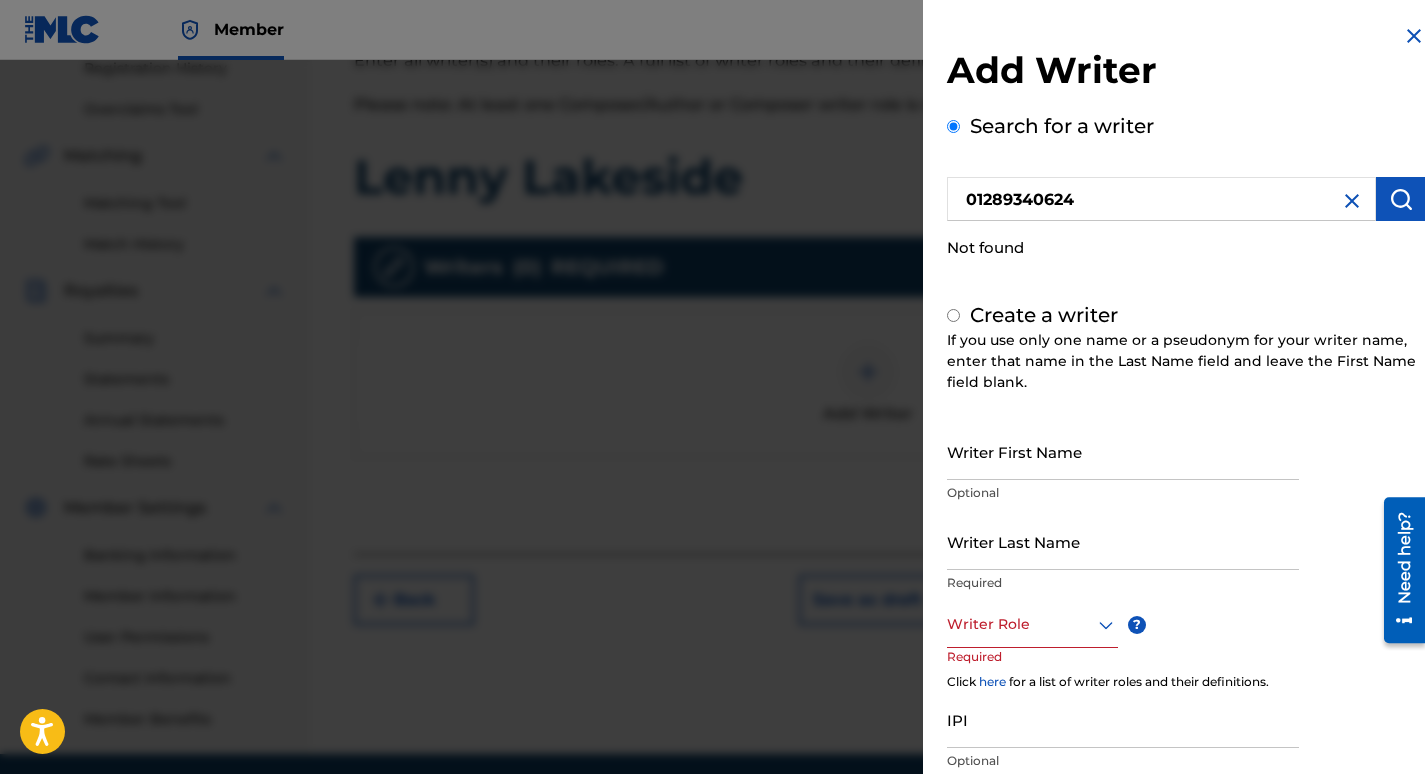 radio on "false" 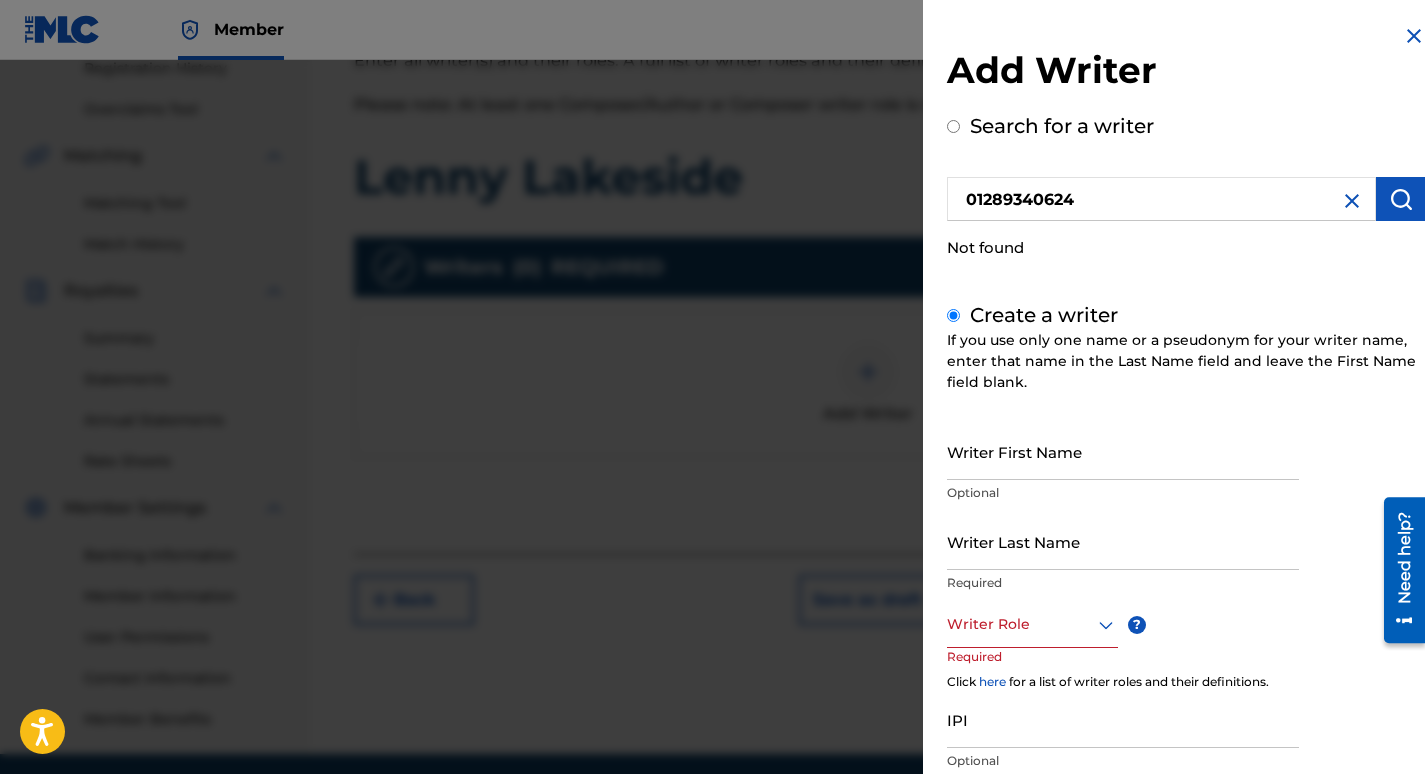 click on "Writer First Name" at bounding box center (1123, 451) 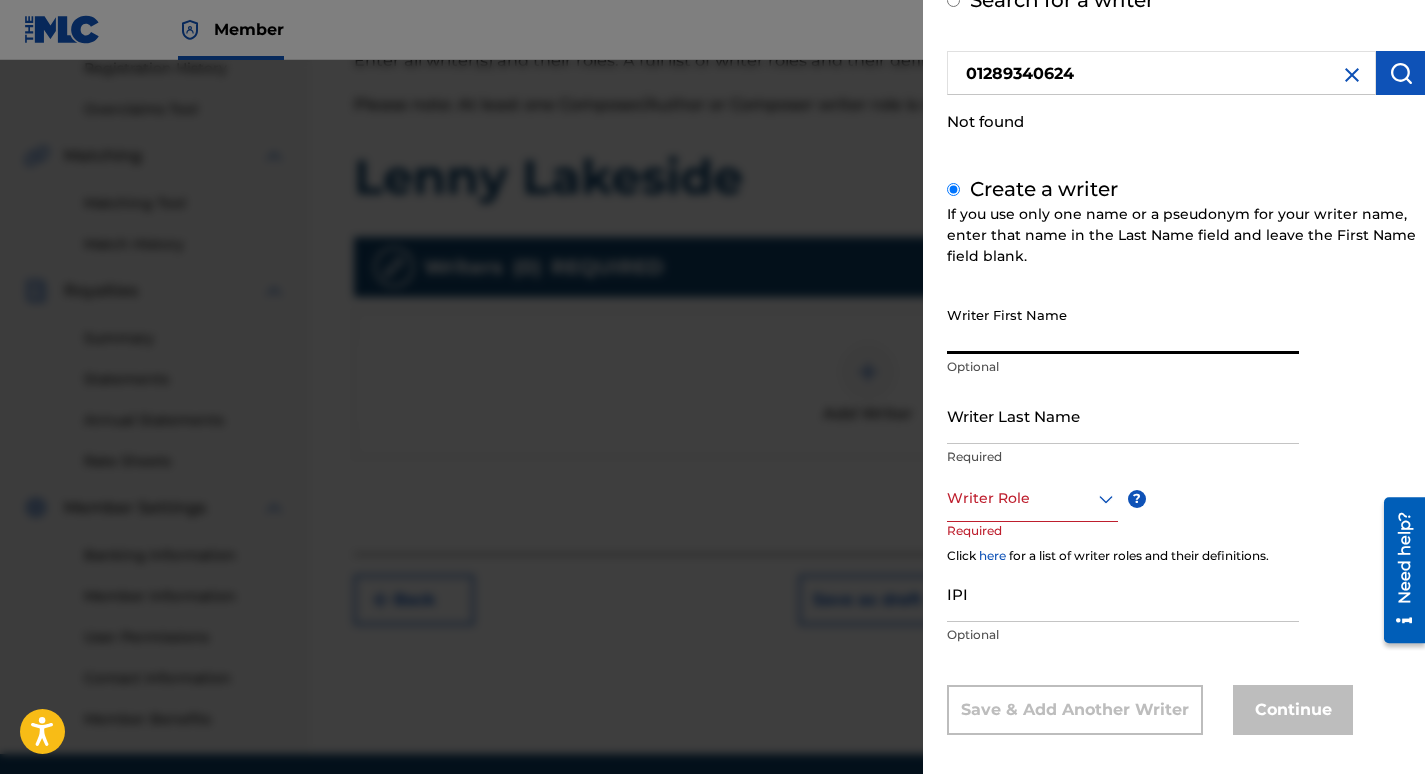 scroll, scrollTop: 140, scrollLeft: 0, axis: vertical 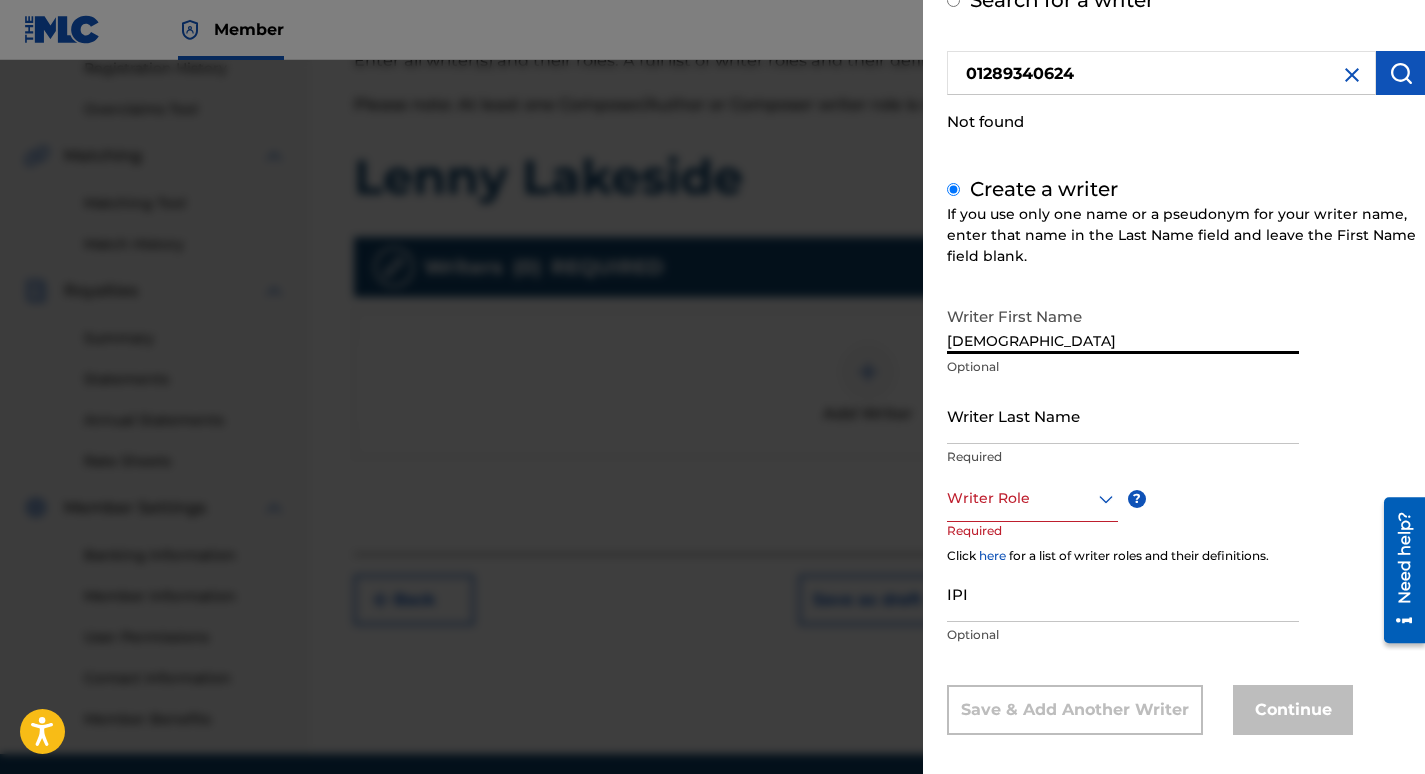 type on "[DEMOGRAPHIC_DATA]" 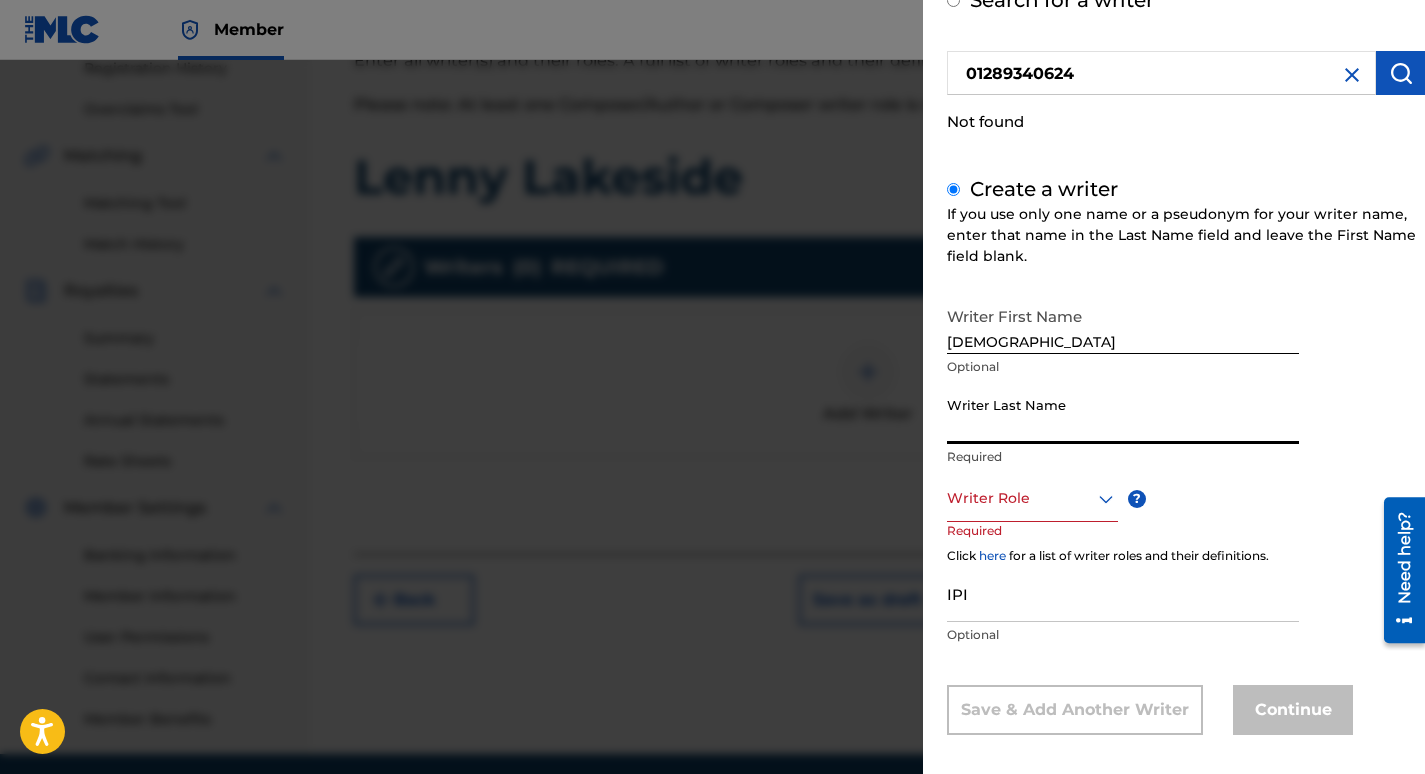 click on "Writer Last Name" at bounding box center [1123, 415] 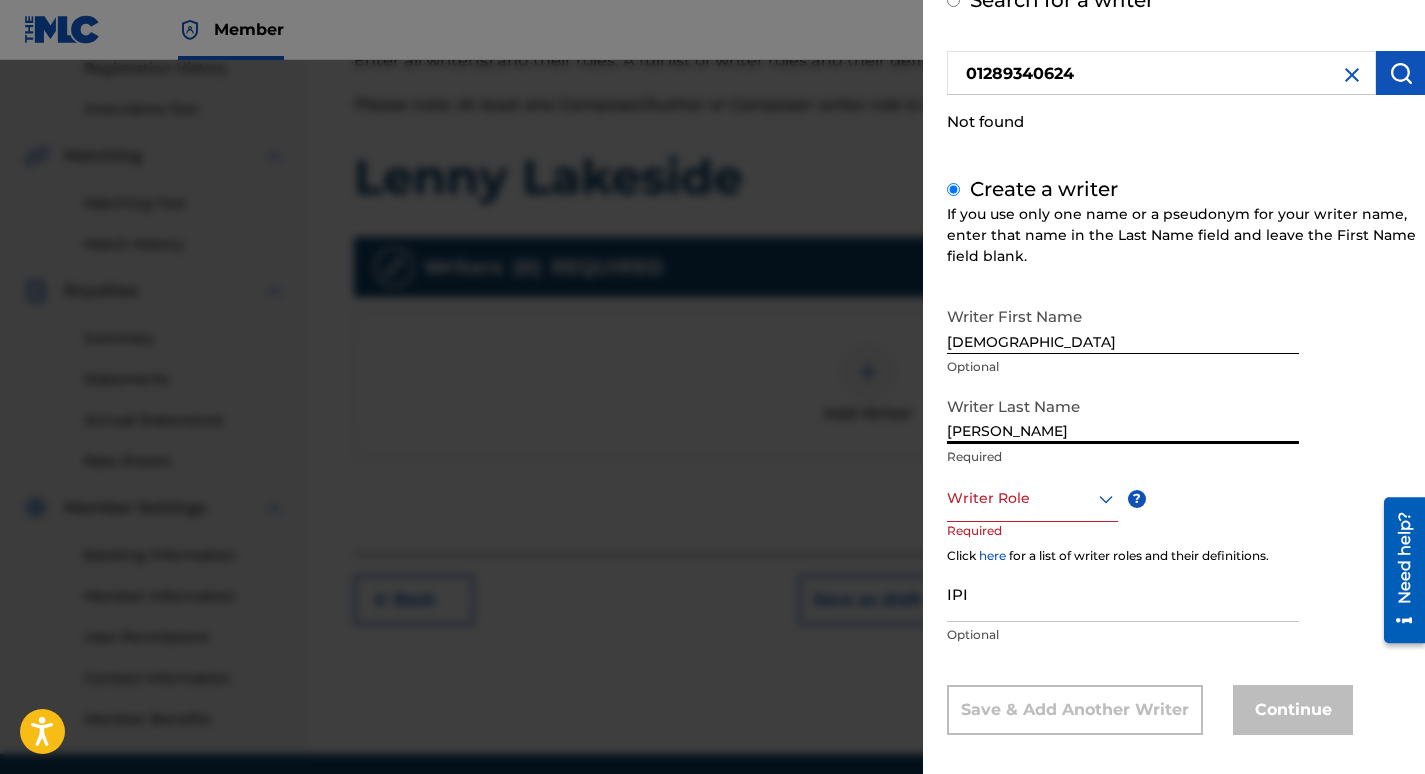 type on "[PERSON_NAME]" 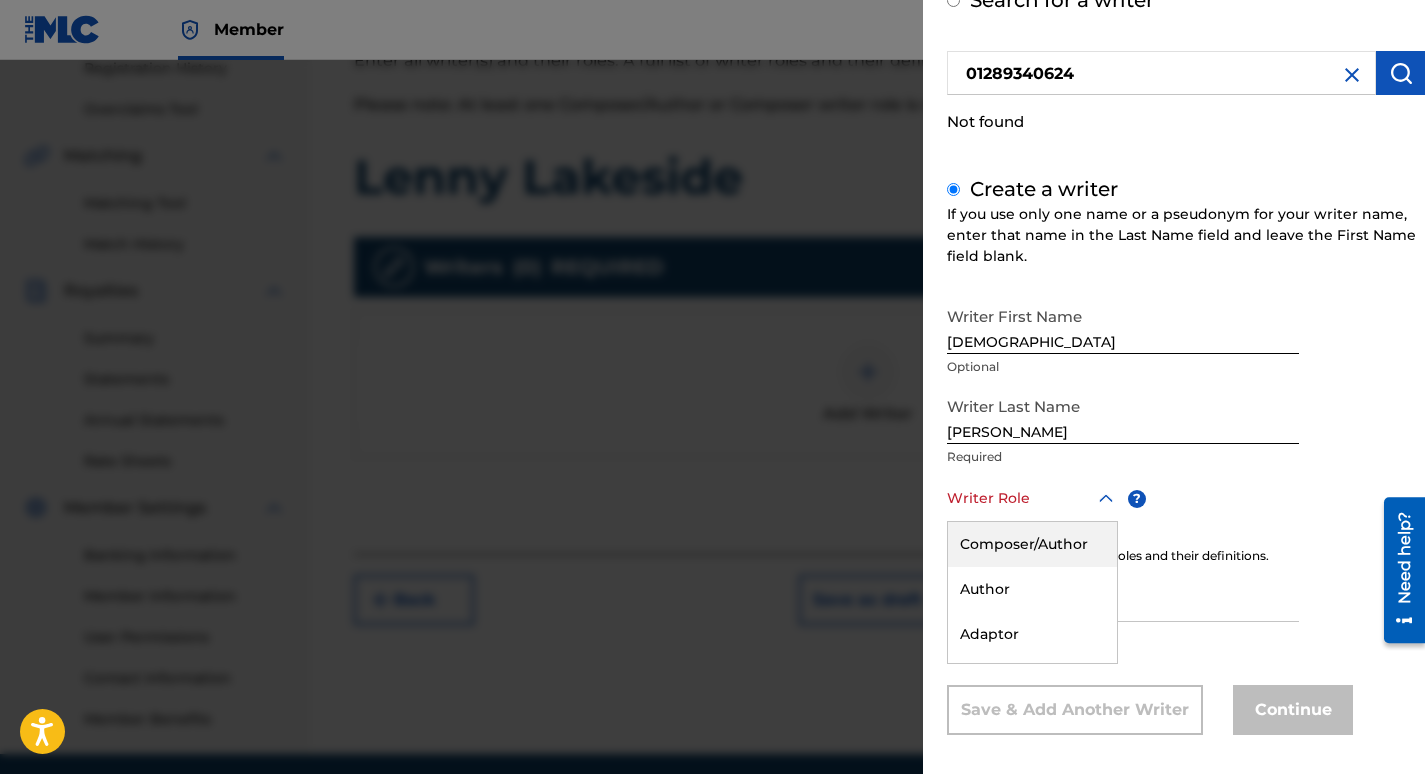 click on "Composer/Author" at bounding box center [1032, 544] 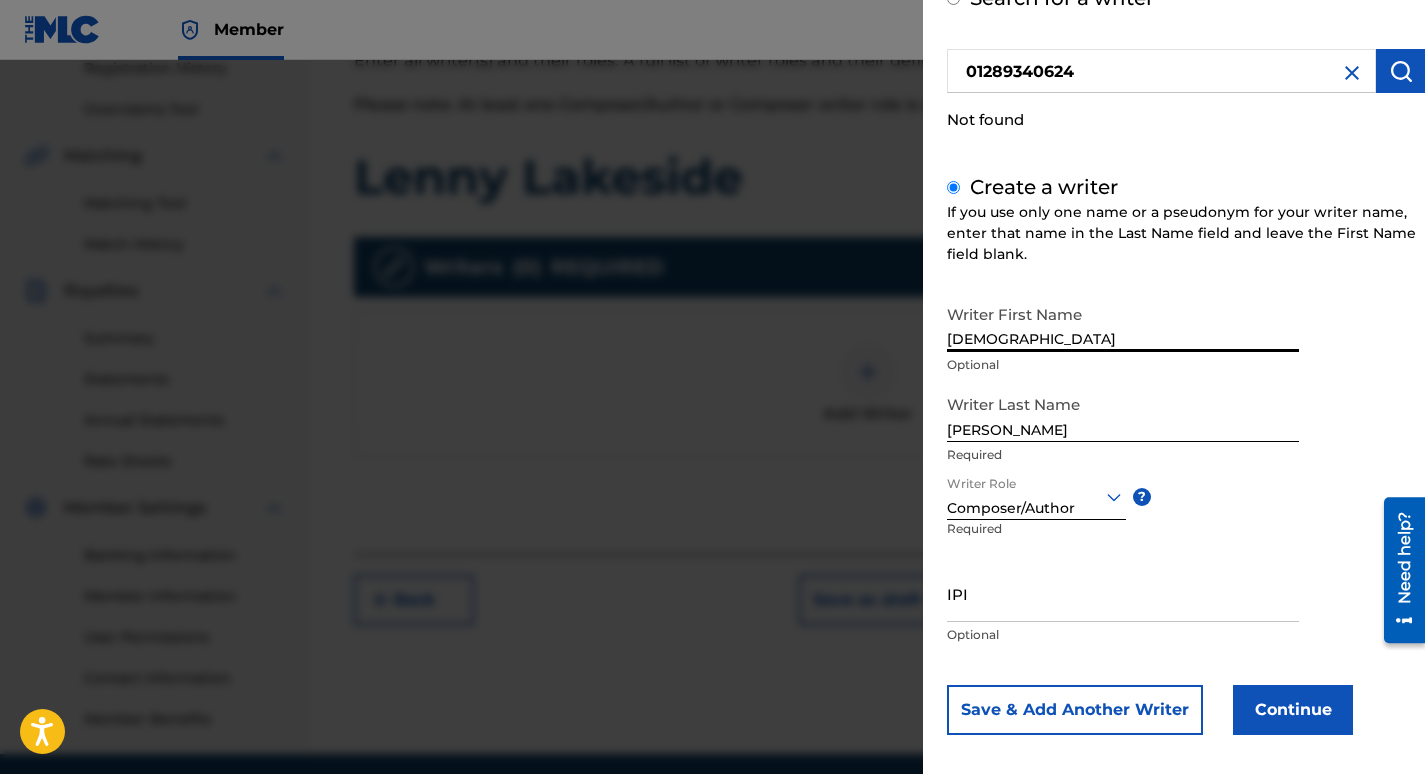 drag, startPoint x: 1027, startPoint y: 322, endPoint x: 928, endPoint y: 337, distance: 100.12991 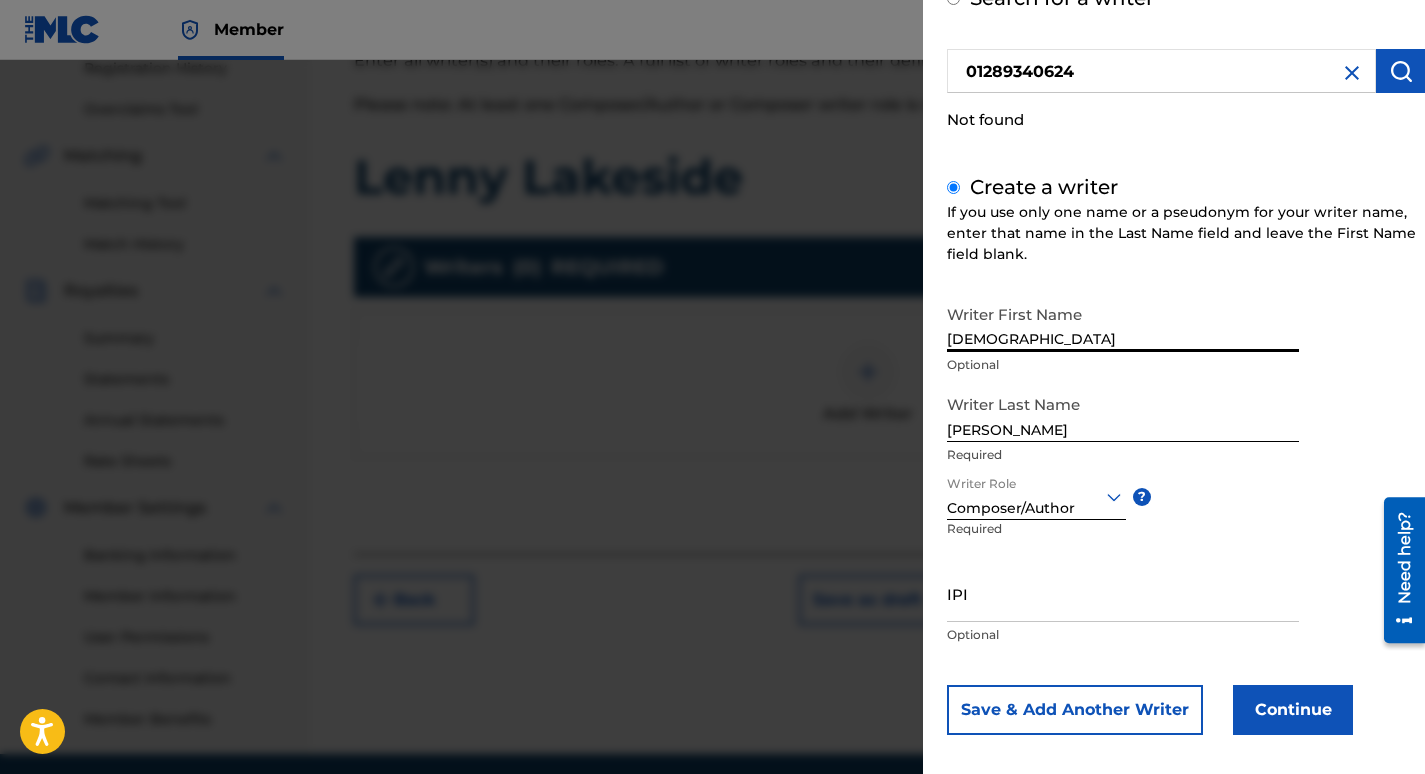 drag, startPoint x: 1013, startPoint y: 330, endPoint x: 937, endPoint y: 333, distance: 76.05919 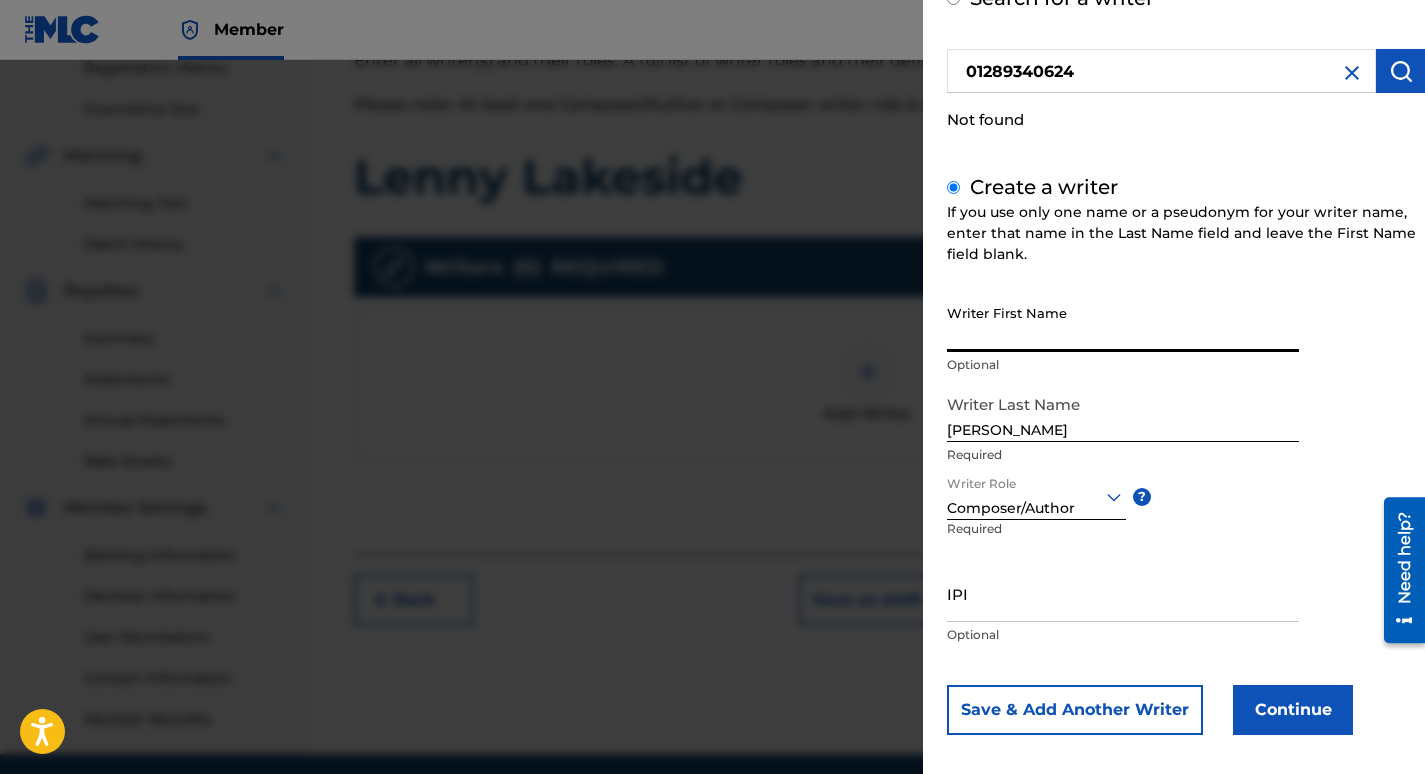 type 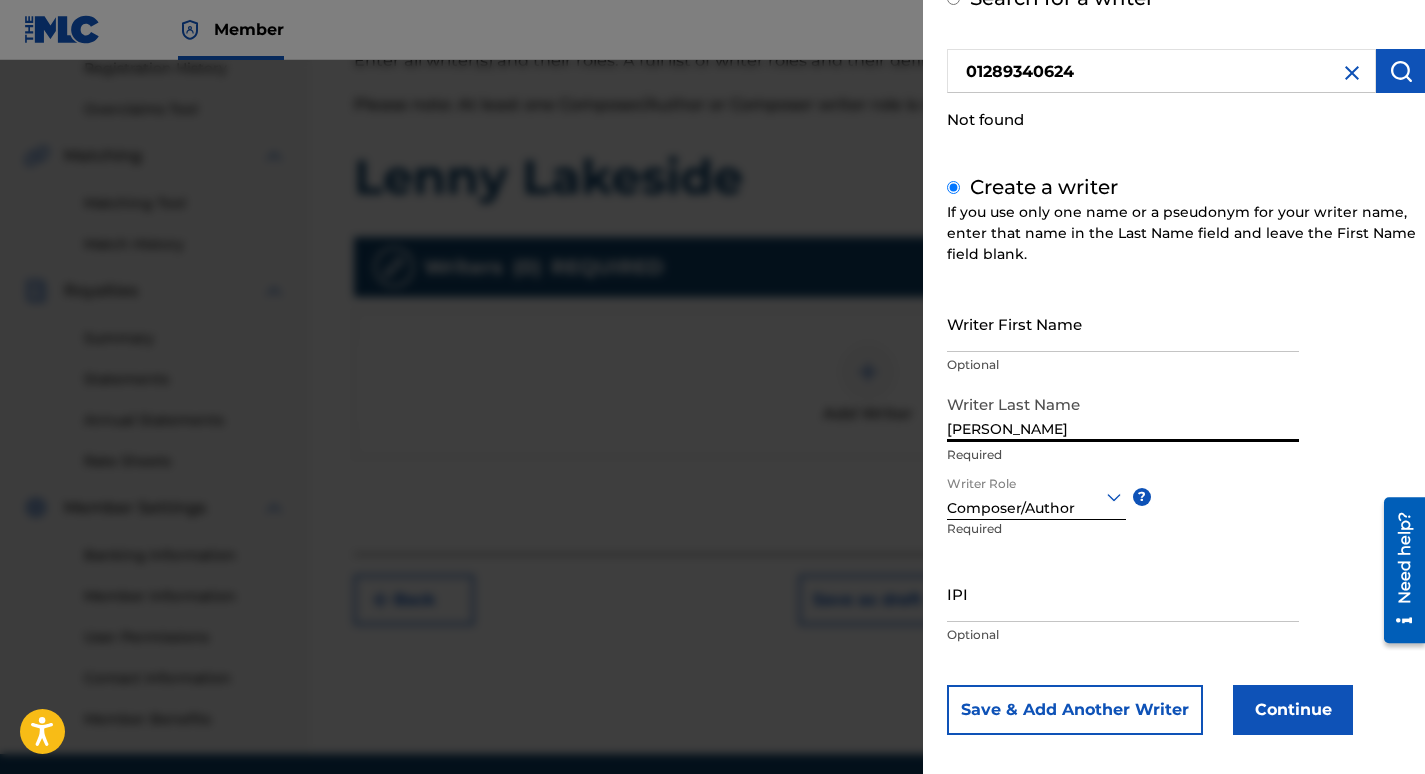 drag, startPoint x: 977, startPoint y: 411, endPoint x: 927, endPoint y: 411, distance: 50 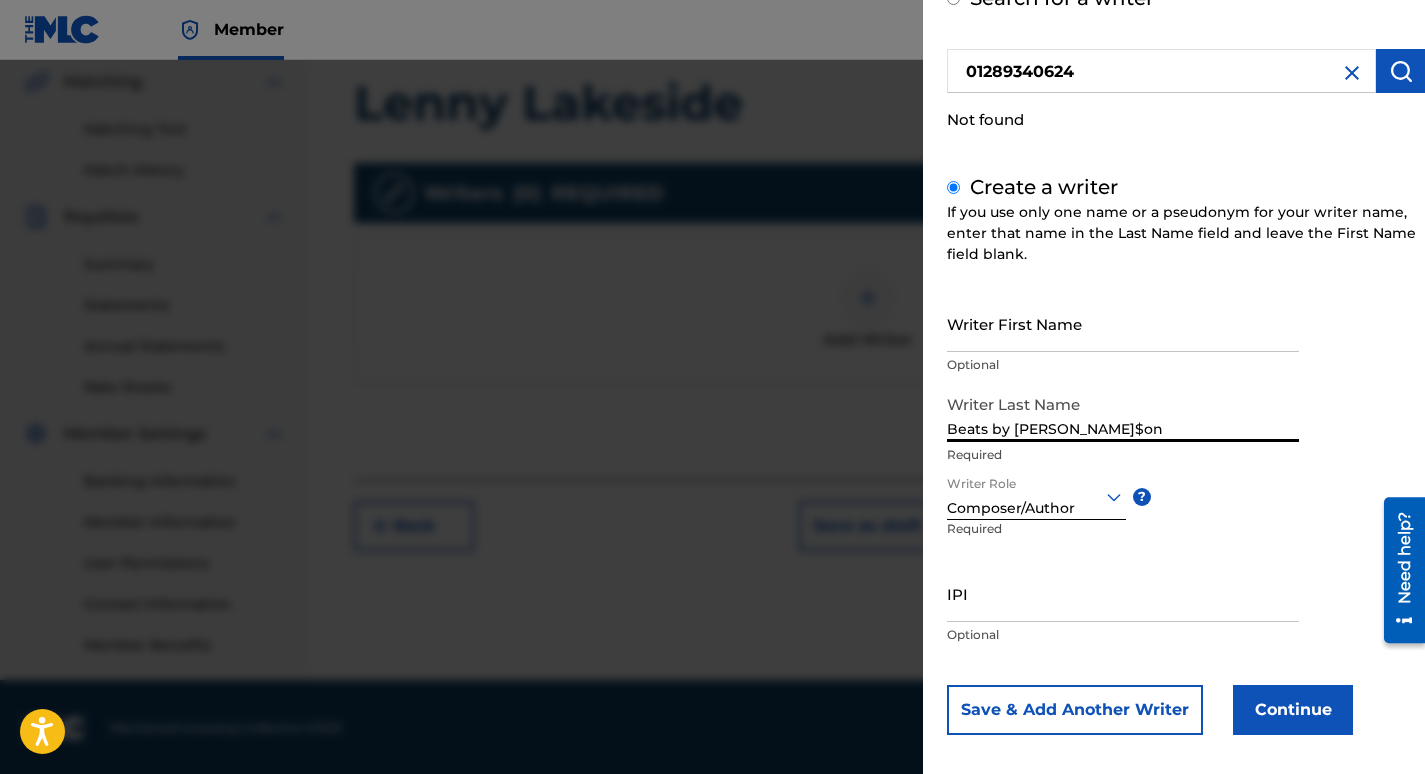 scroll, scrollTop: 466, scrollLeft: 0, axis: vertical 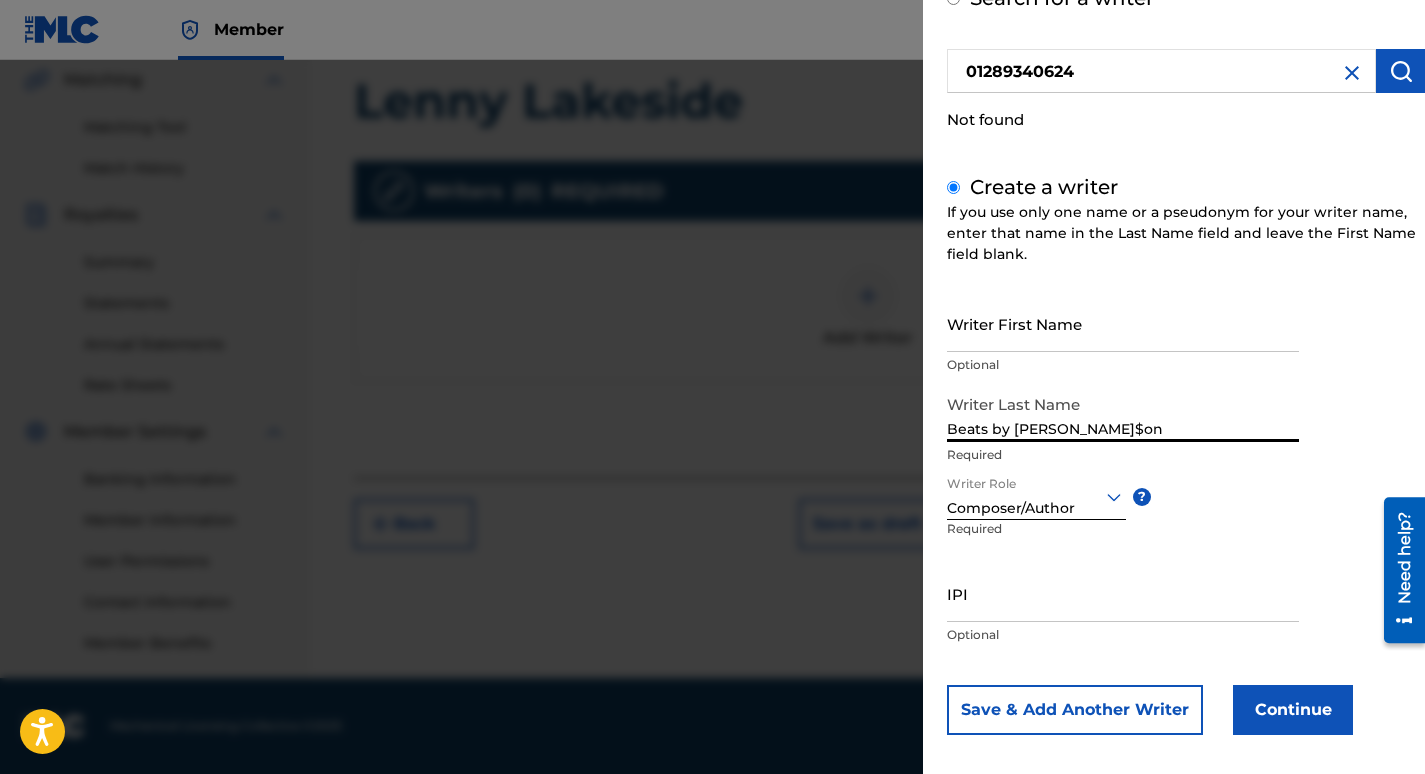 type on "Beats by [PERSON_NAME]$on" 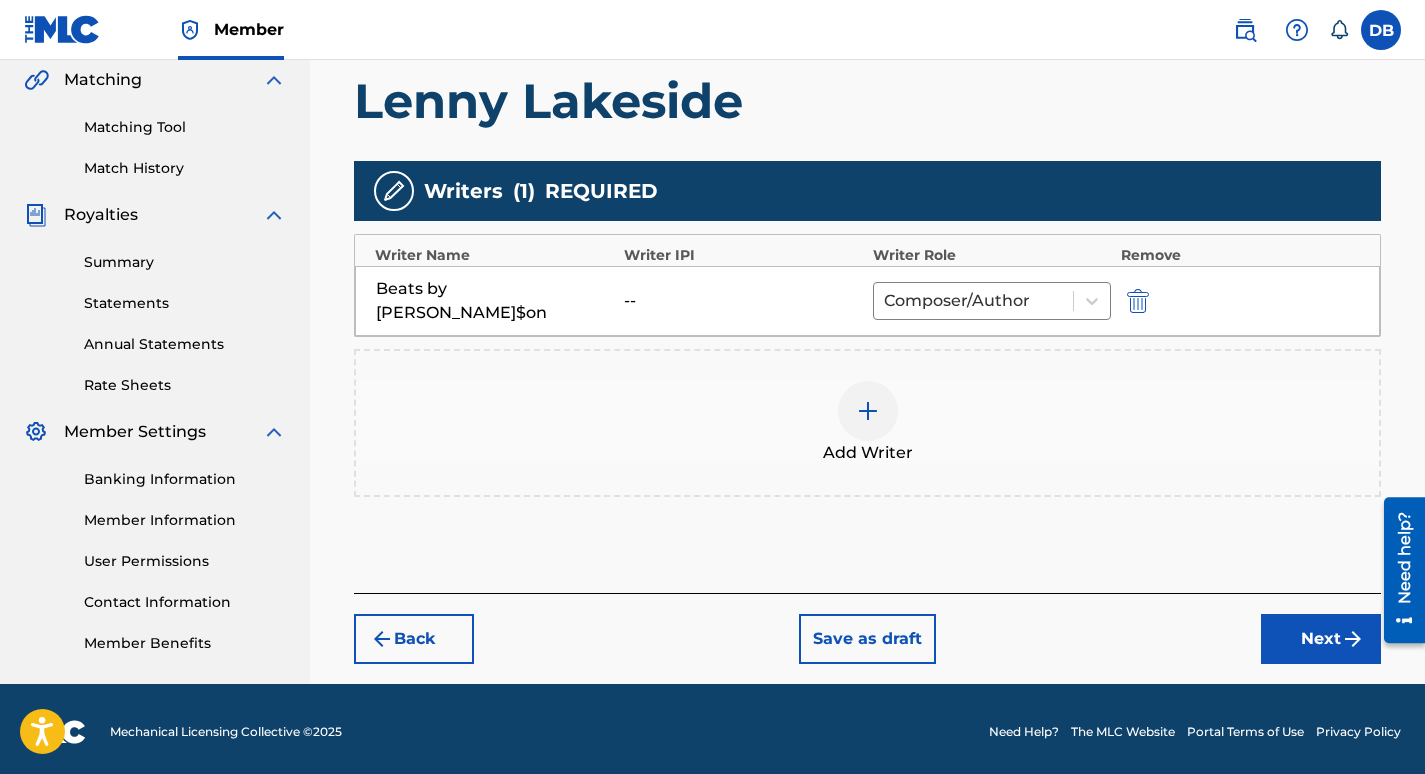 click on "Next" at bounding box center (1321, 639) 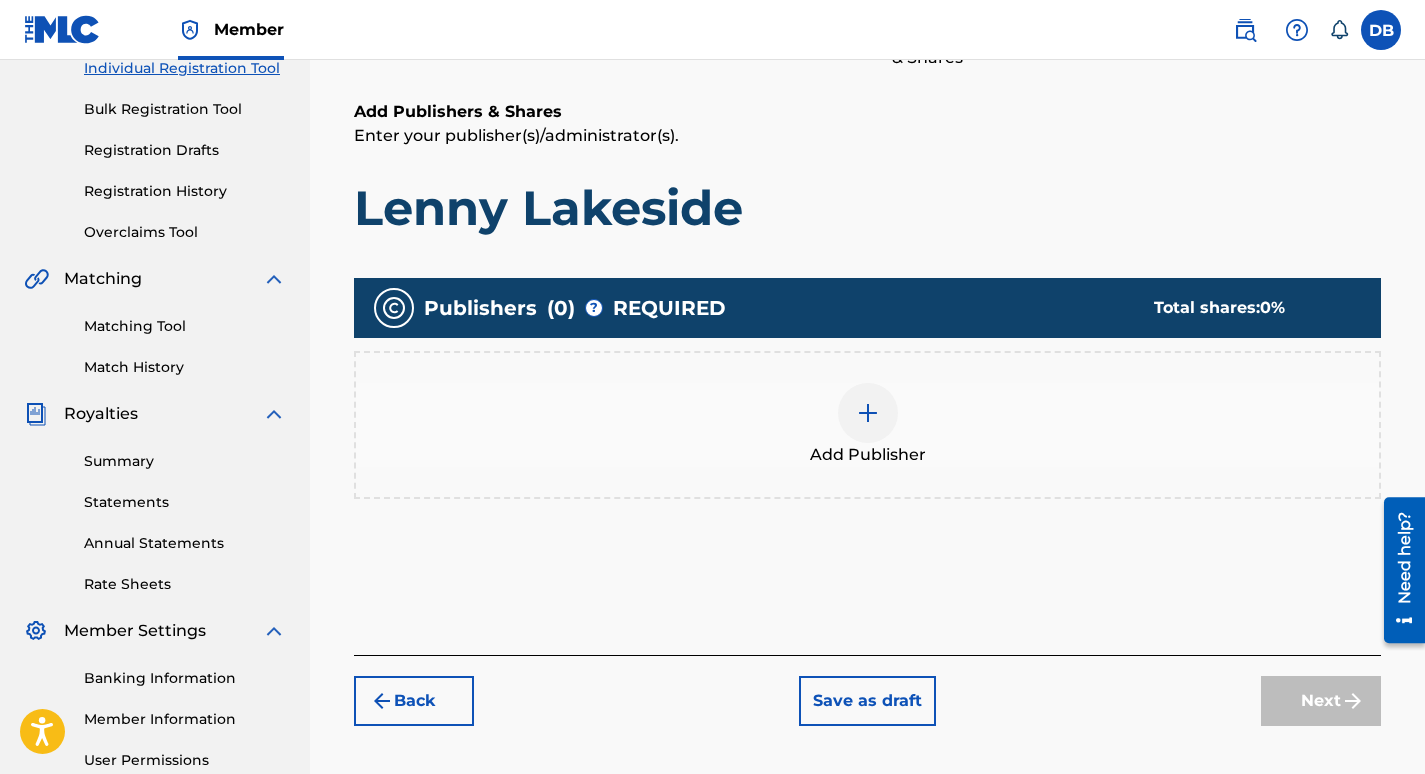 scroll, scrollTop: 266, scrollLeft: 0, axis: vertical 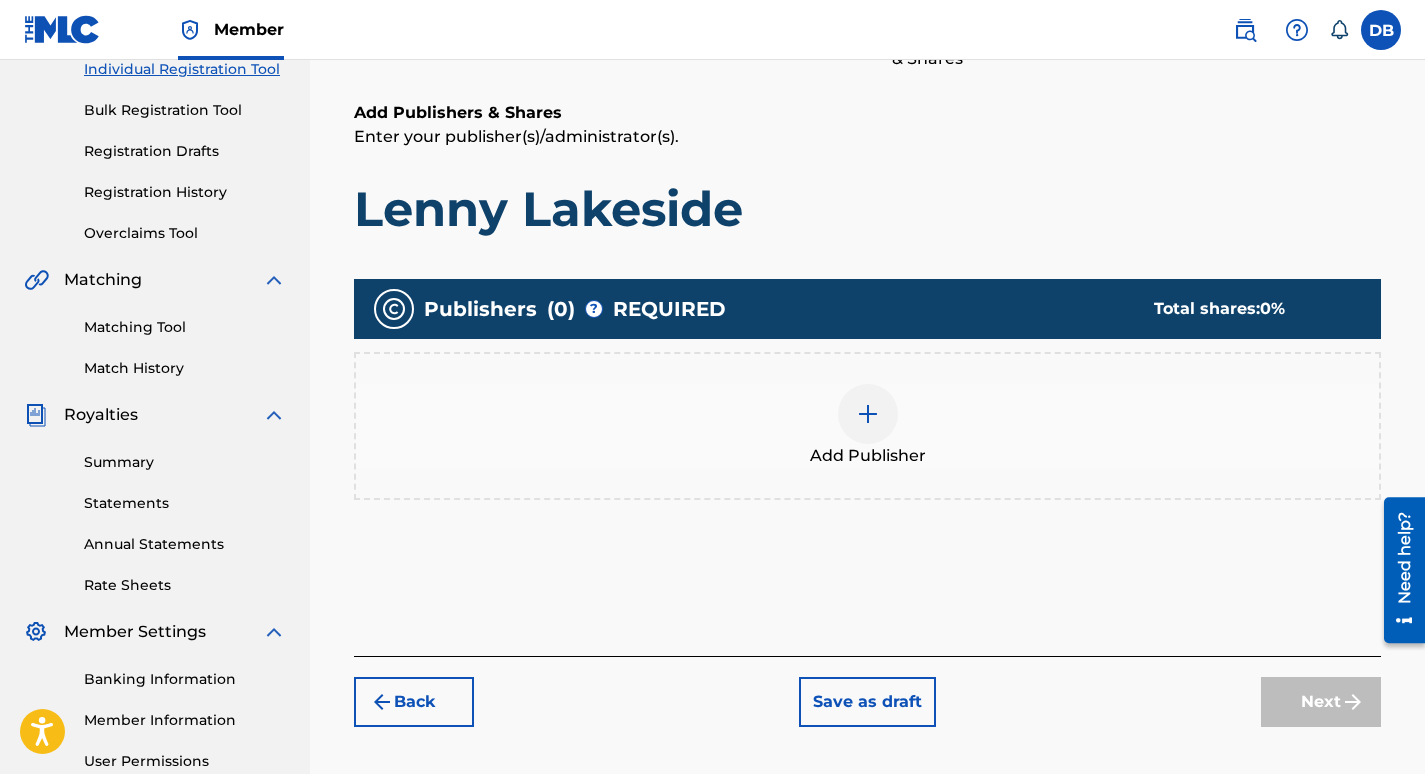 click at bounding box center (868, 414) 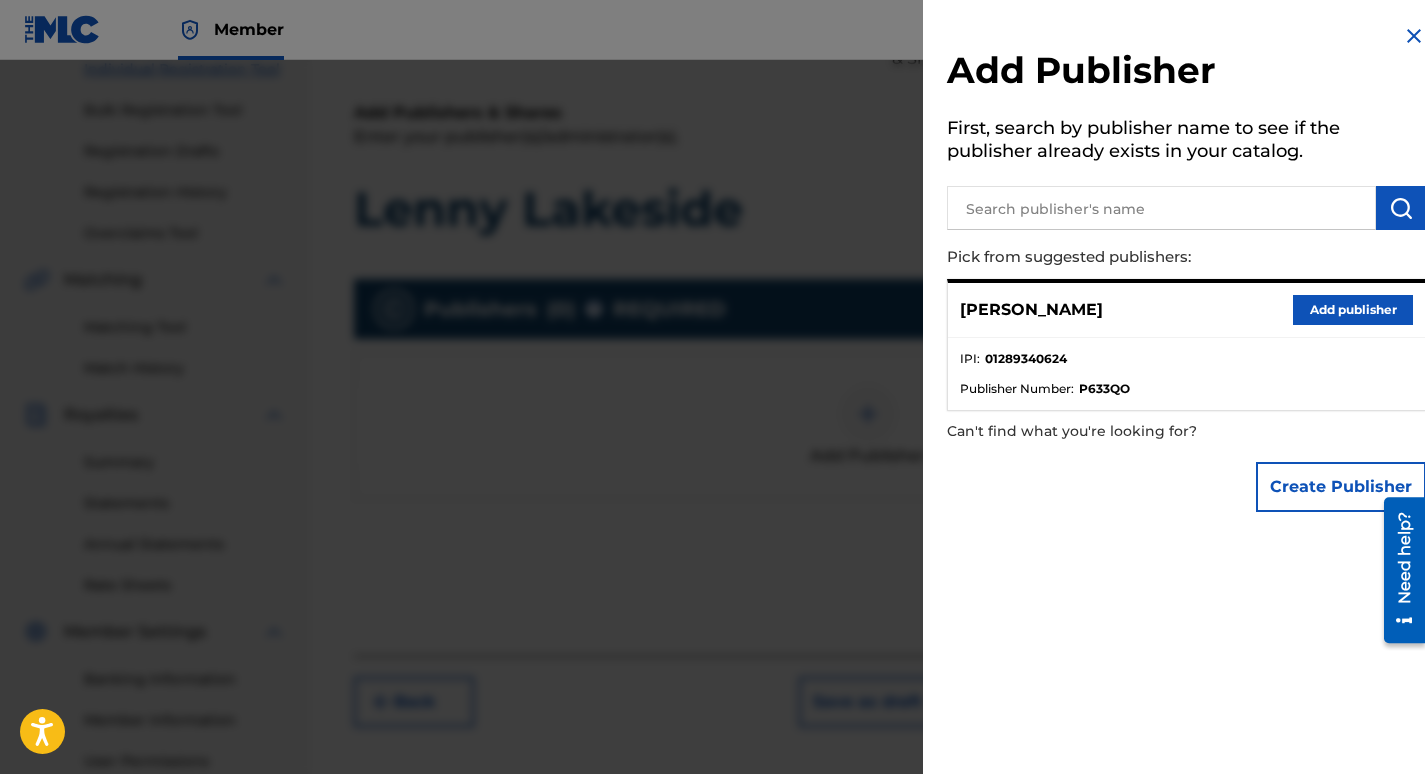 click on "Add publisher" at bounding box center [1353, 310] 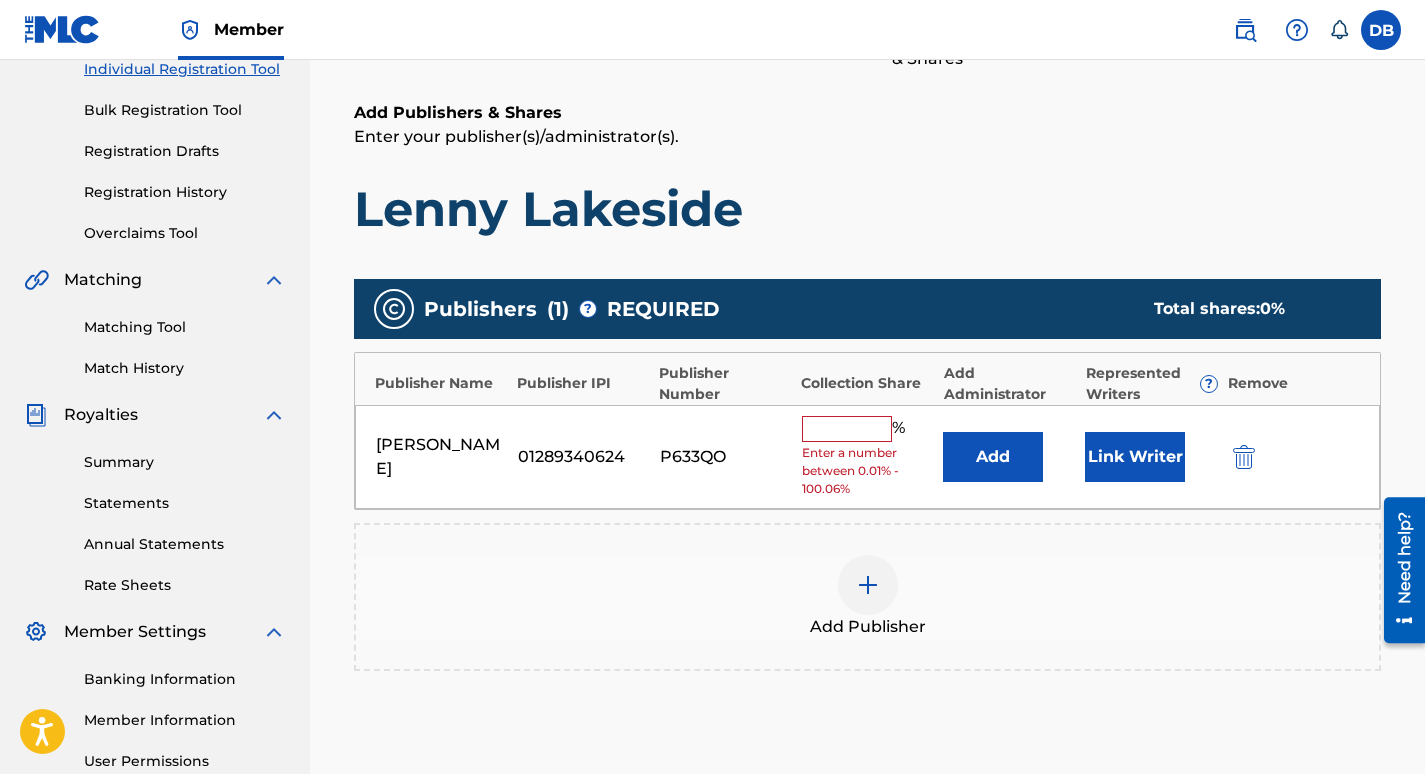 click at bounding box center (847, 429) 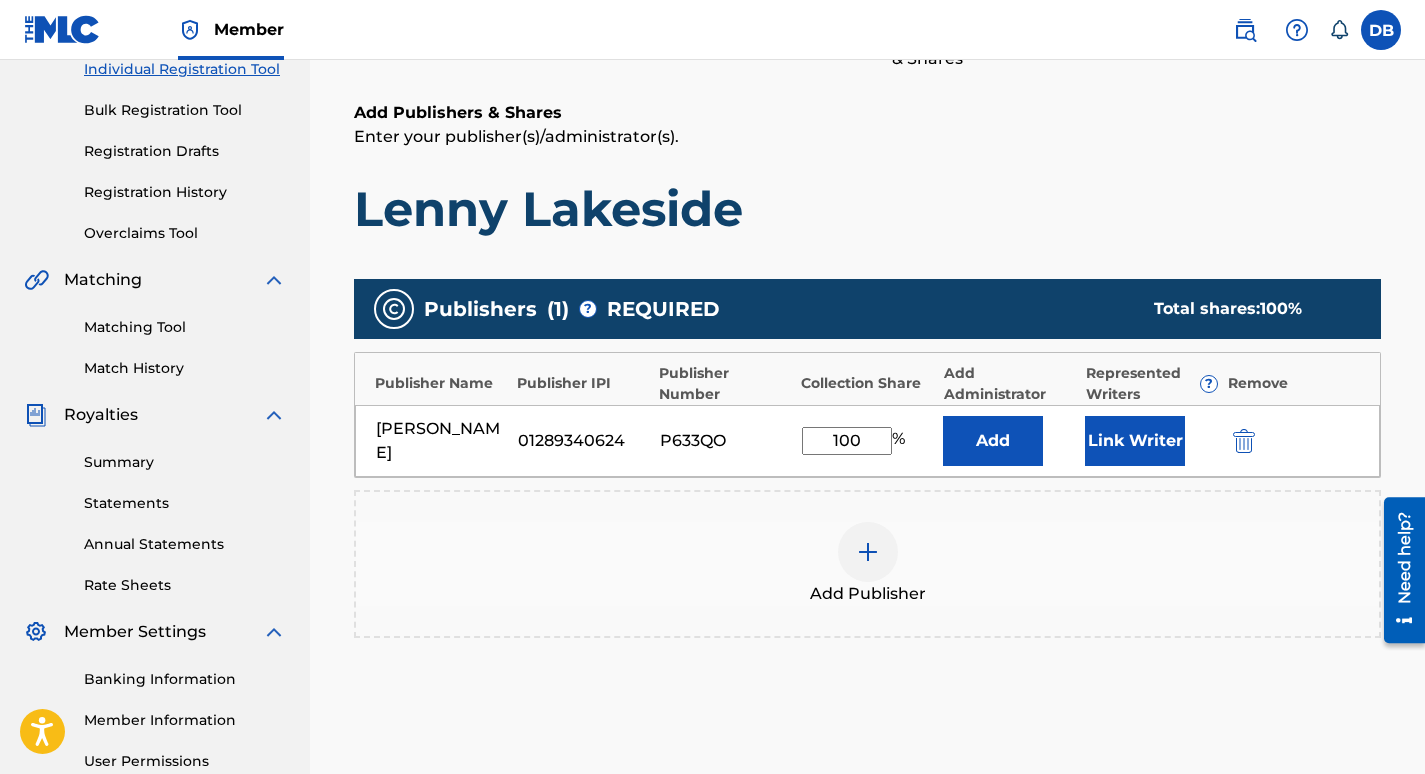 type on "100" 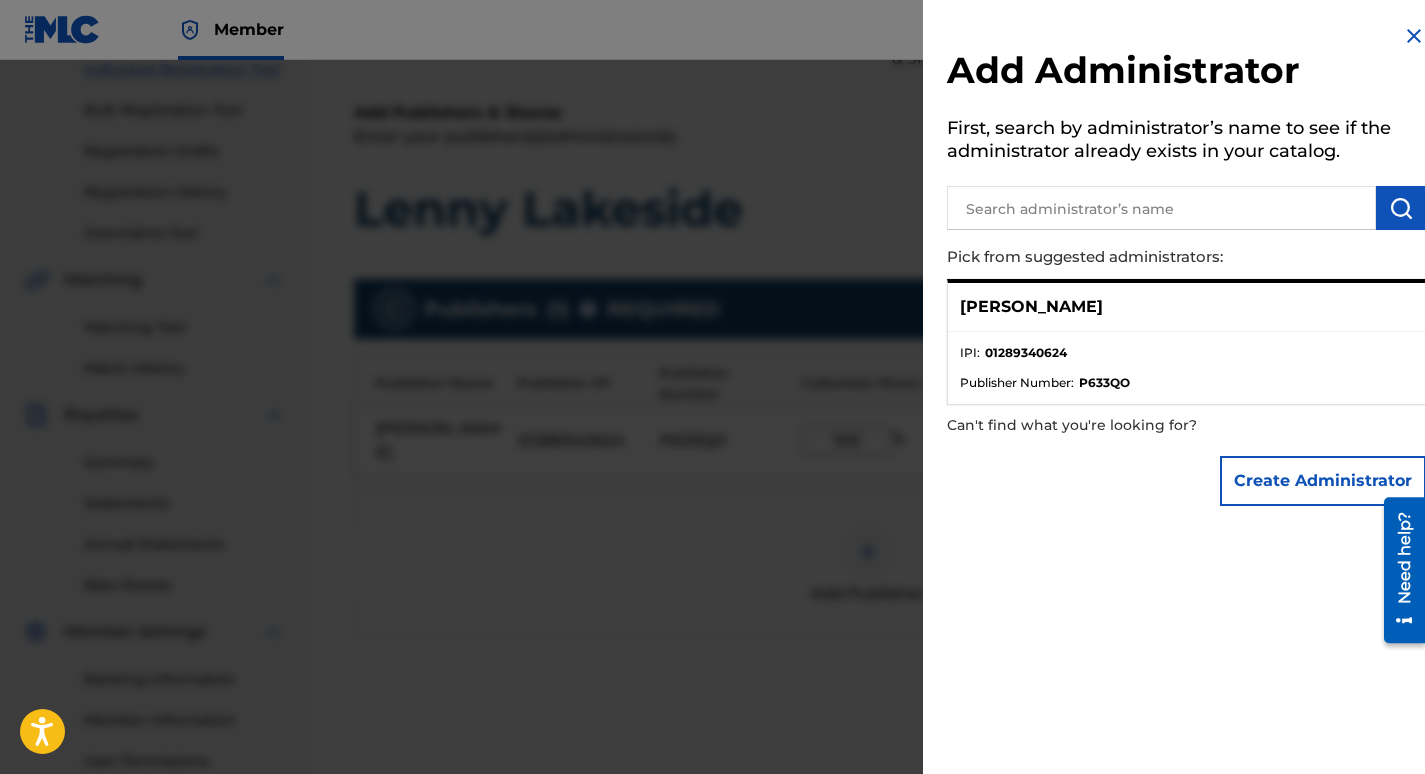 click on "01289340624" at bounding box center [1026, 353] 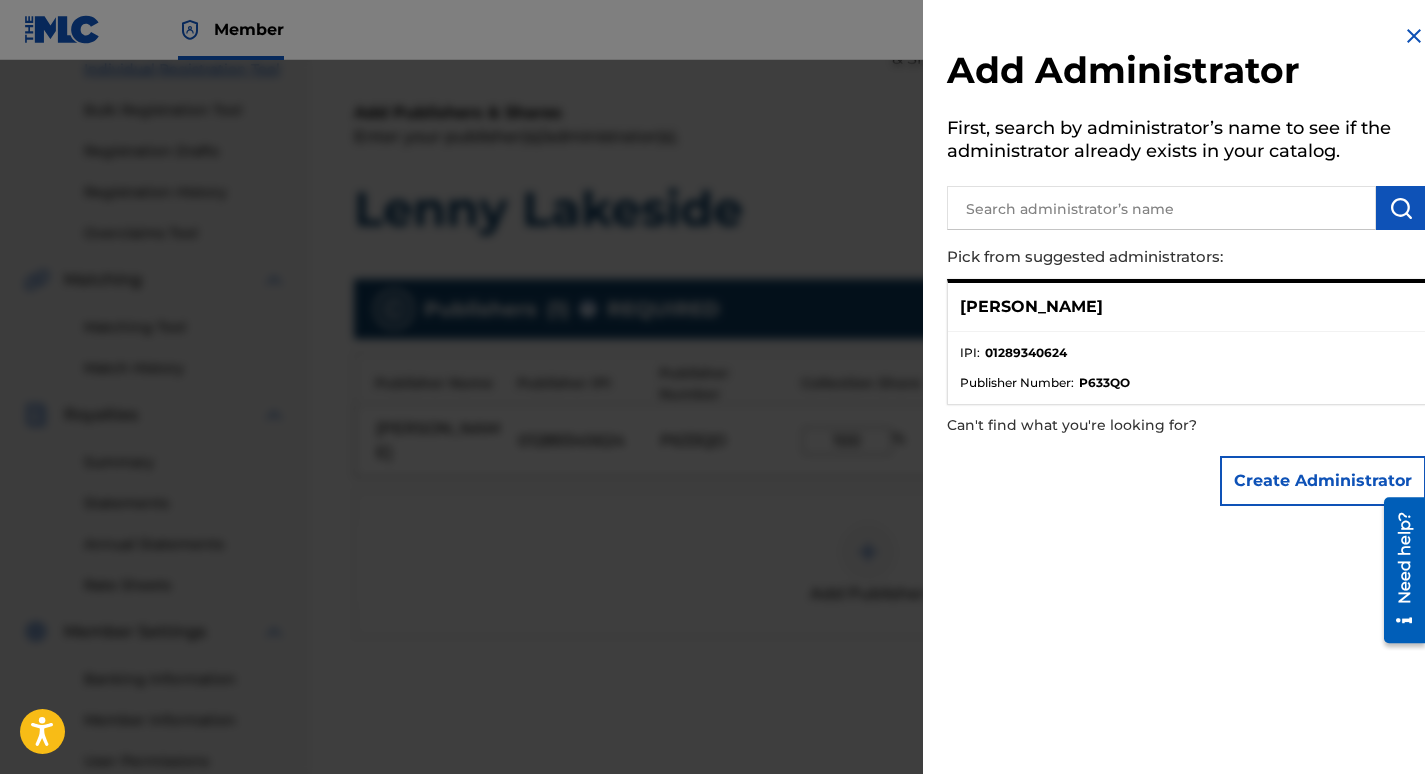 click on "[PERSON_NAME]" at bounding box center (1031, 307) 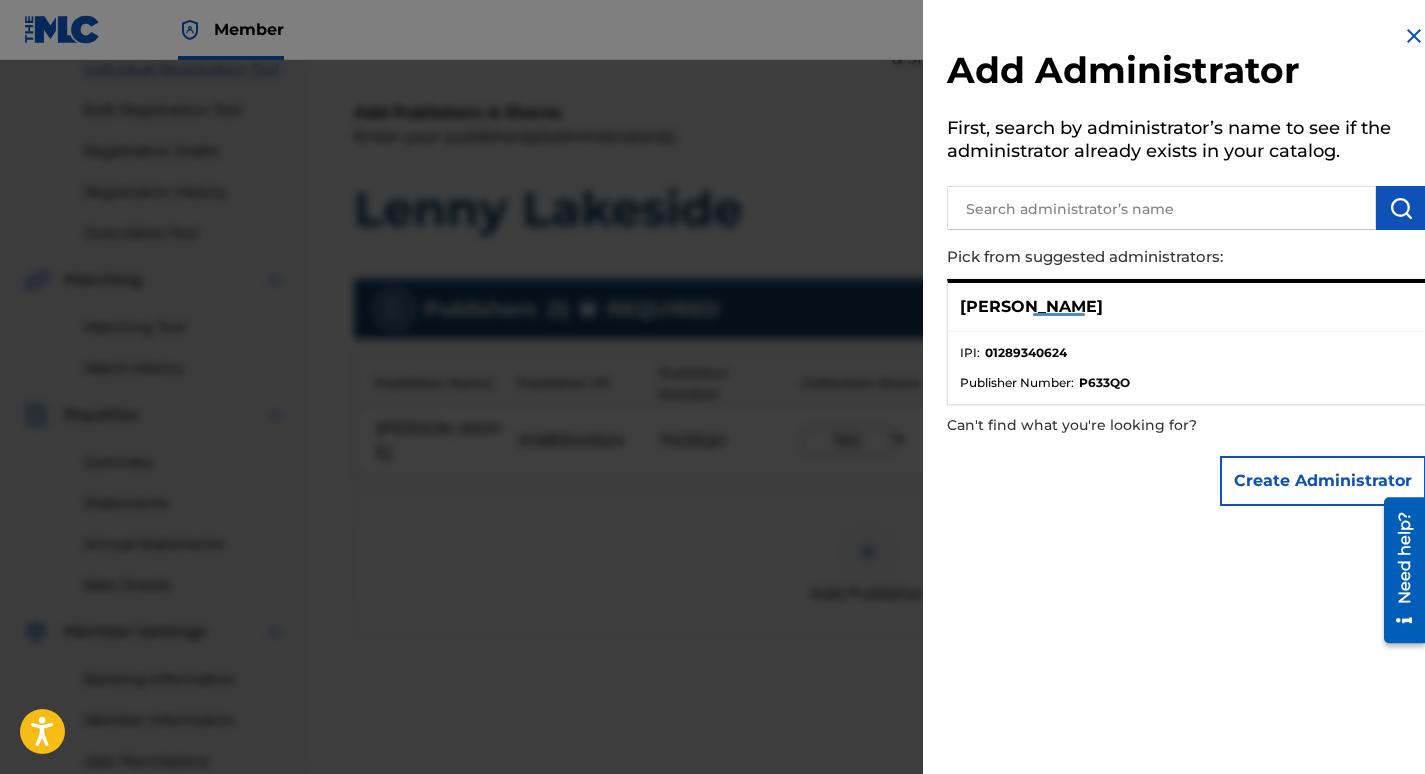 drag, startPoint x: 1053, startPoint y: 298, endPoint x: 1217, endPoint y: 310, distance: 164.43843 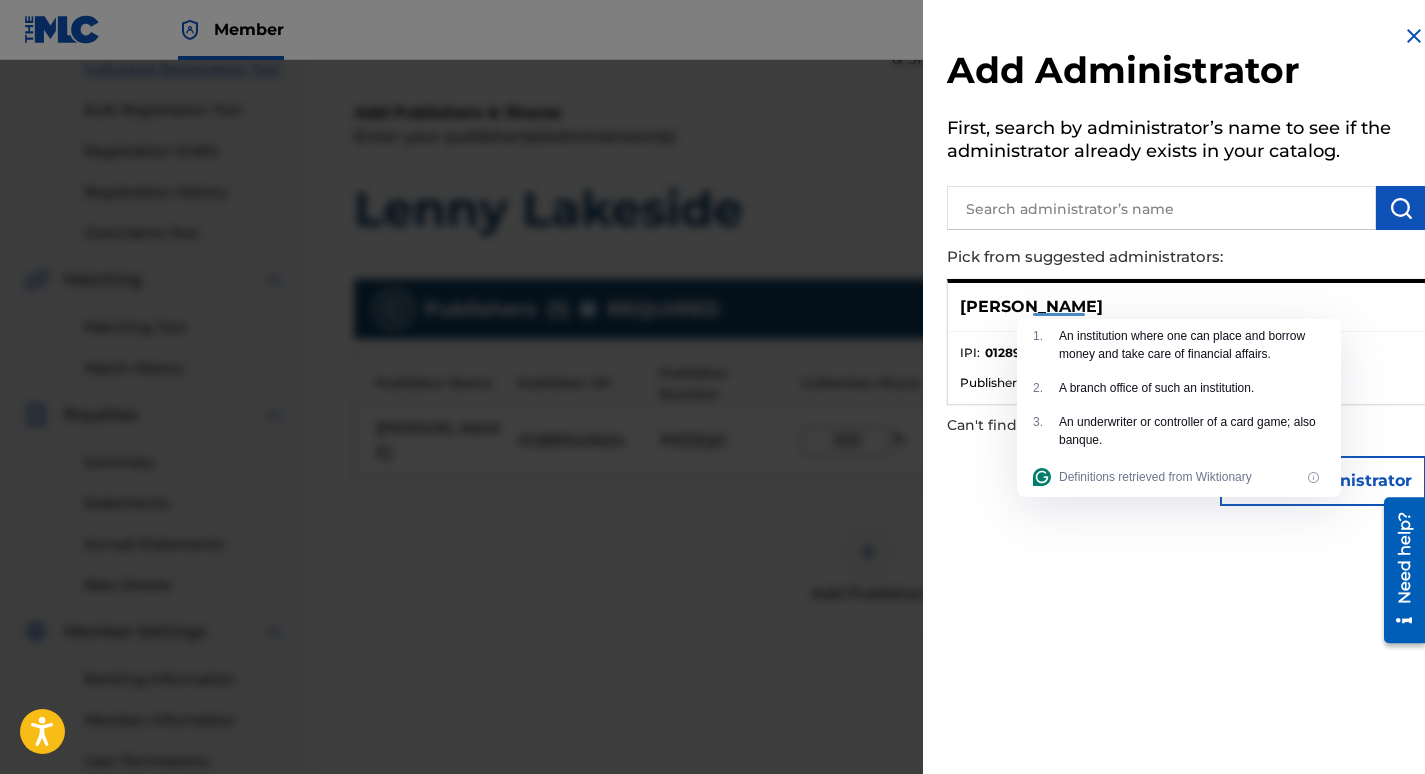 click at bounding box center [1414, 36] 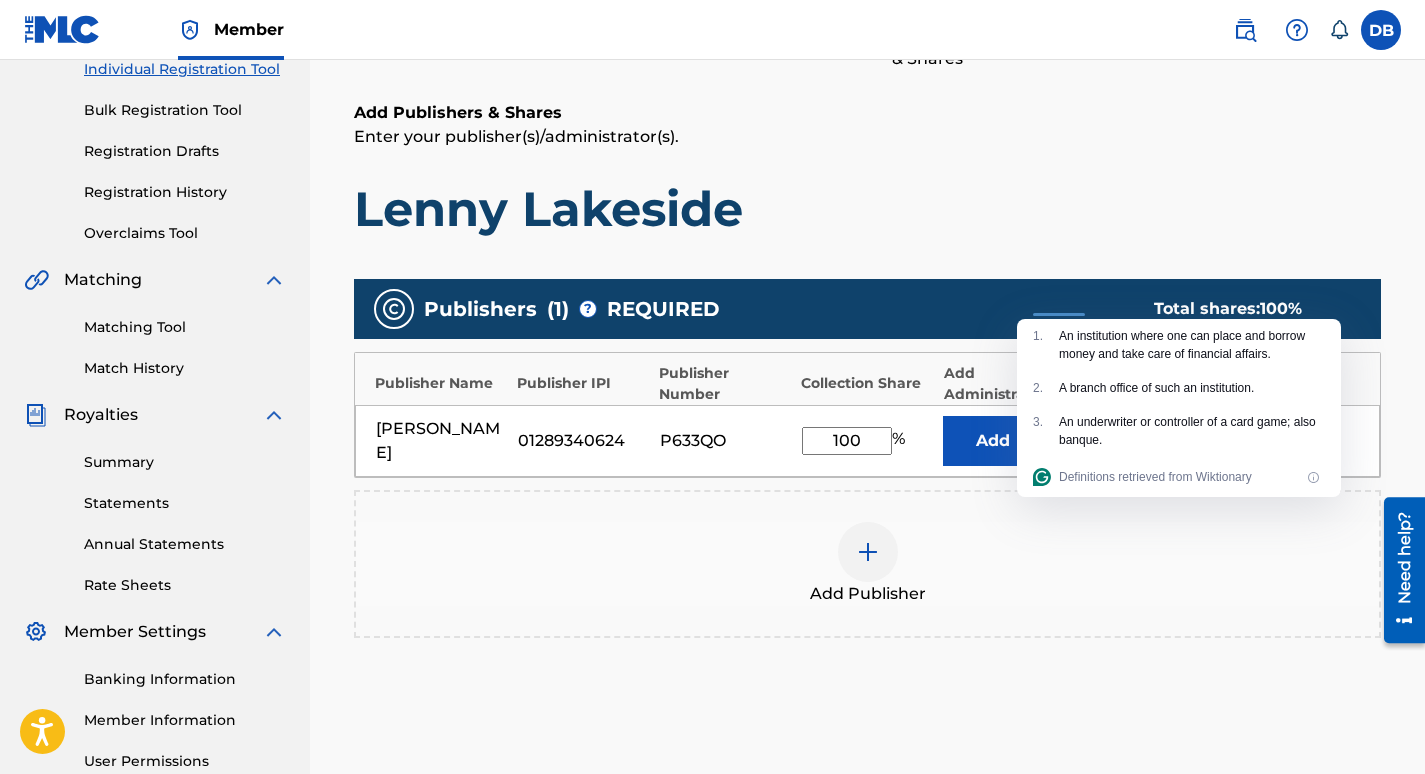 click on "Add Publisher" at bounding box center (867, 564) 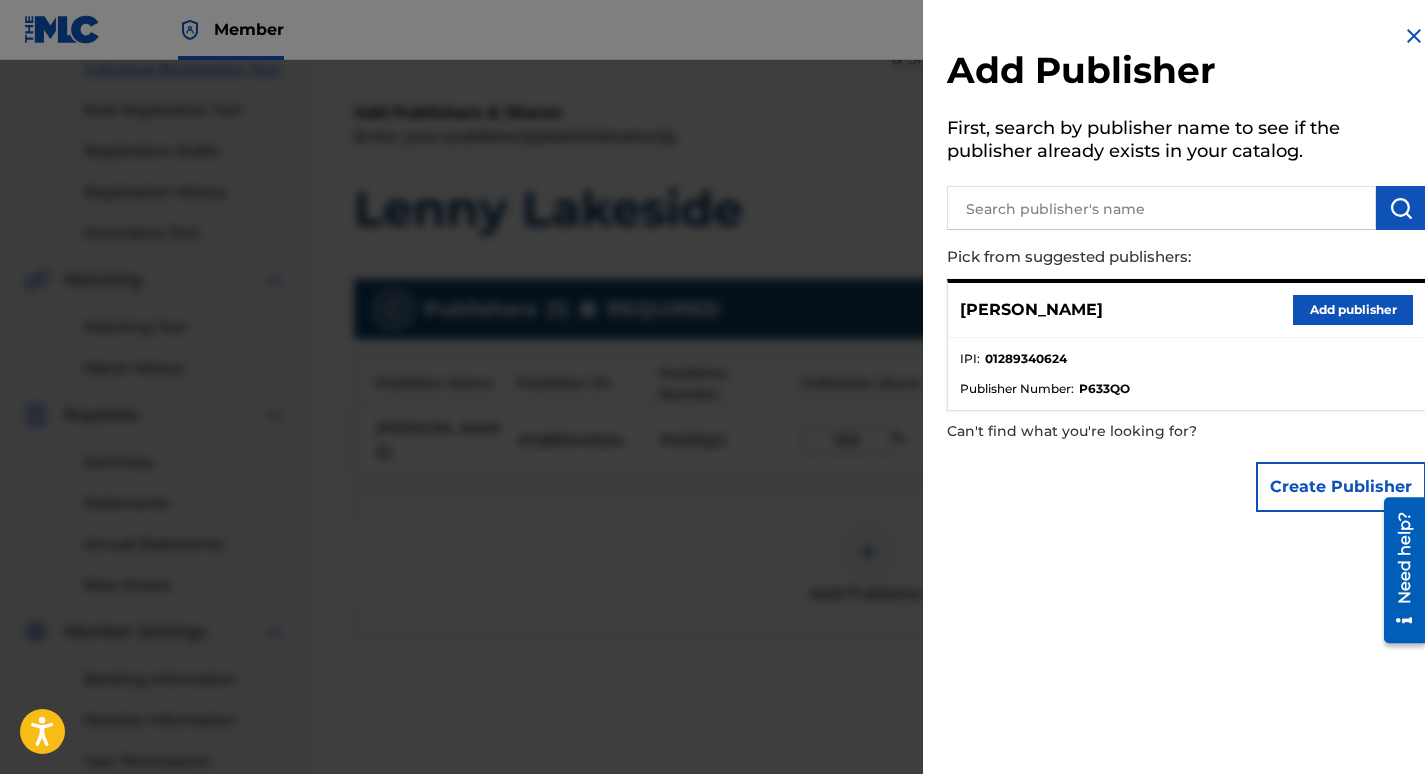 click at bounding box center [1414, 36] 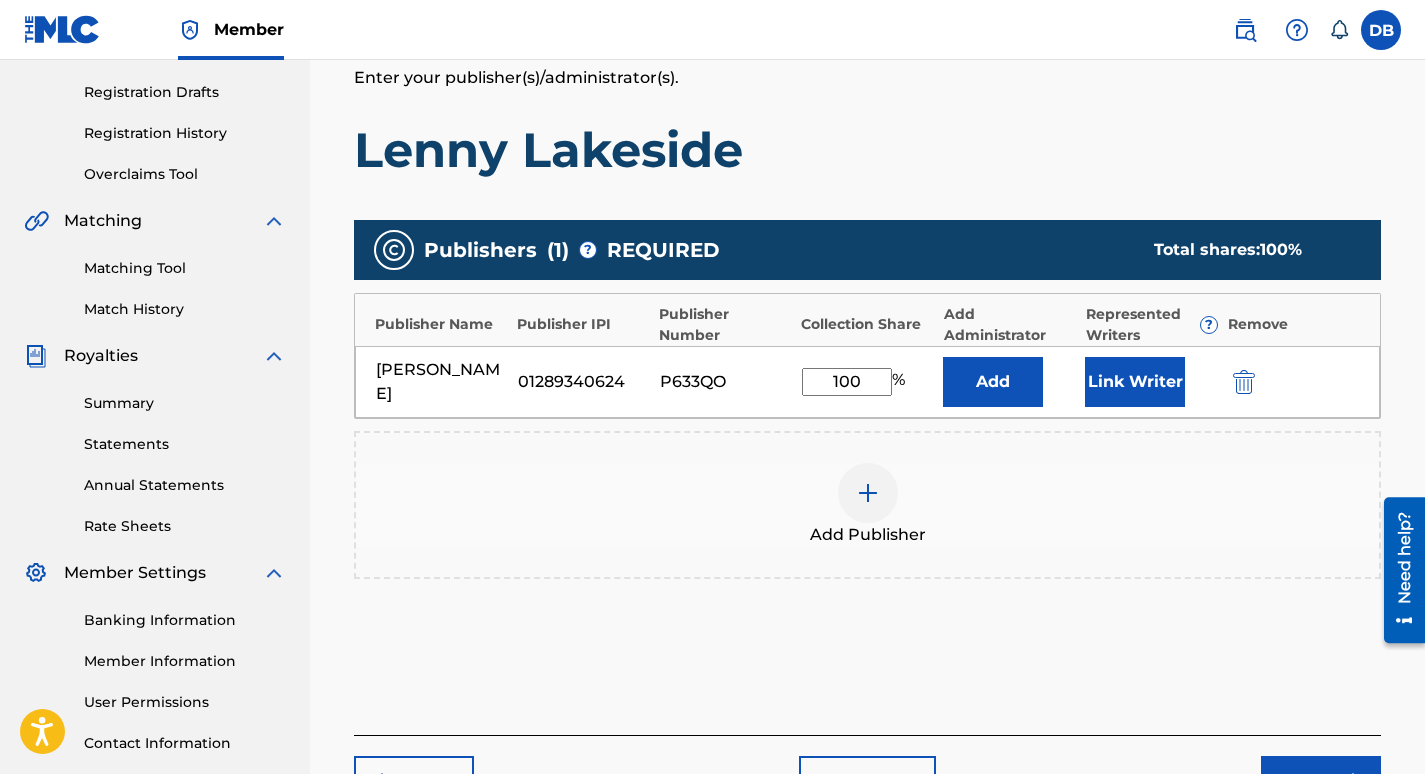 scroll, scrollTop: 473, scrollLeft: 0, axis: vertical 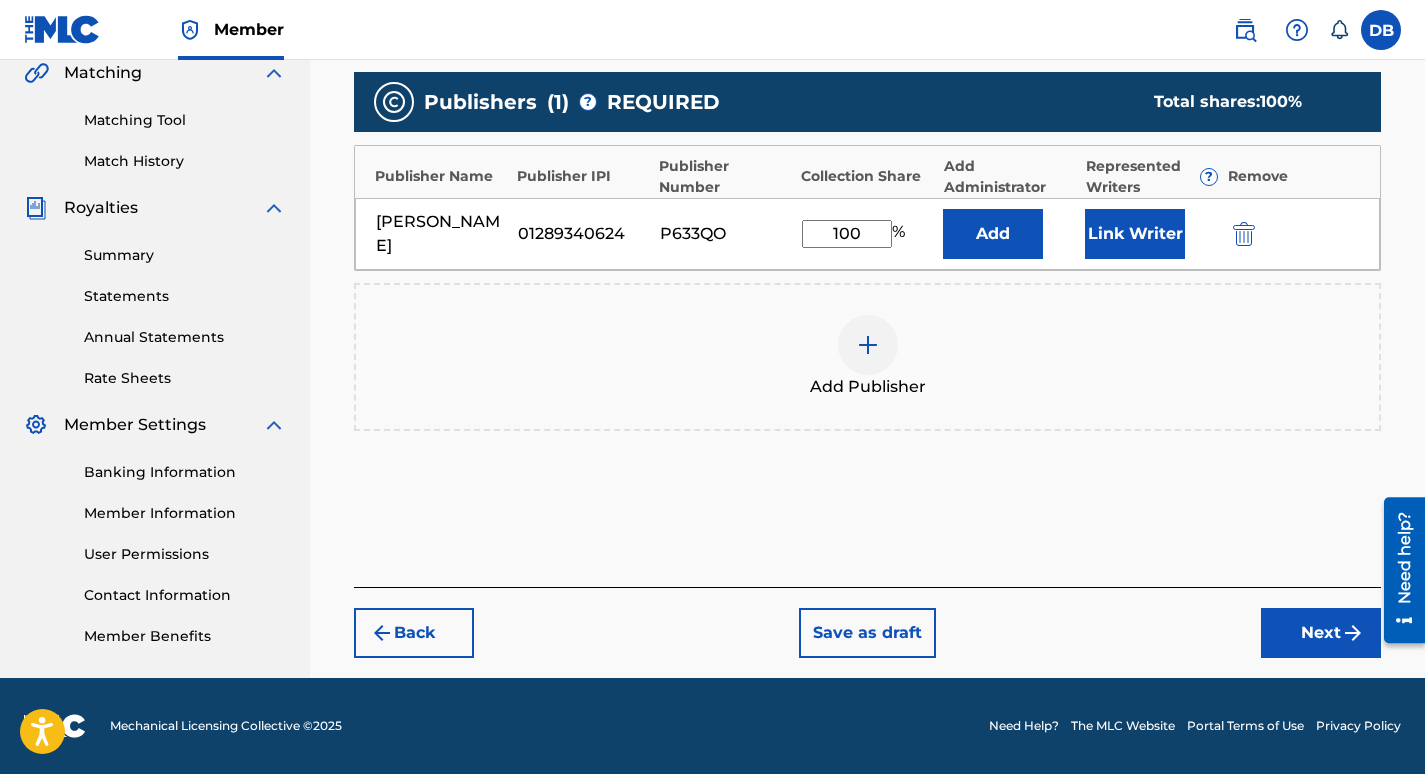 click on "Next" at bounding box center (1321, 633) 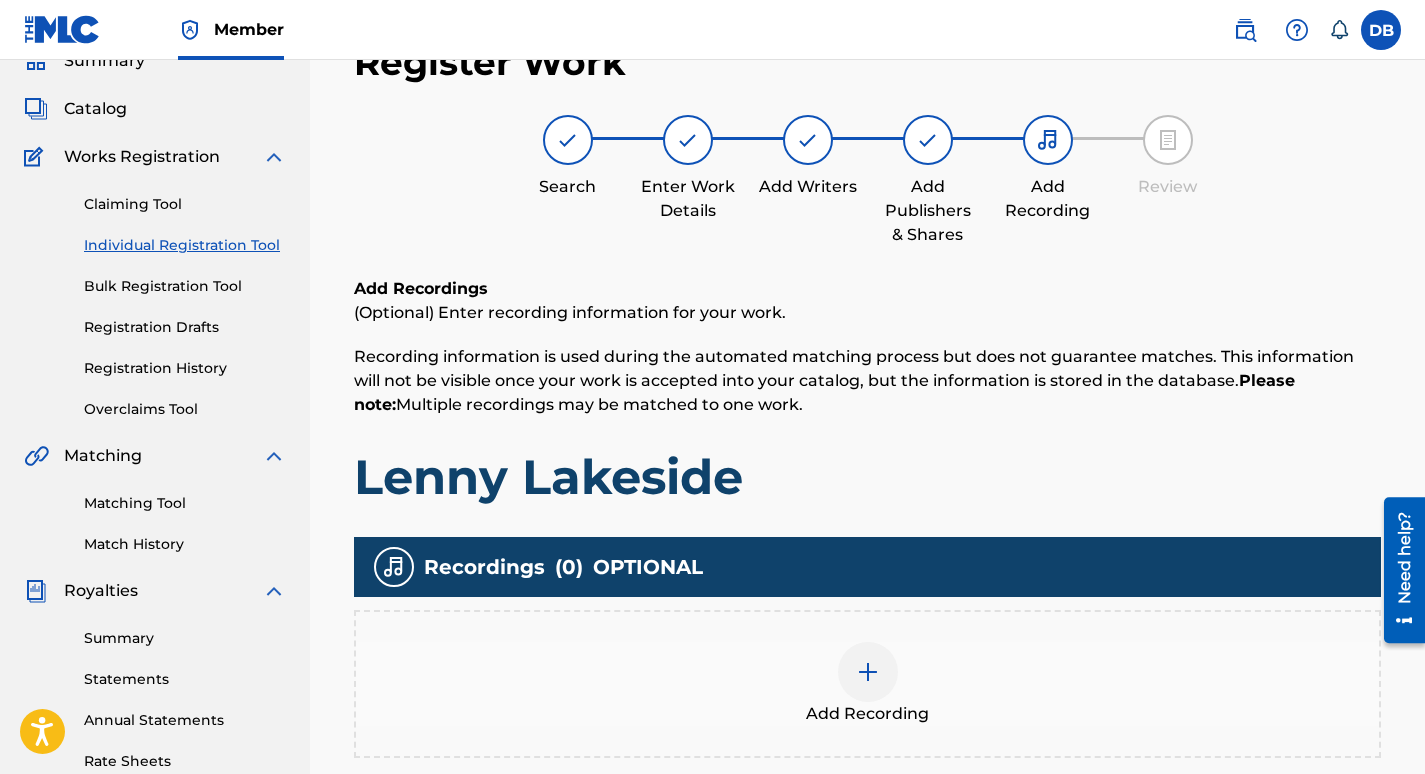 scroll, scrollTop: 390, scrollLeft: 0, axis: vertical 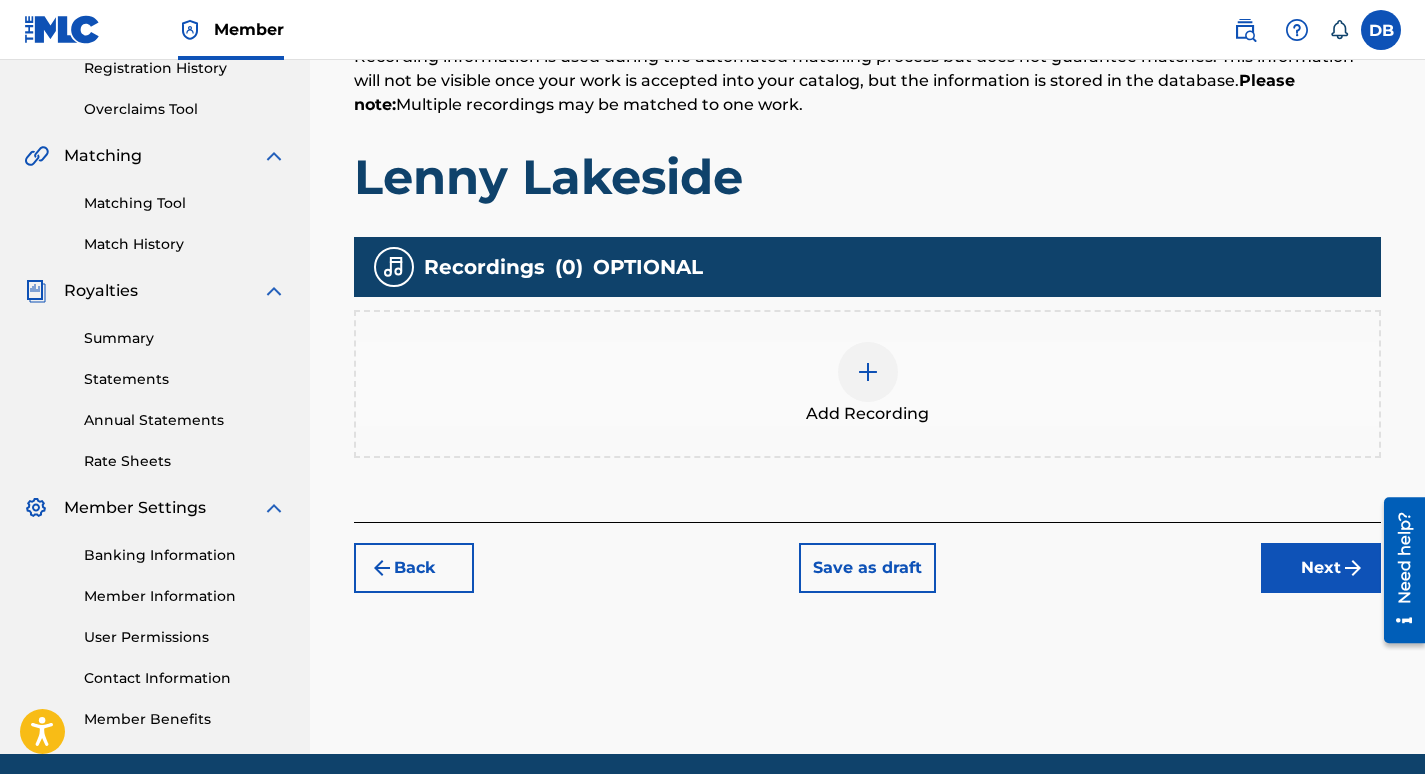 click on "Next" at bounding box center (1321, 568) 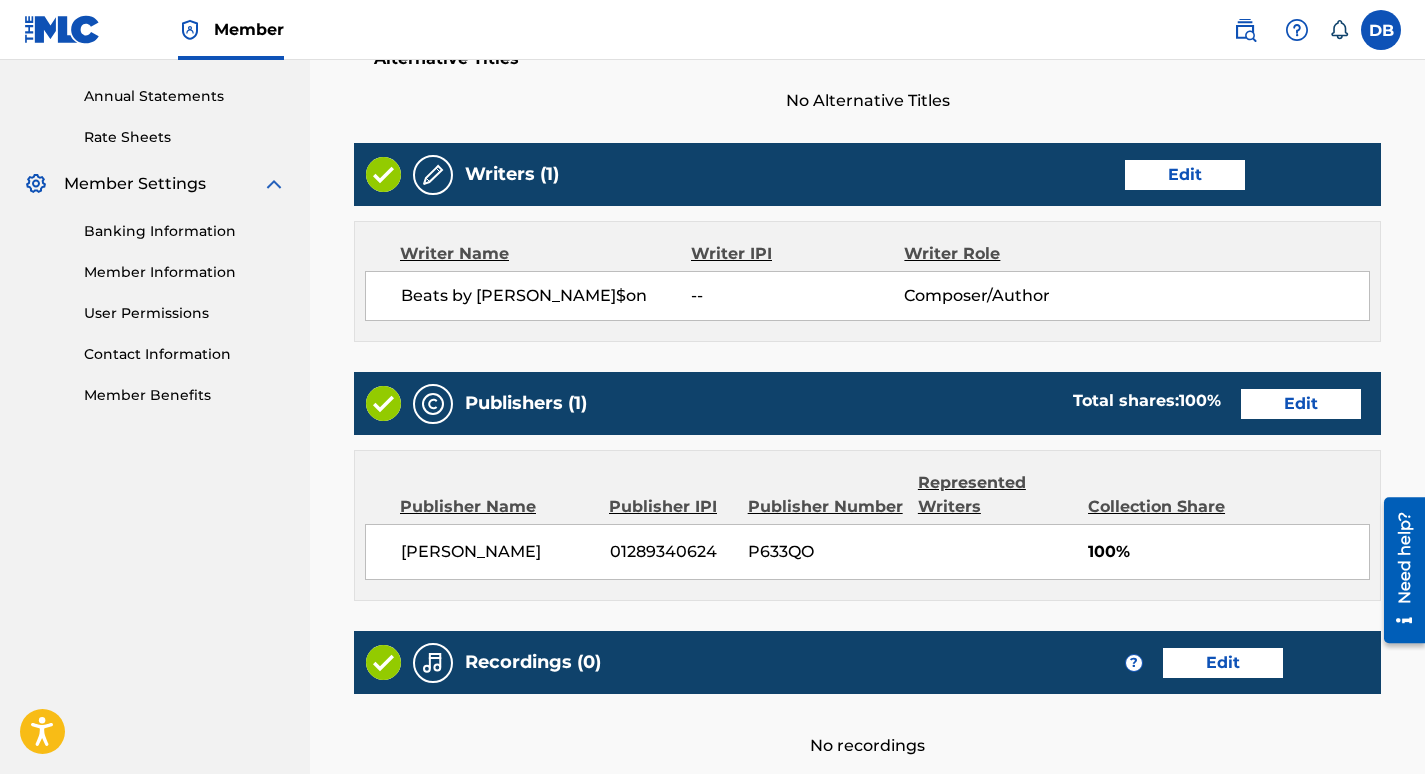 scroll, scrollTop: 914, scrollLeft: 0, axis: vertical 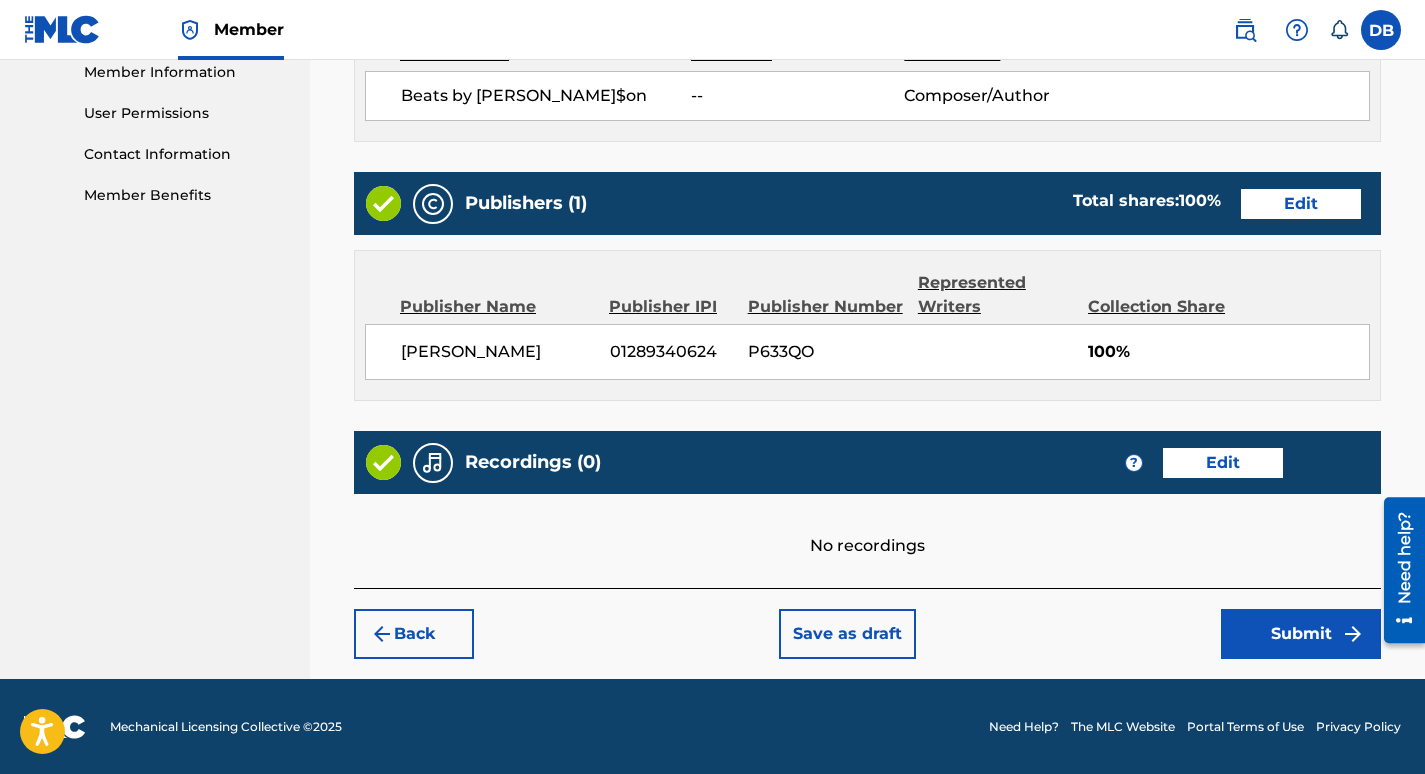 click on "Edit" at bounding box center [1223, 463] 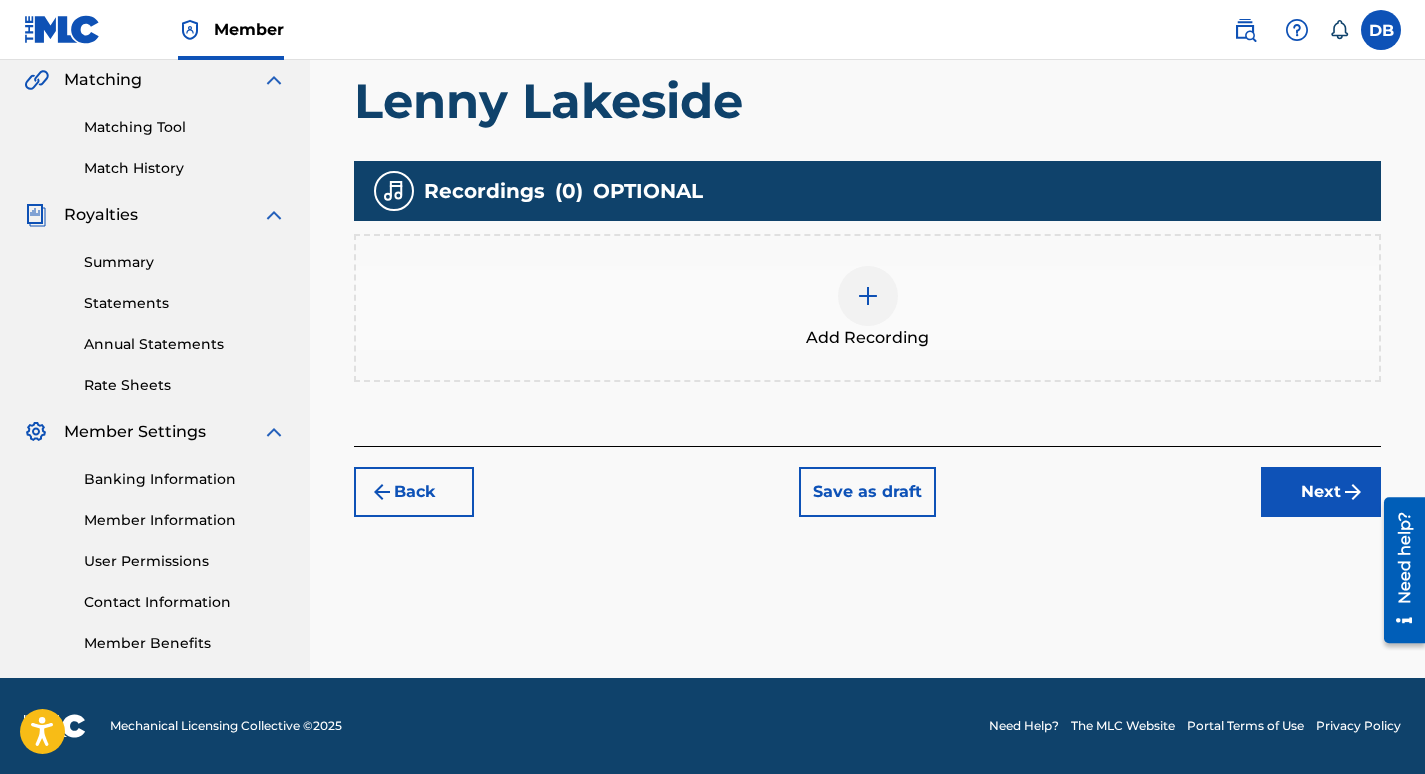 click at bounding box center (868, 296) 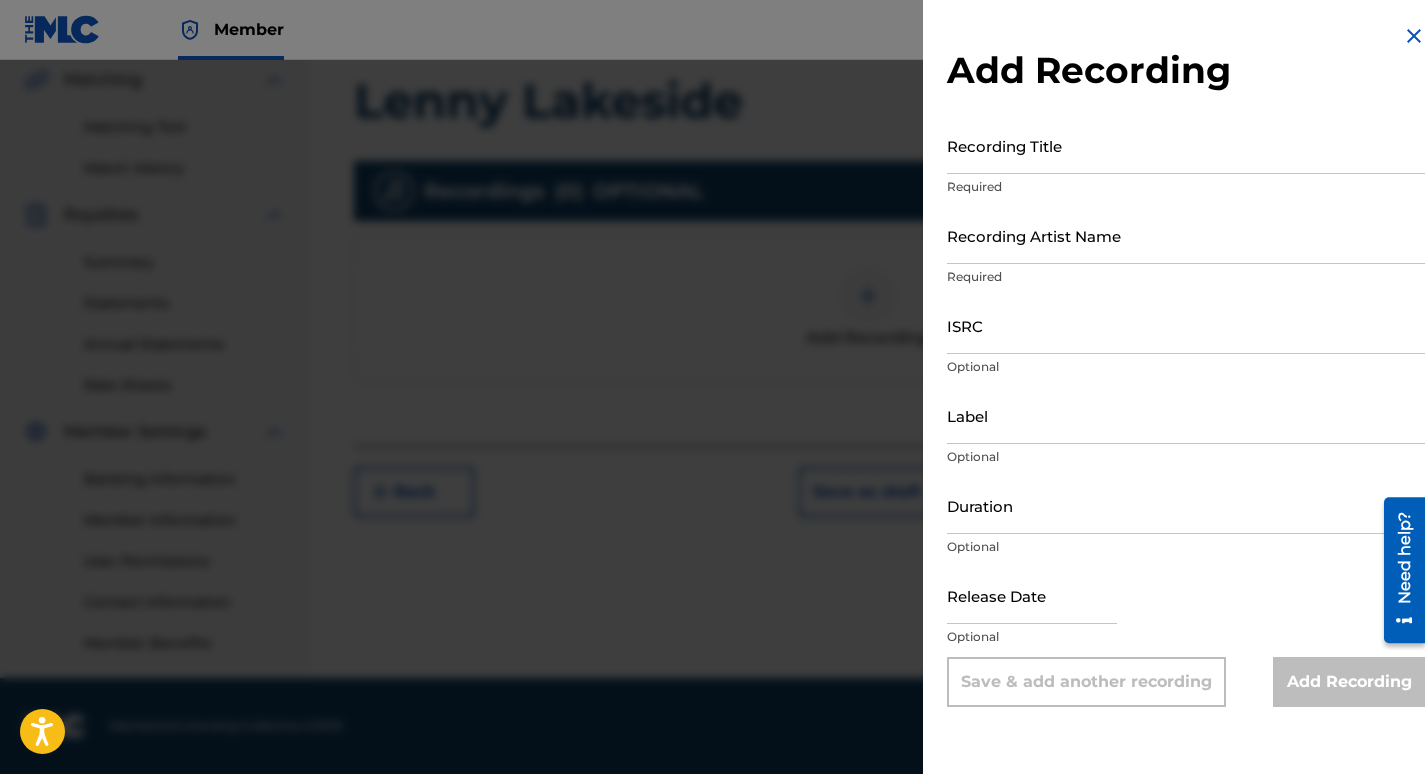 click on "ISRC" at bounding box center (1186, 325) 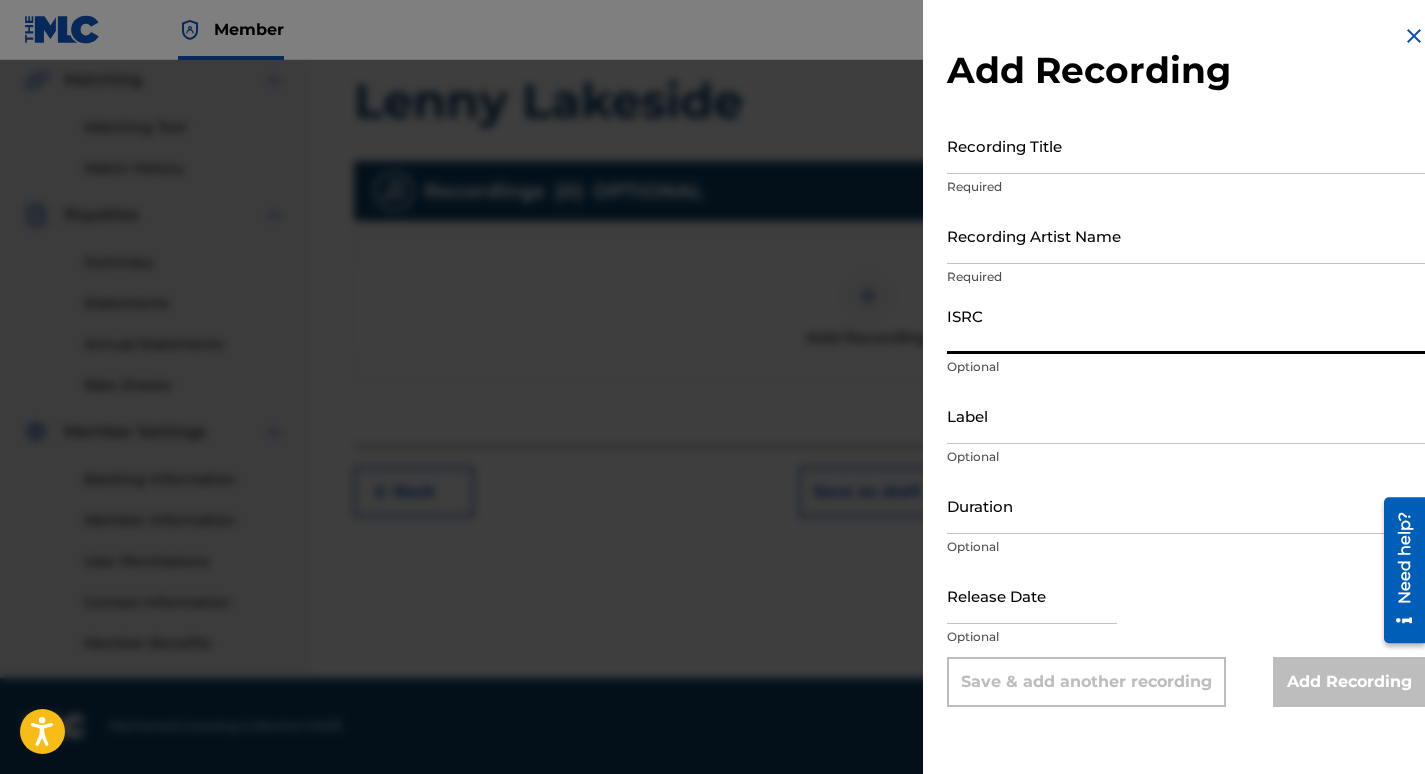 paste on "QZTB62532628" 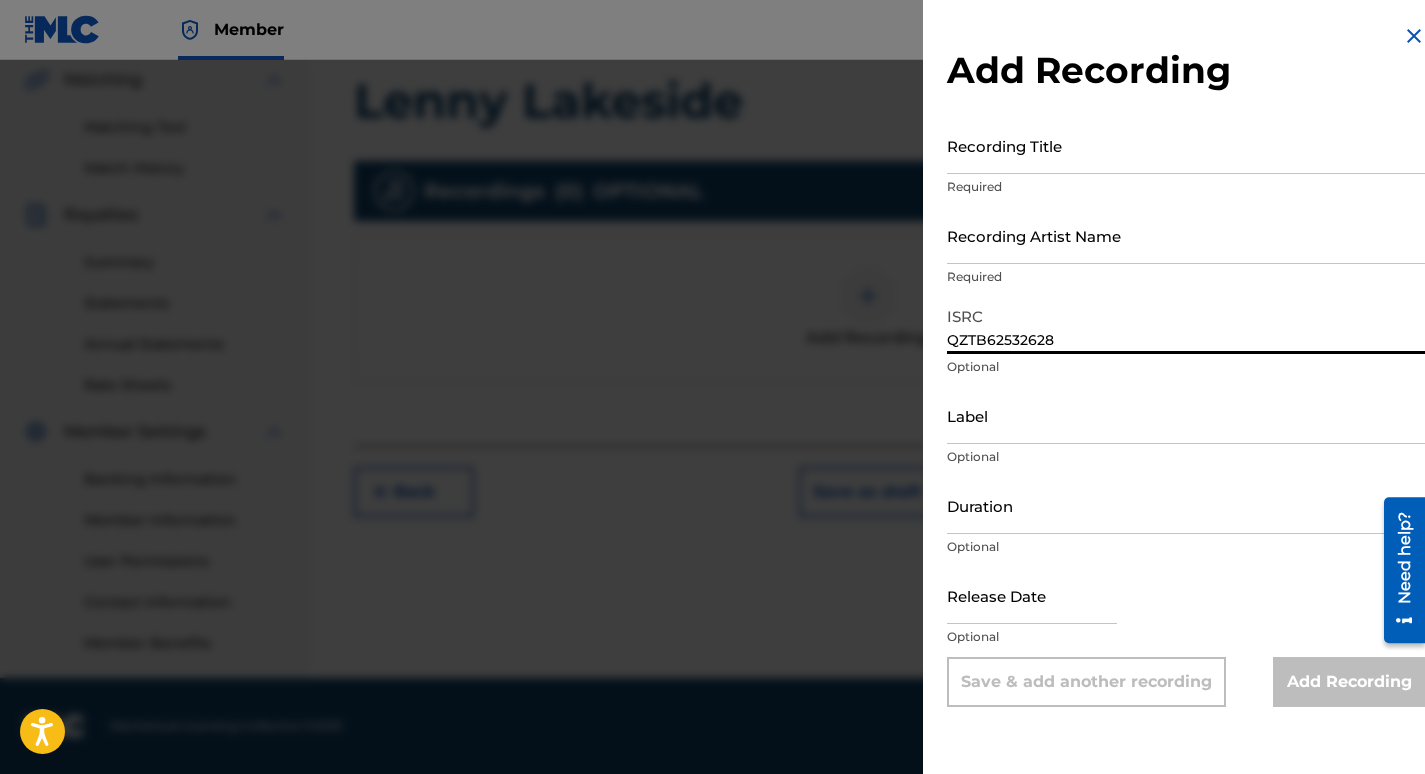 type on "QZTB62532628" 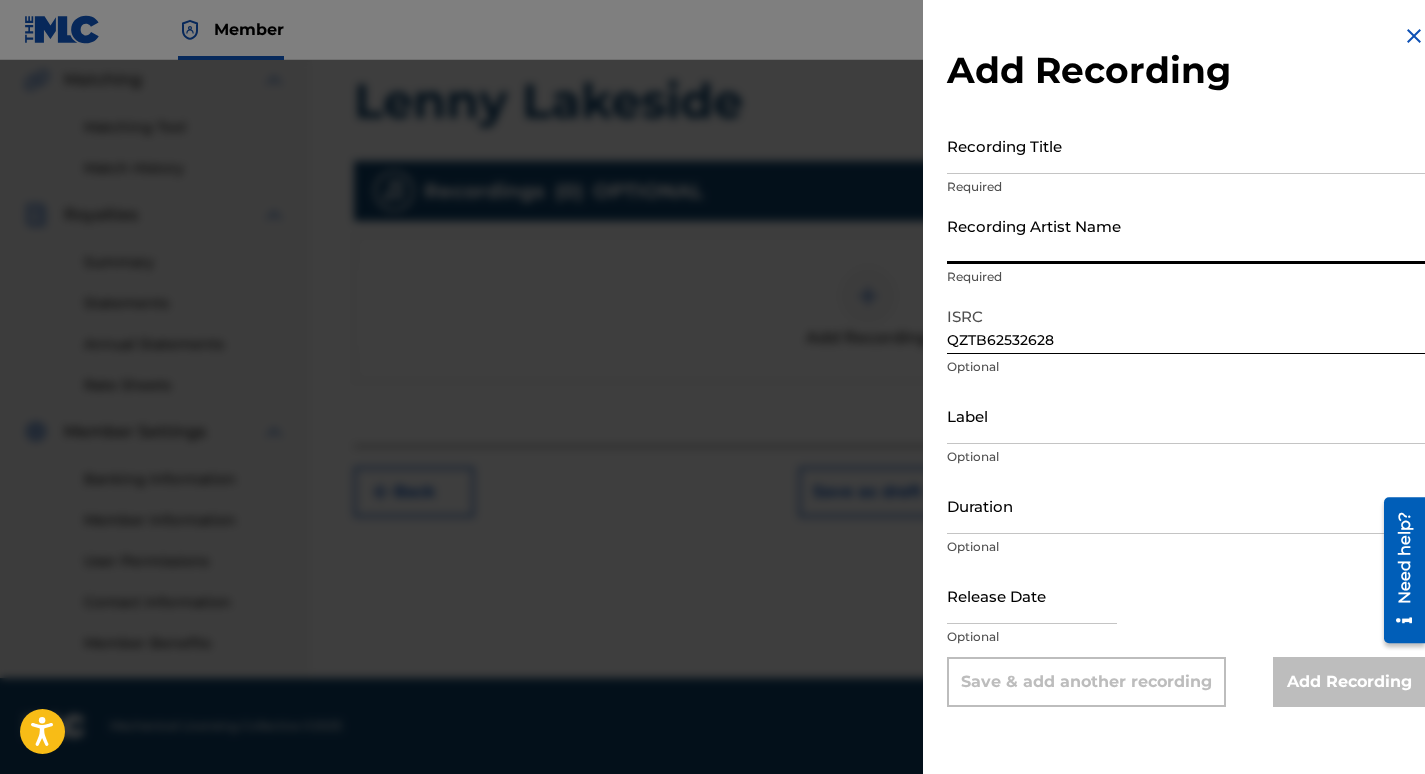 click on "Recording Artist Name" at bounding box center (1186, 235) 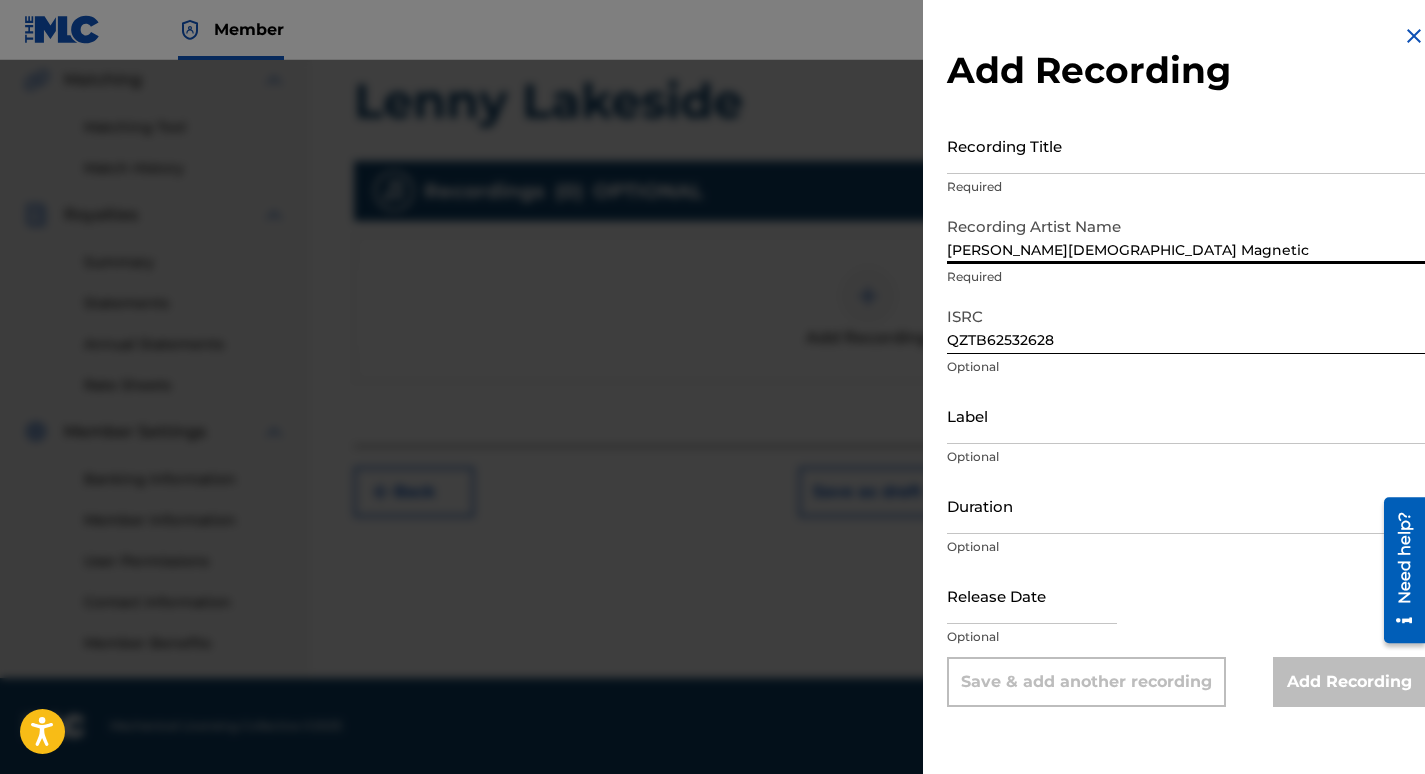 type on "[PERSON_NAME][DEMOGRAPHIC_DATA] Magnetic" 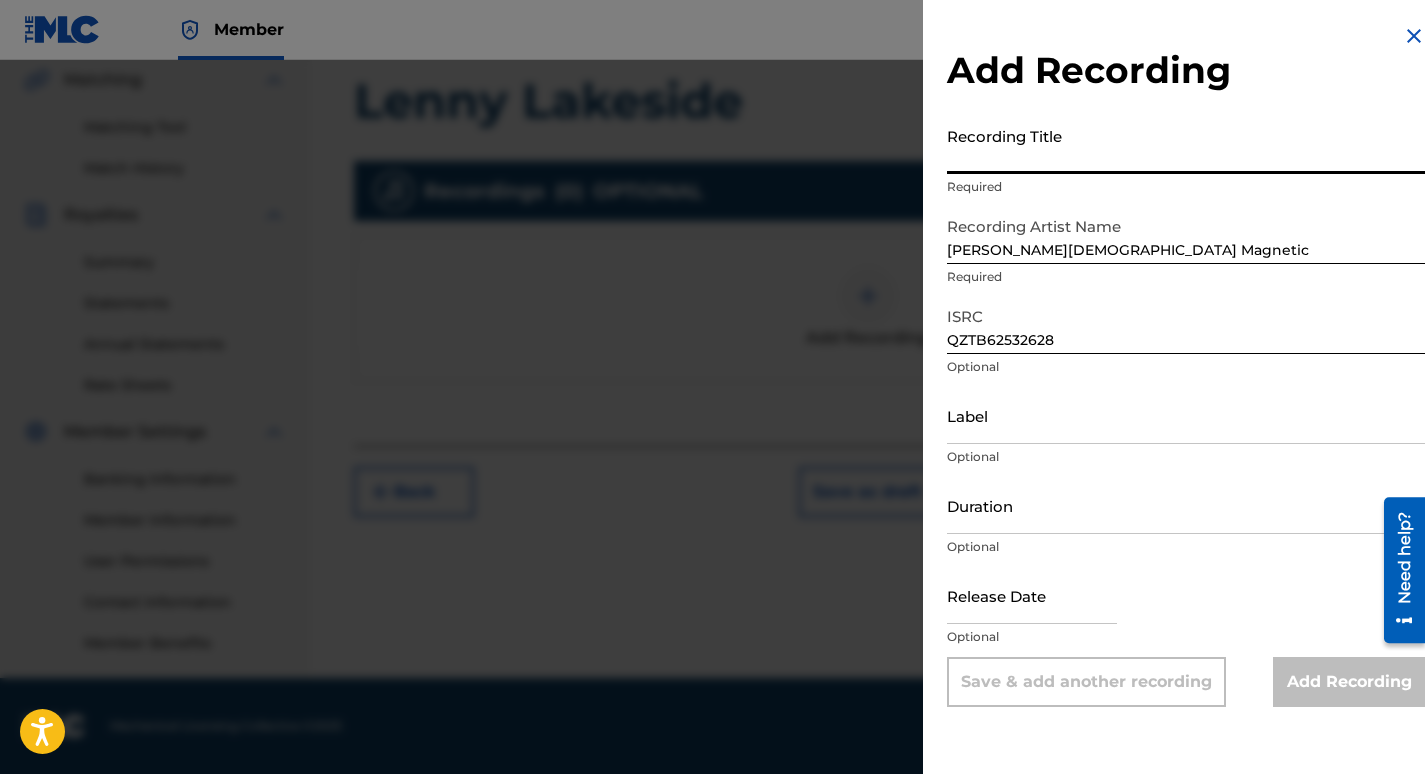 click on "Recording Title" at bounding box center (1186, 145) 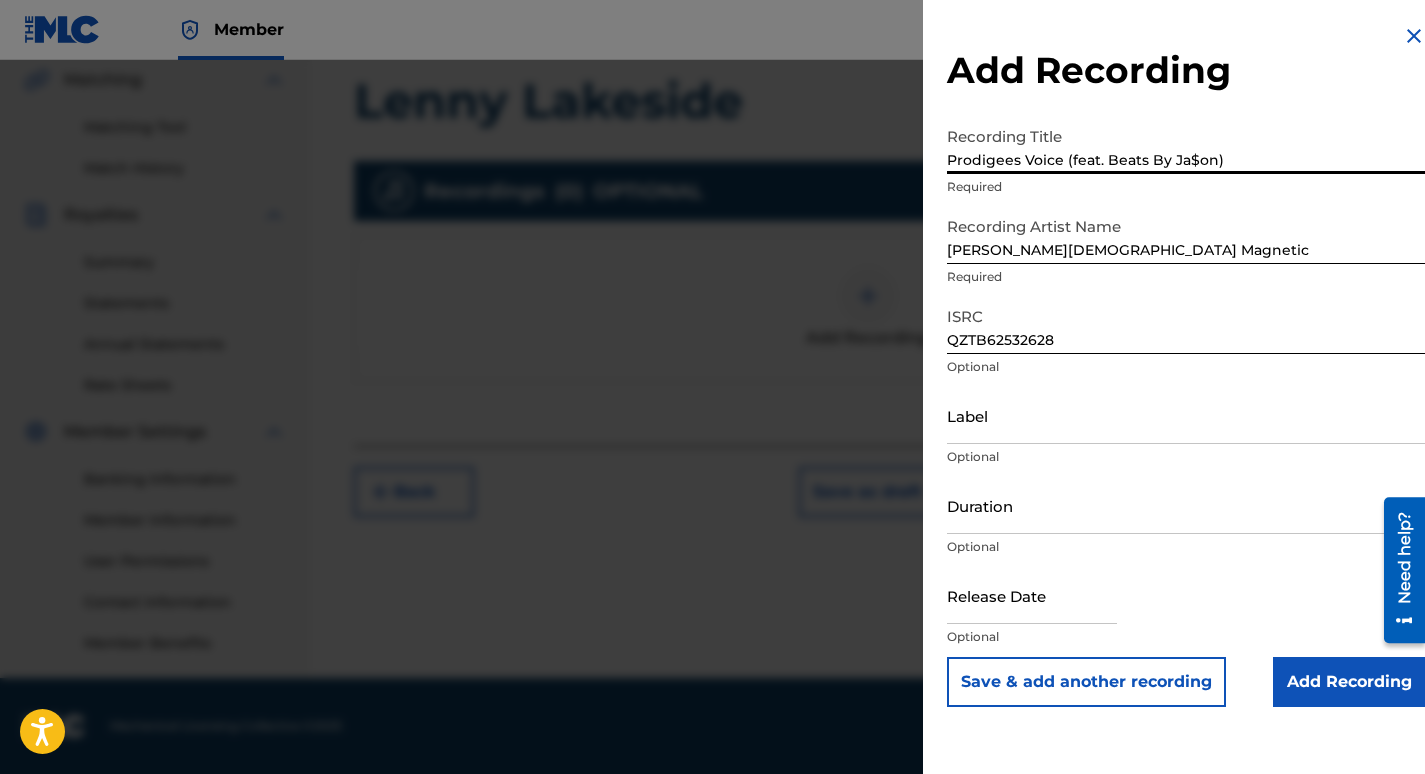 type on "Prodigees Voice (feat. Beats By Ja$on)" 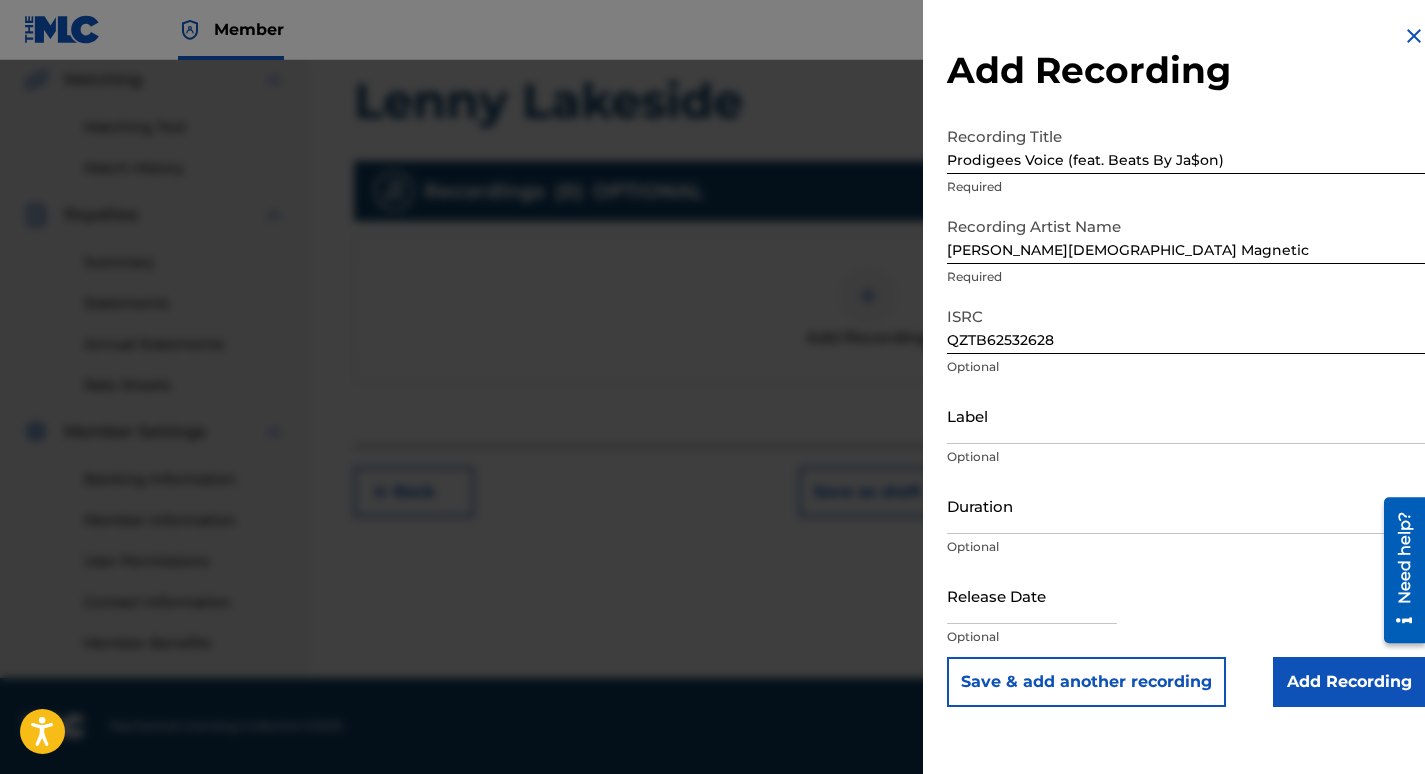 click at bounding box center [1032, 595] 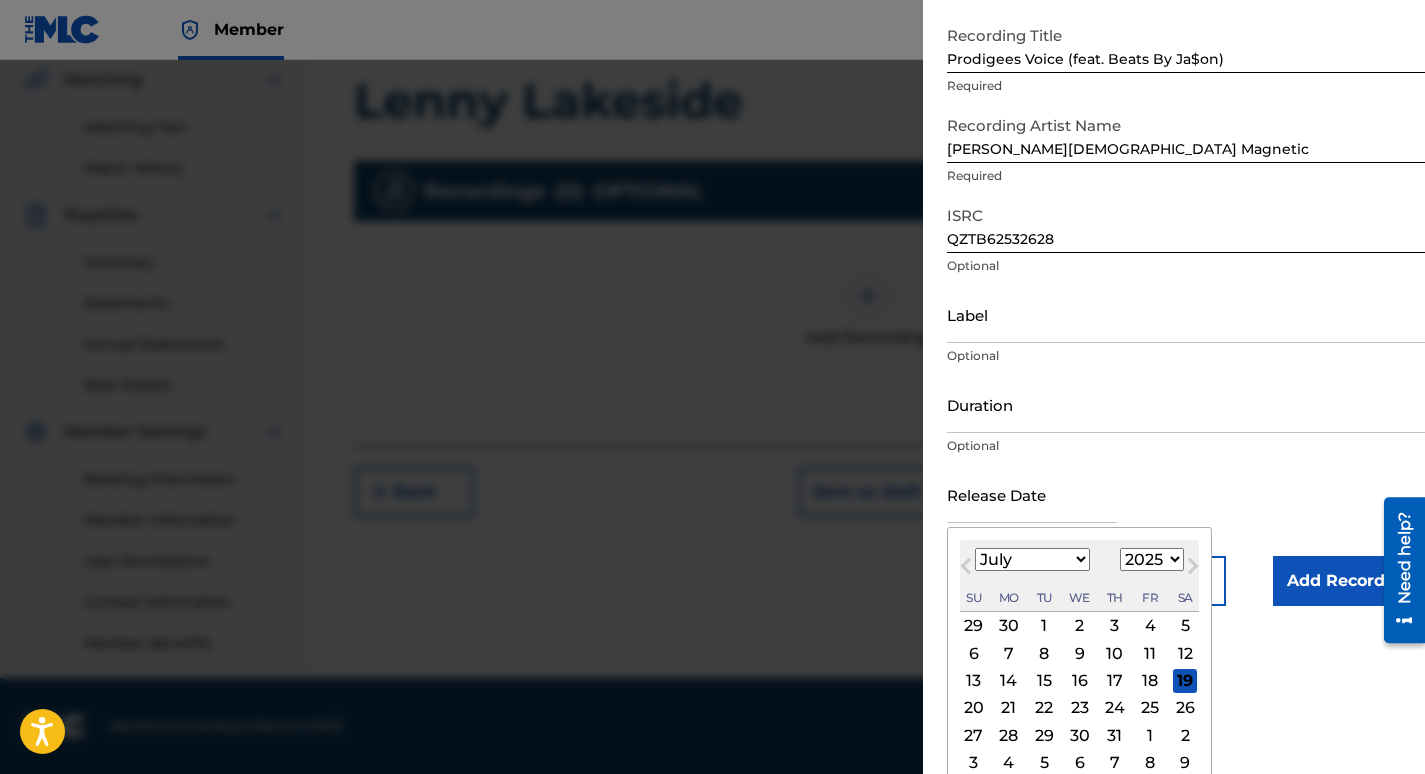 scroll, scrollTop: 116, scrollLeft: 0, axis: vertical 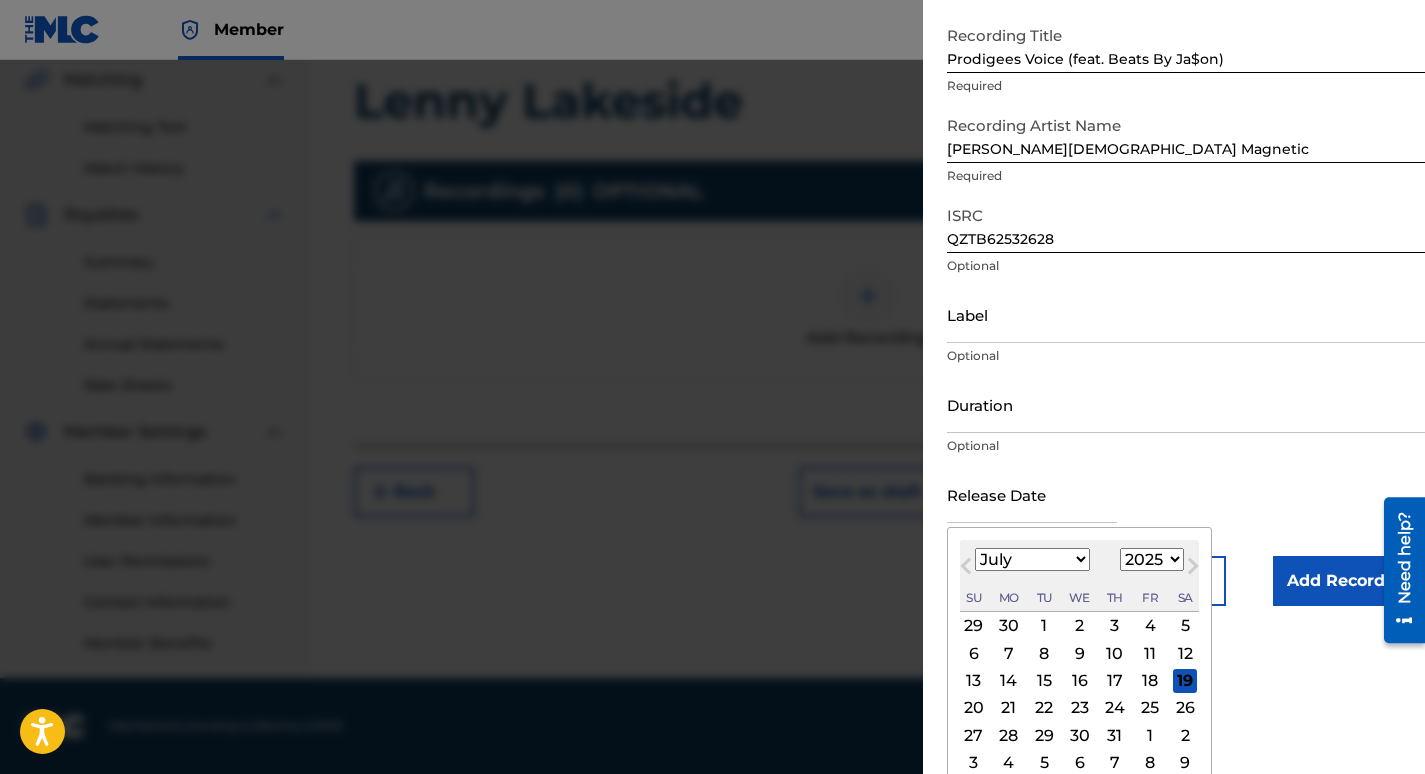 click at bounding box center (1032, 494) 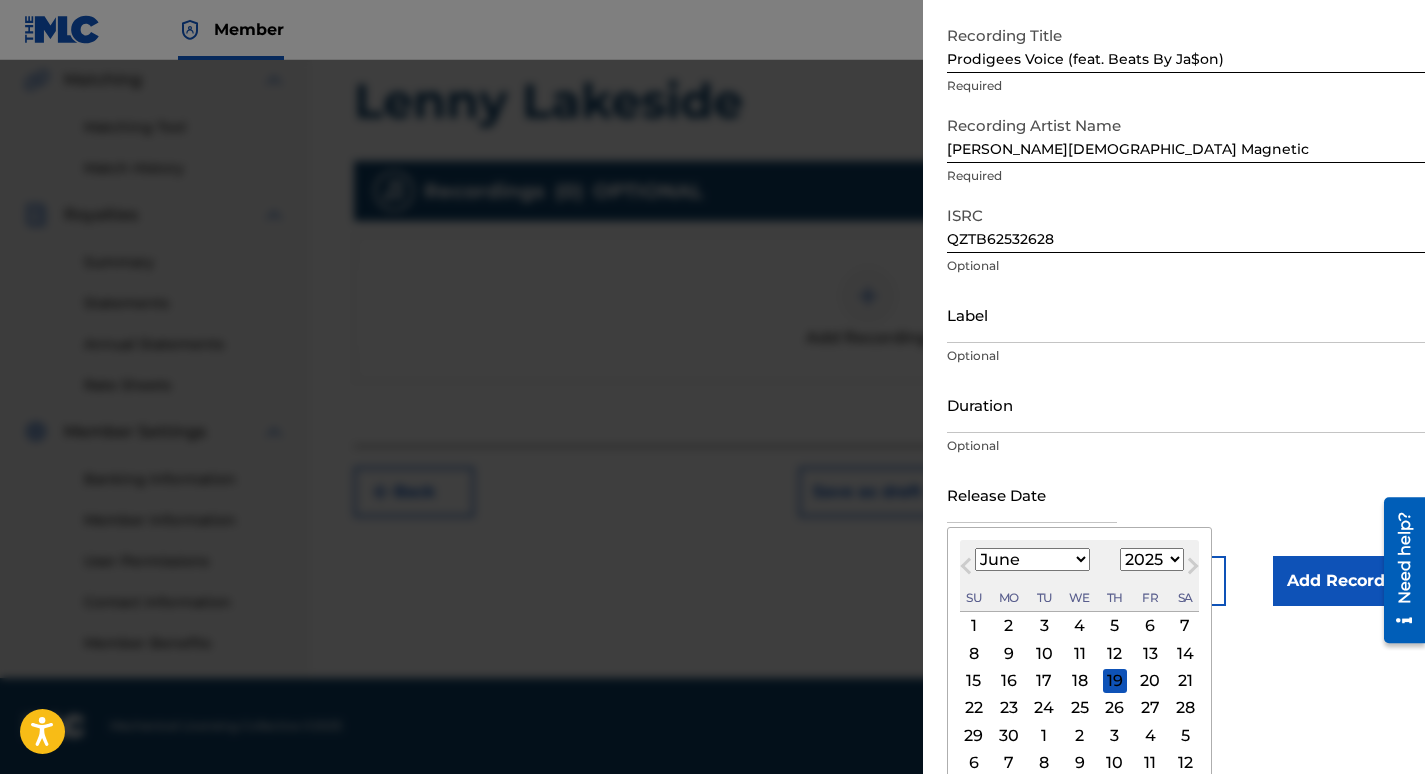 click on "17" at bounding box center (1044, 681) 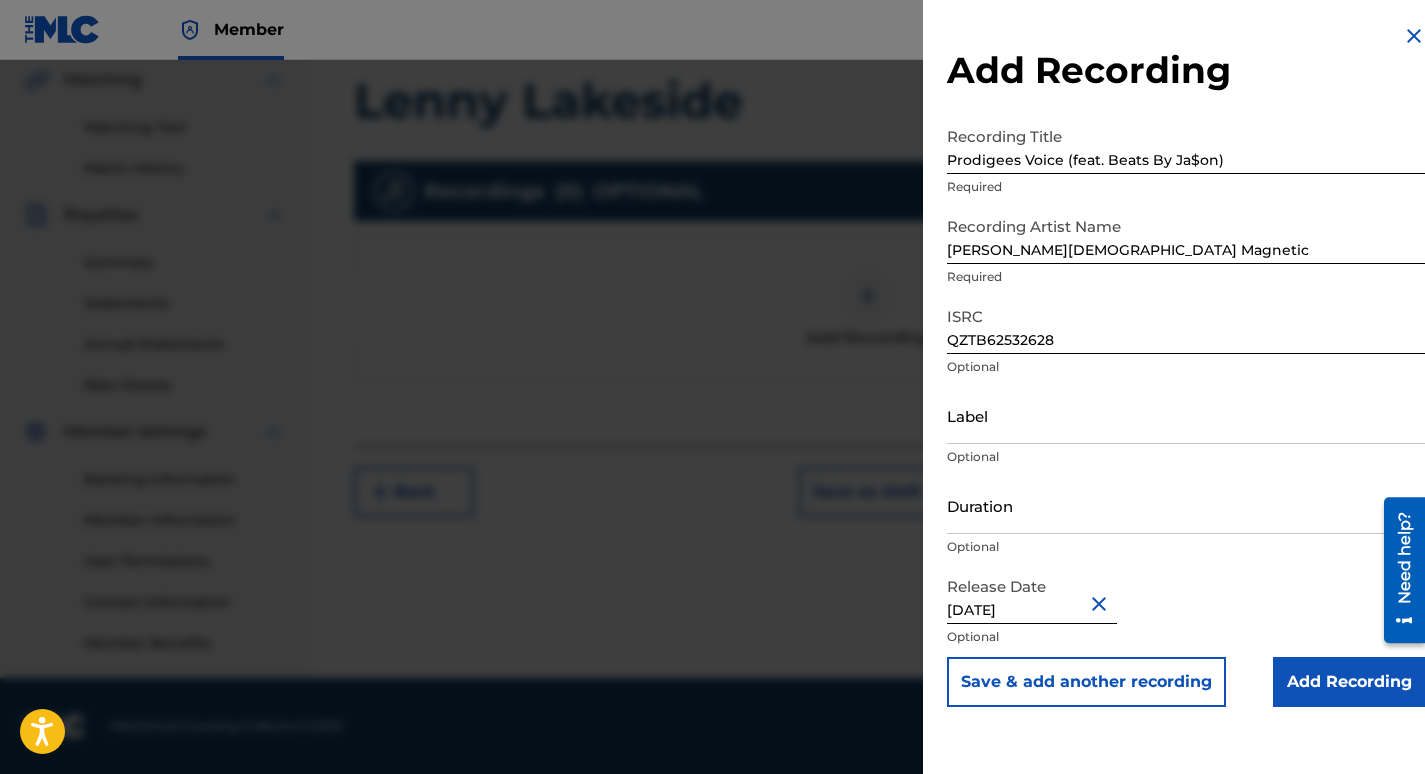 scroll, scrollTop: 0, scrollLeft: 0, axis: both 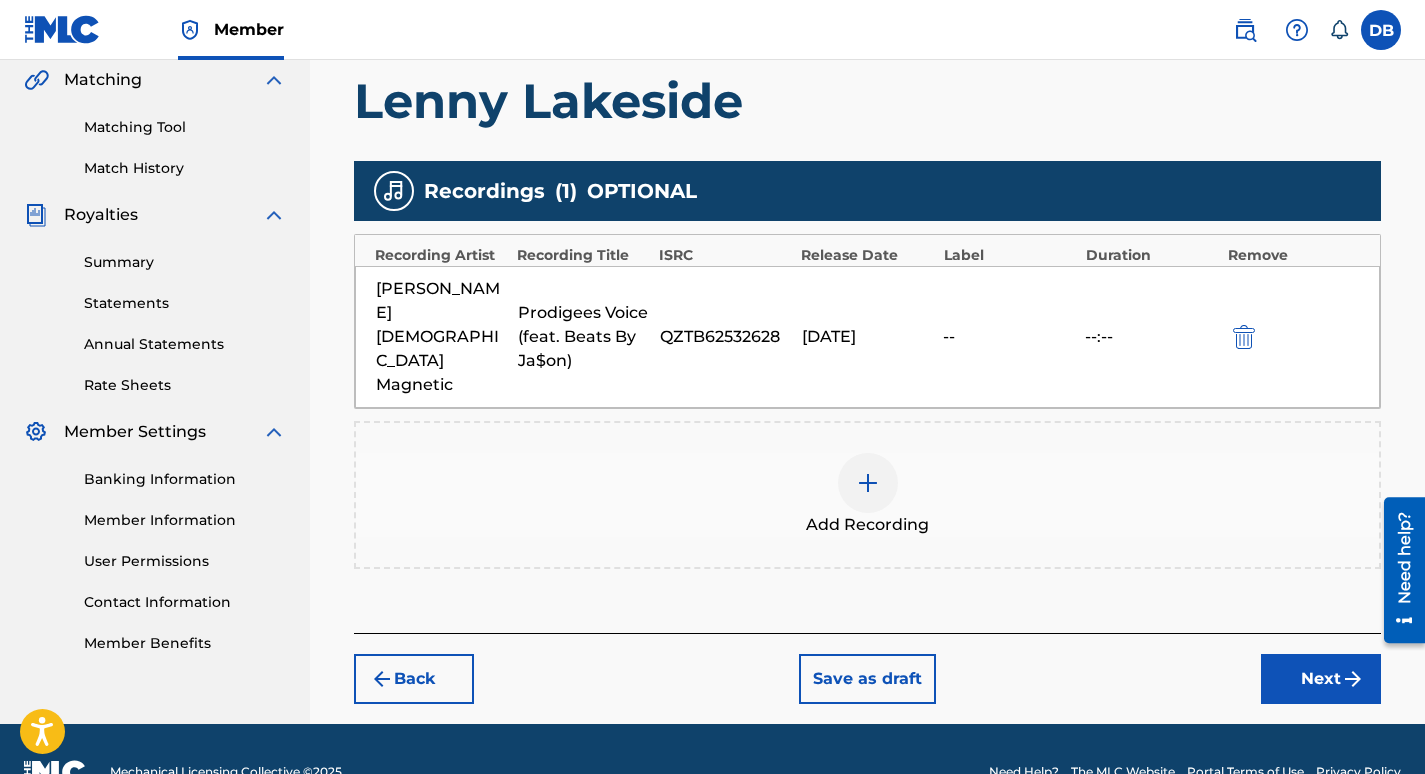 click on "Next" at bounding box center [1321, 679] 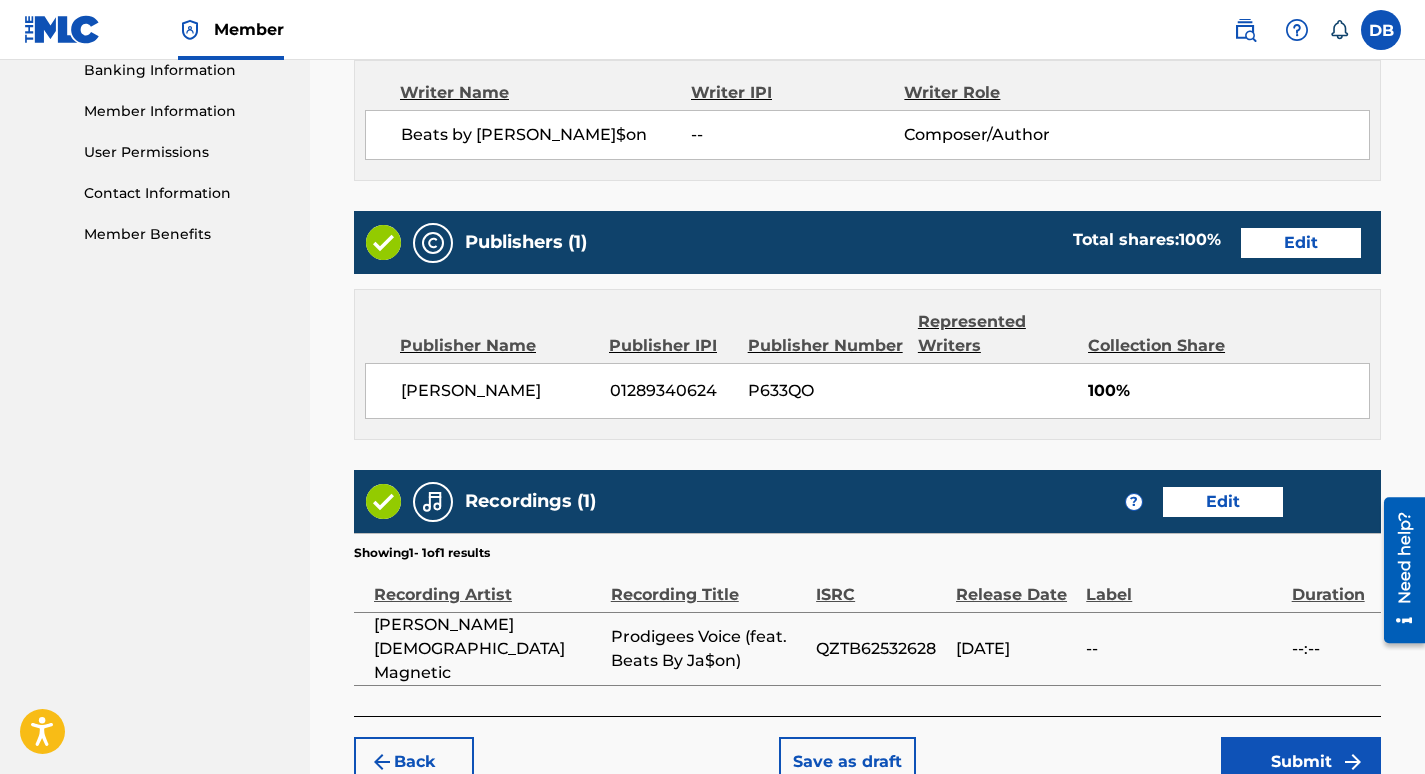 scroll, scrollTop: 879, scrollLeft: 0, axis: vertical 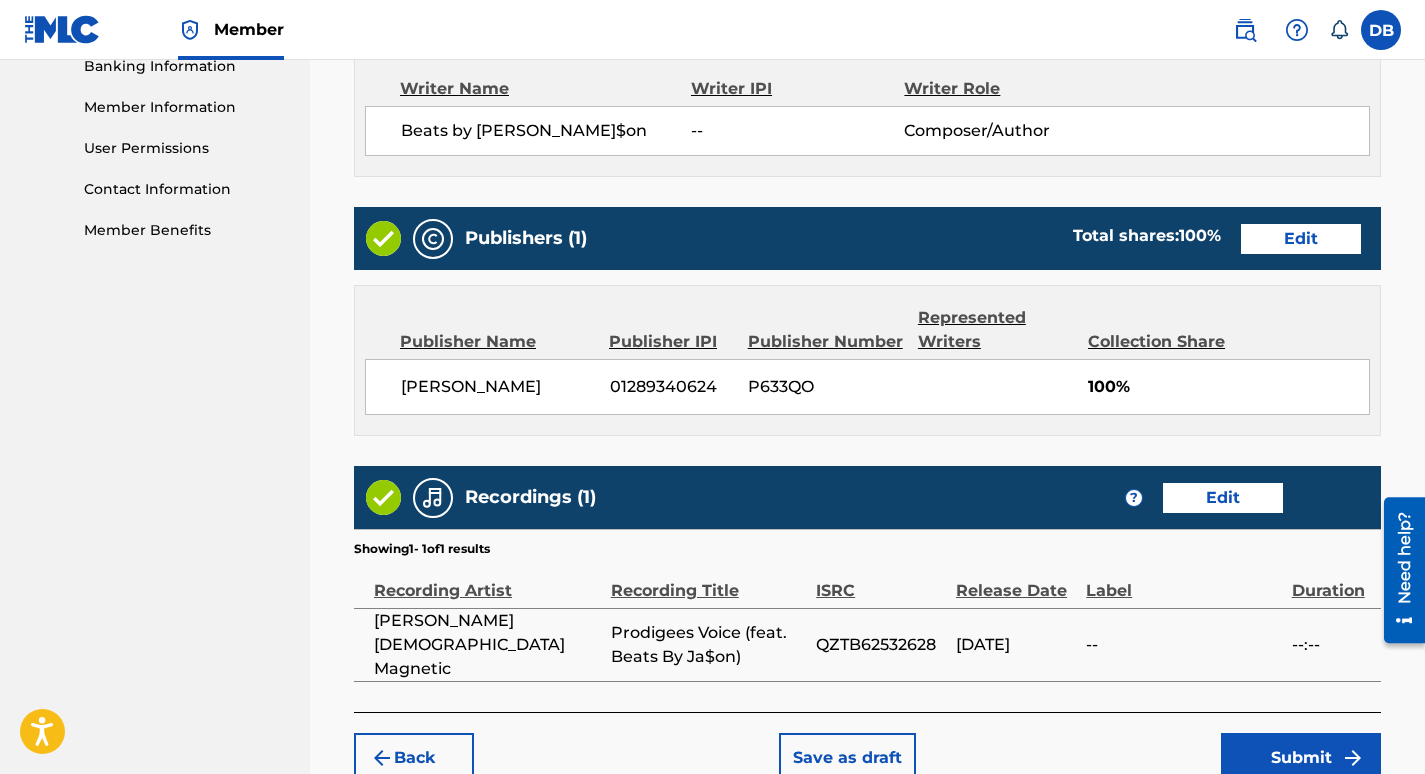 click on "Edit" at bounding box center [1301, 239] 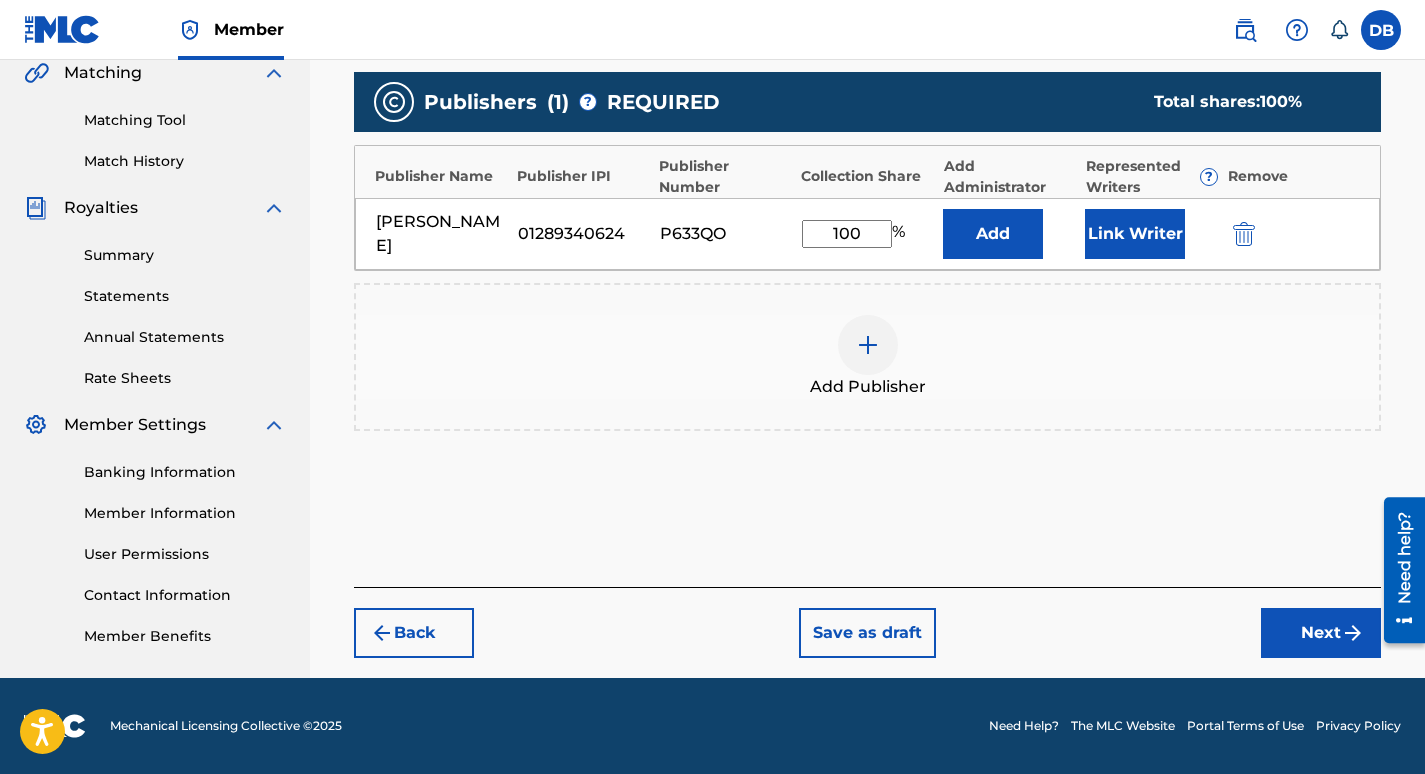 click on "100" at bounding box center (847, 234) 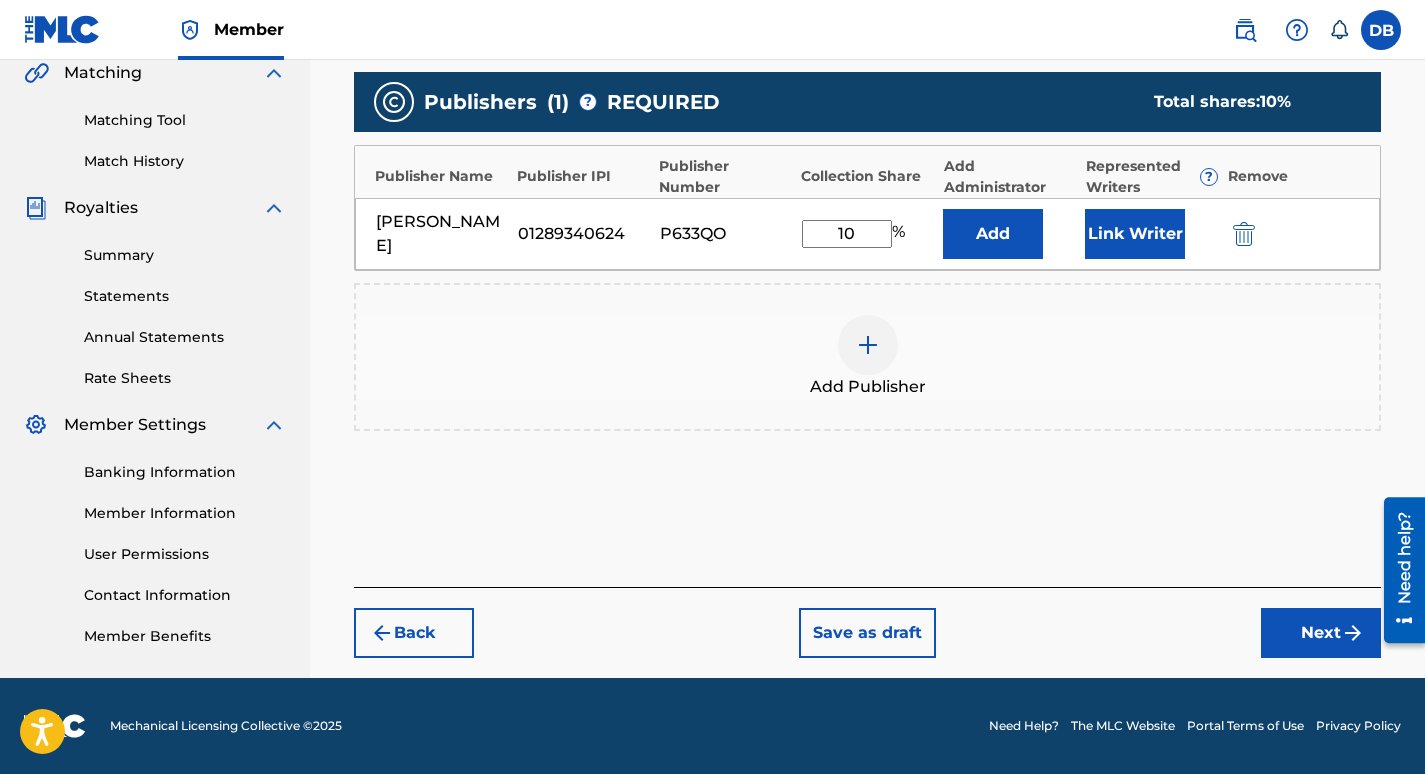 type on "1" 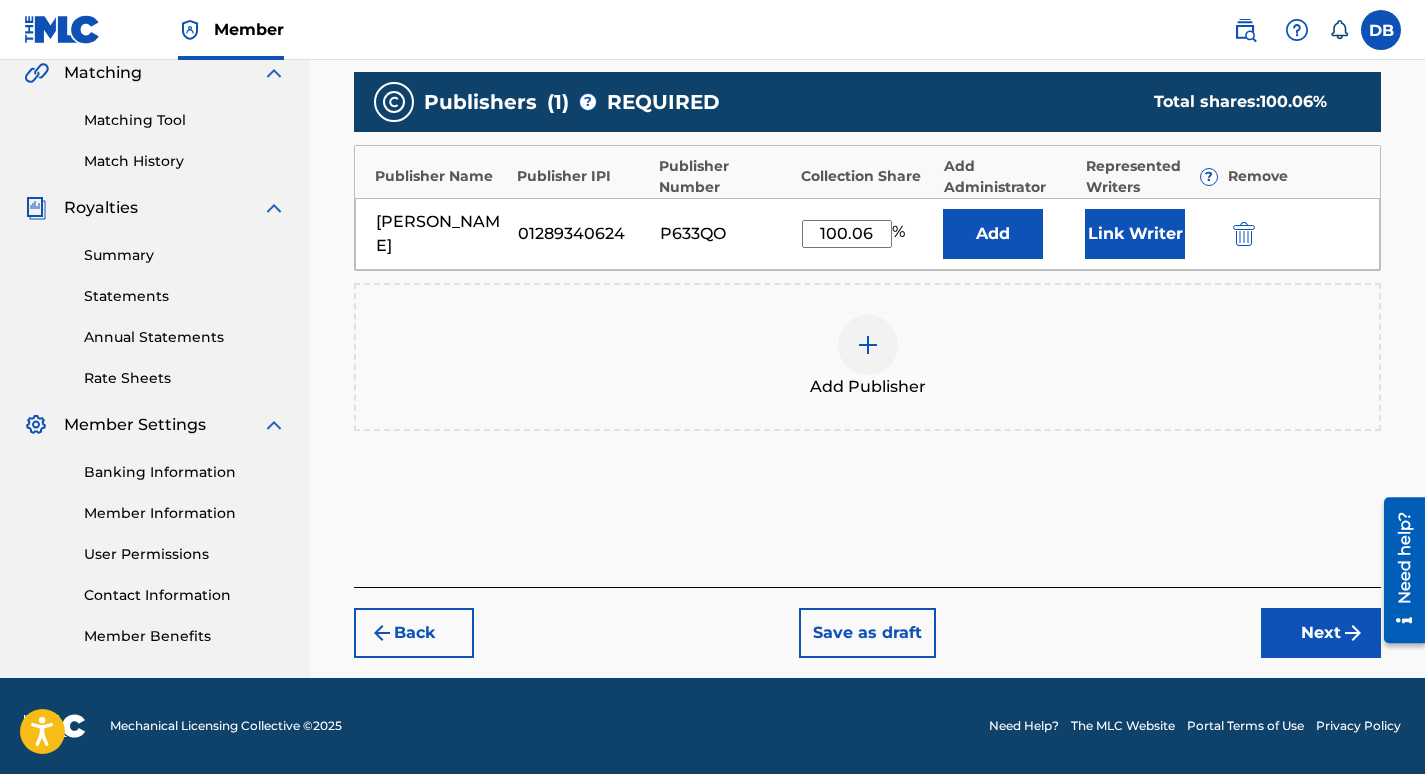 type on "100.06" 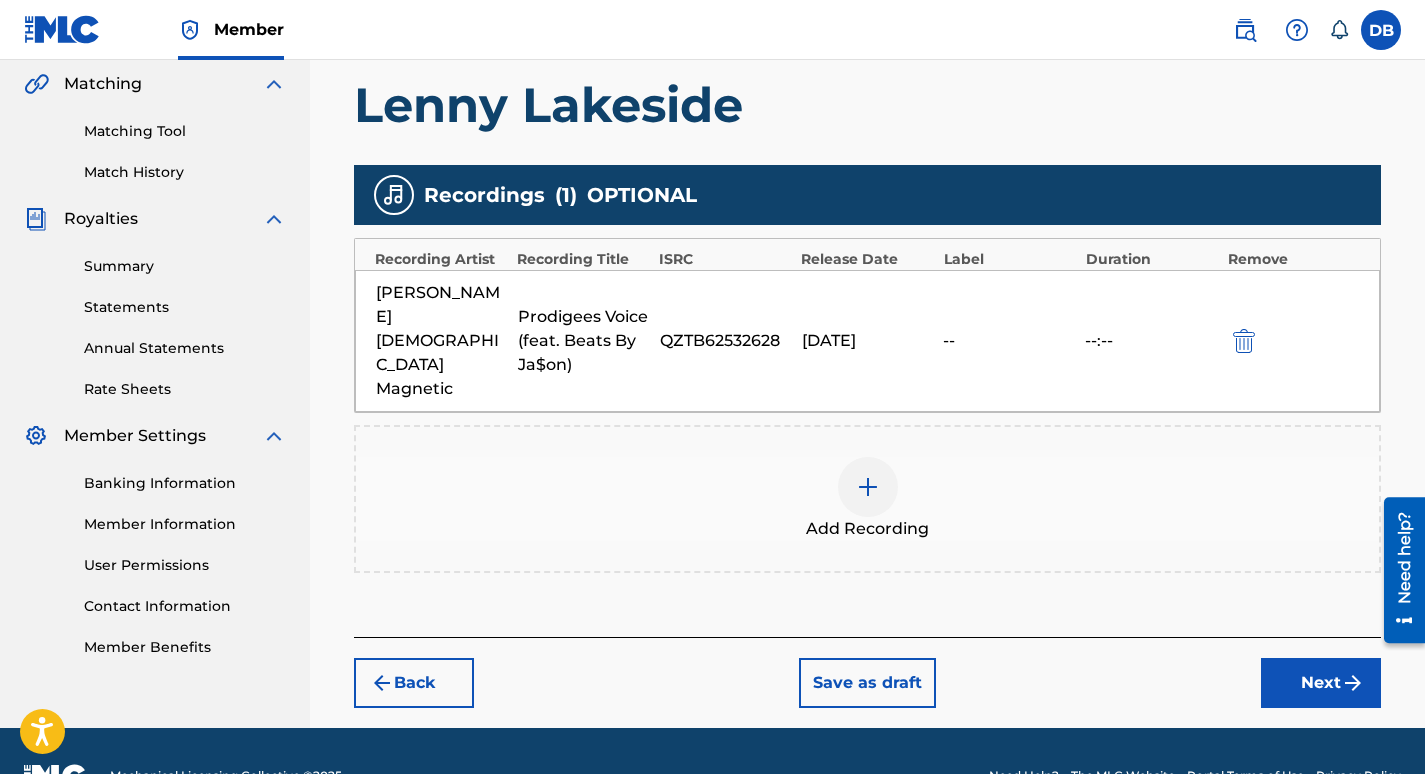 scroll, scrollTop: 466, scrollLeft: 0, axis: vertical 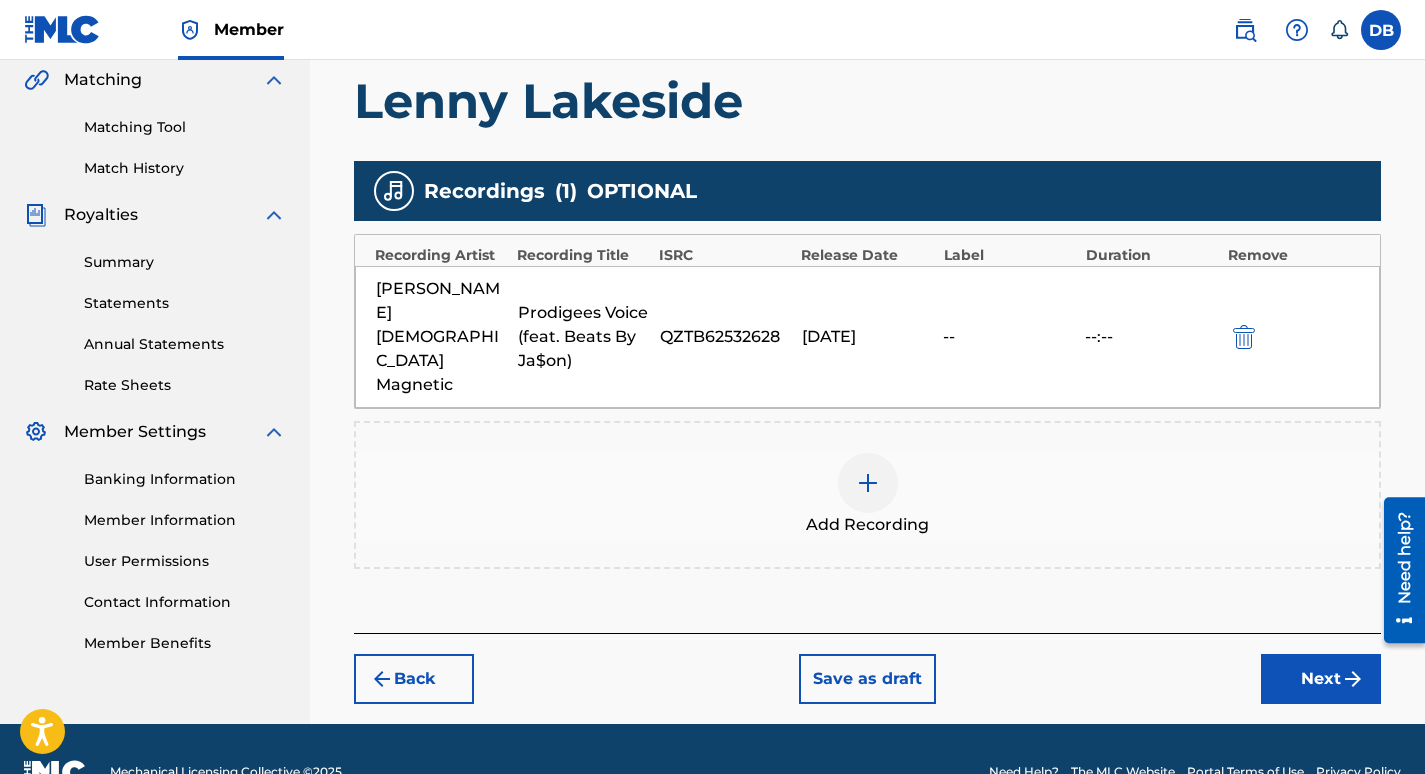 click on "Next" at bounding box center (1321, 679) 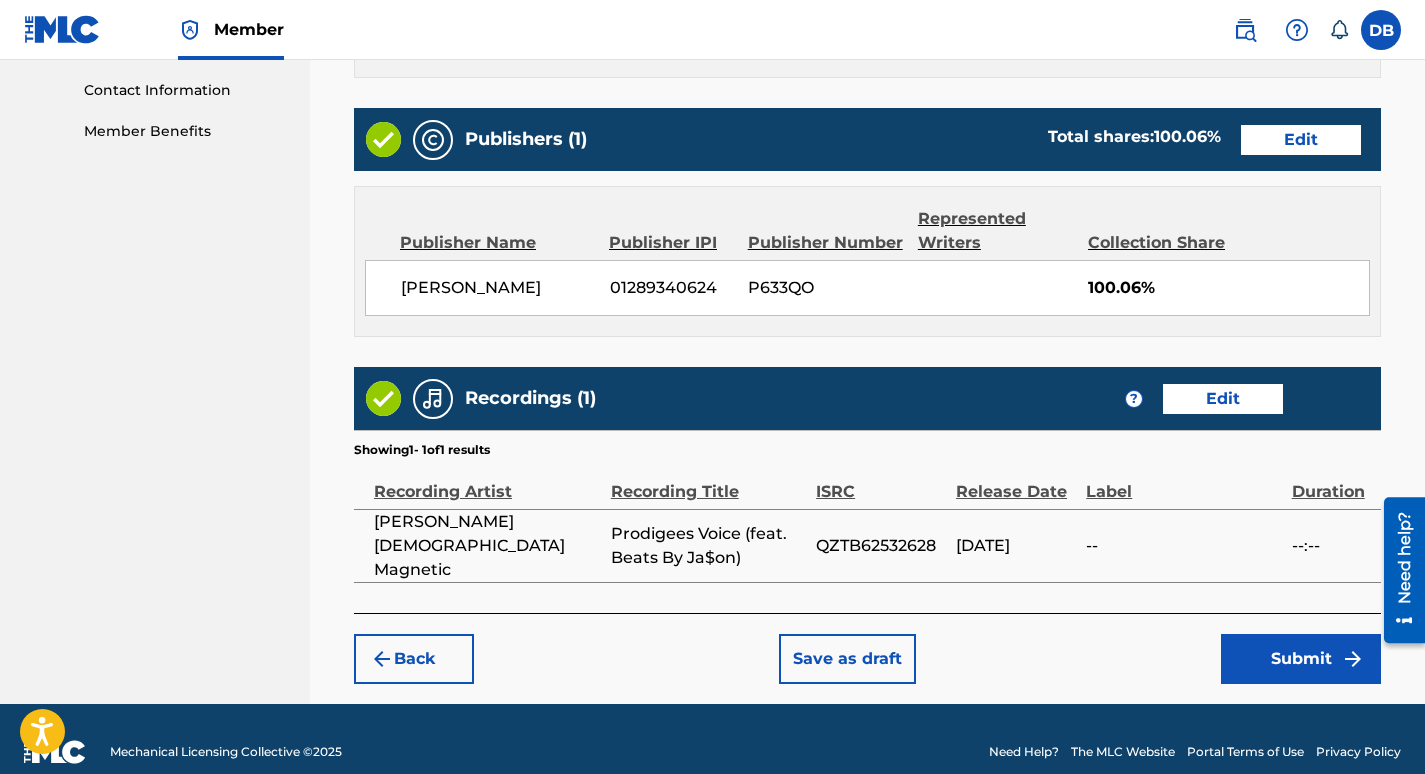 scroll, scrollTop: 979, scrollLeft: 0, axis: vertical 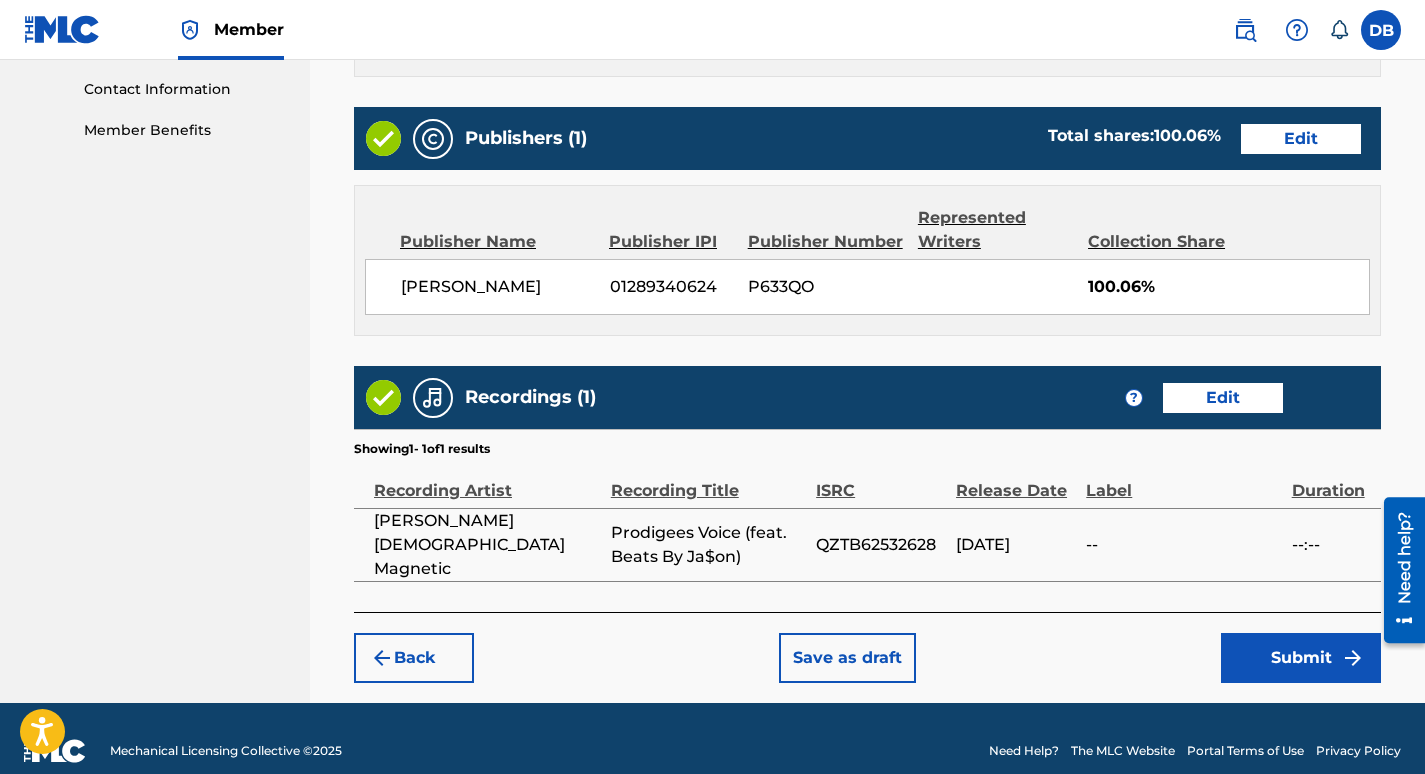 click on "Submit" at bounding box center [1301, 658] 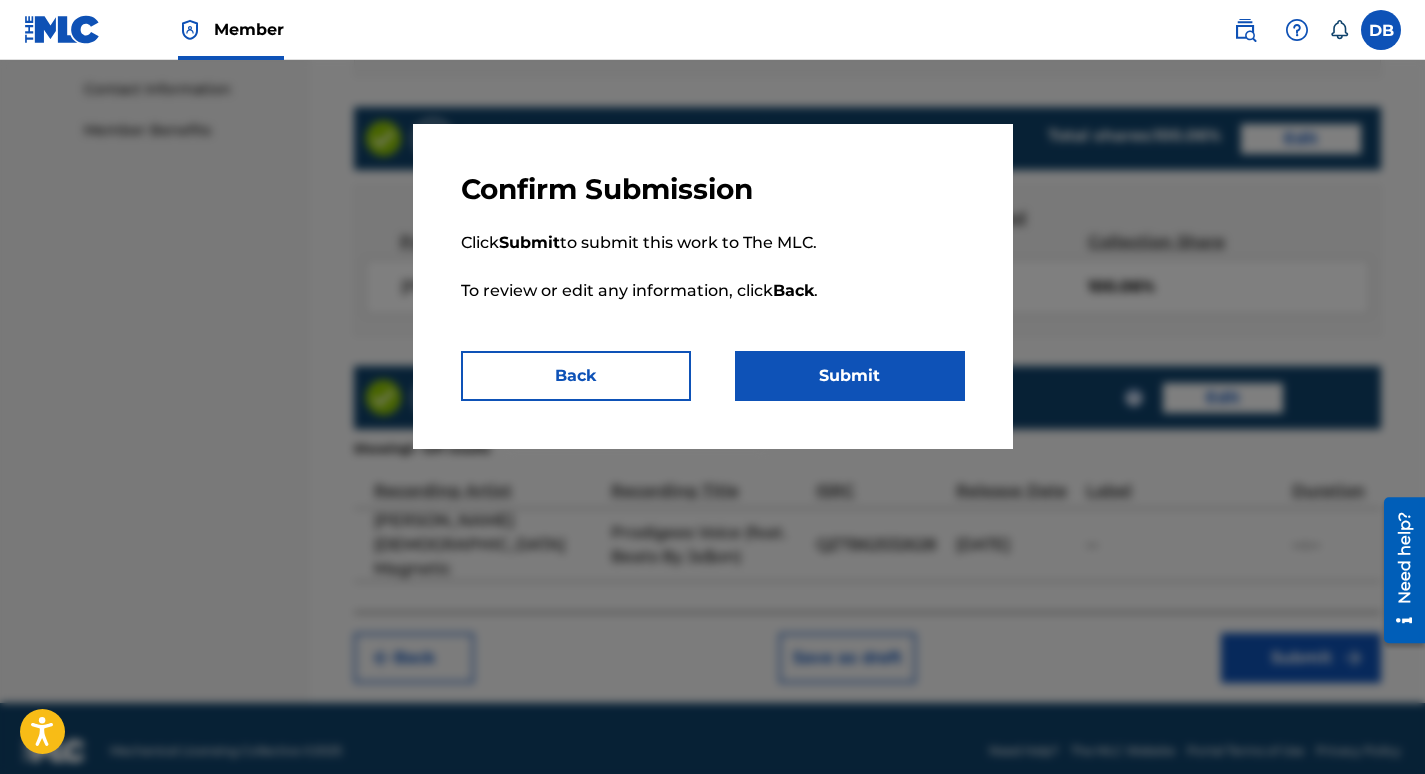 click on "Submit" at bounding box center (850, 376) 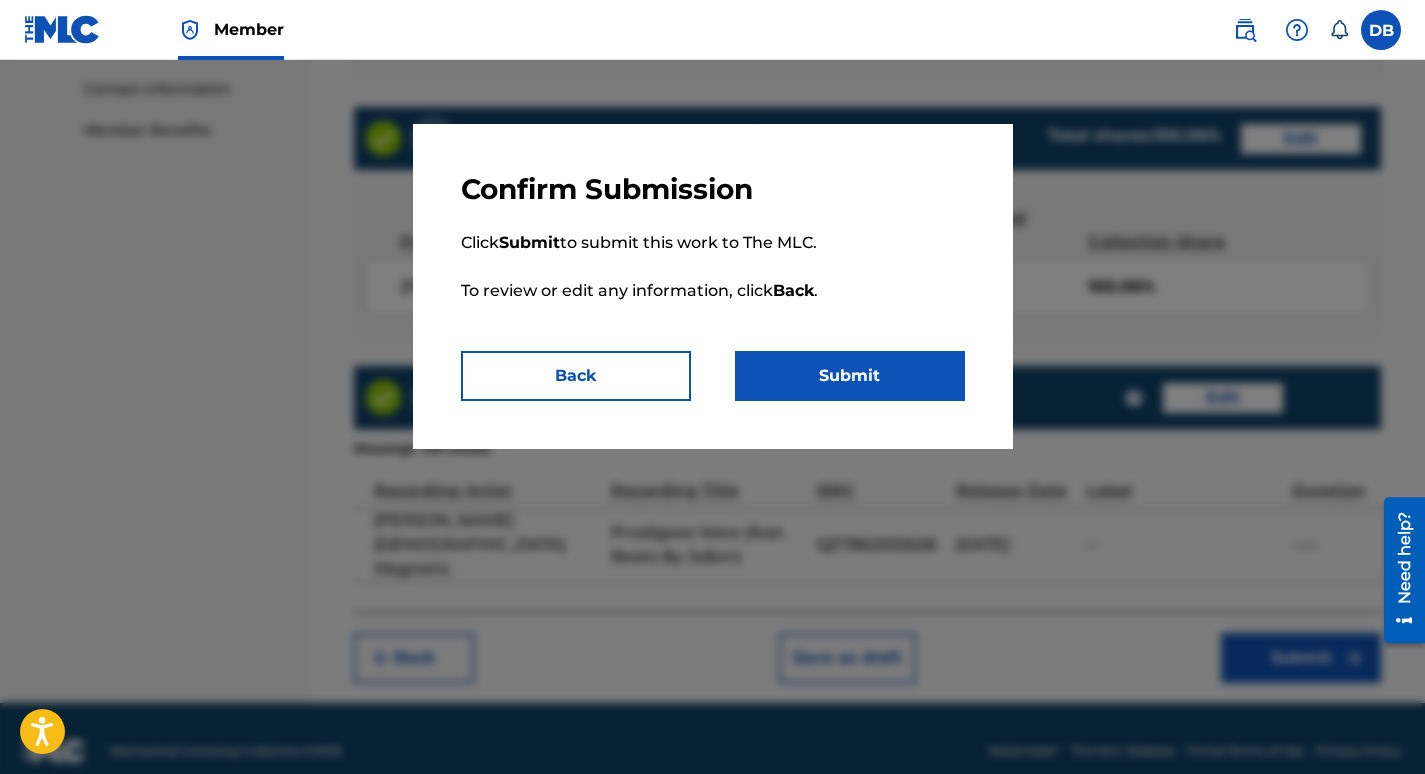 click on "Submit" at bounding box center (850, 376) 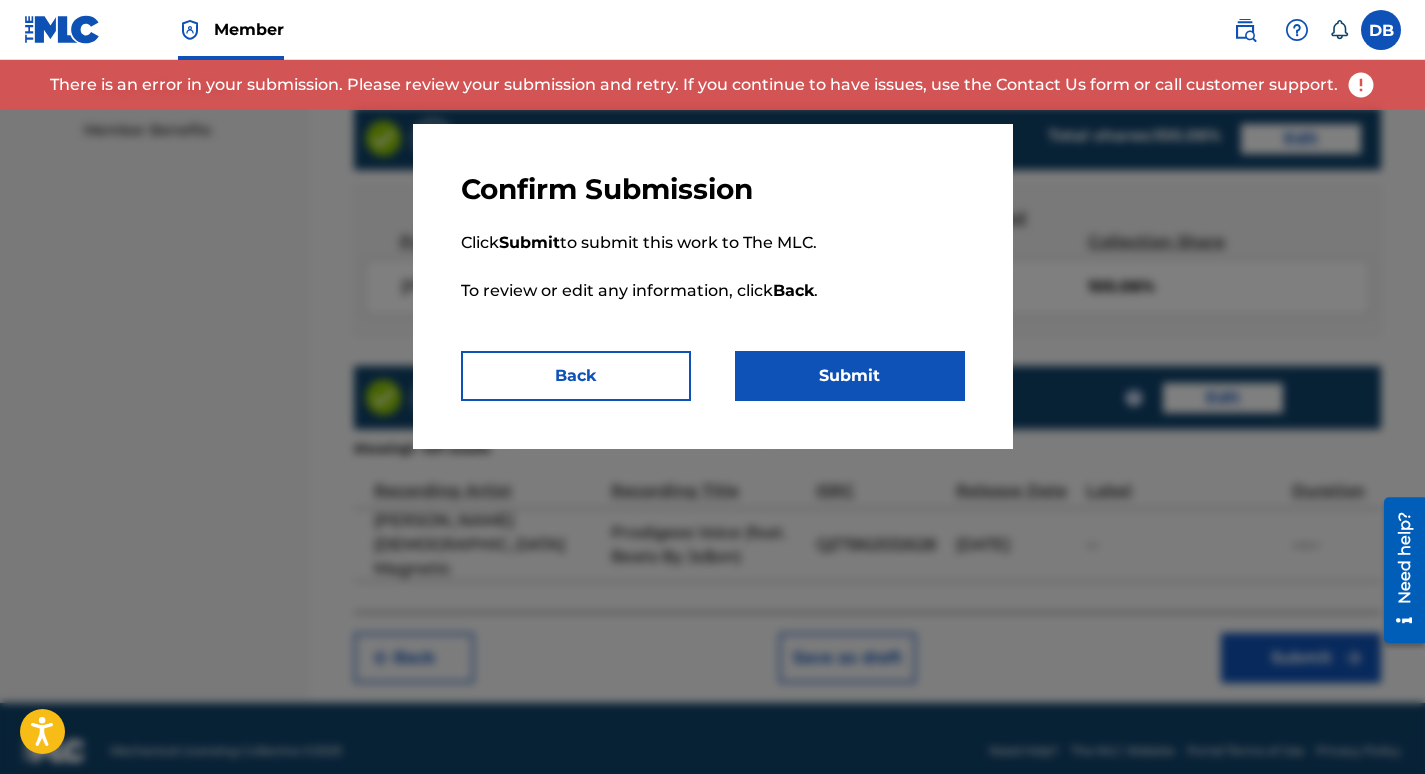 click on "Back" at bounding box center [576, 376] 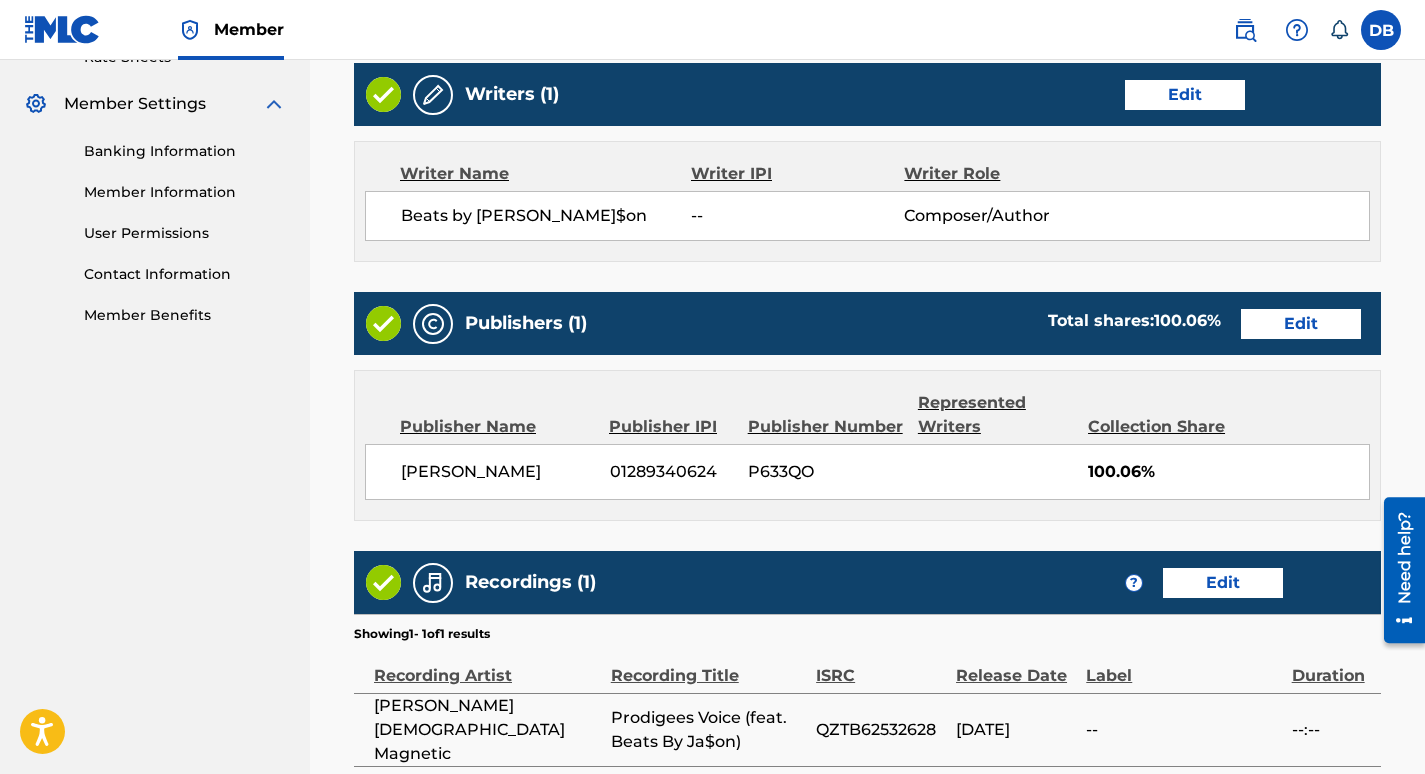 scroll, scrollTop: 900, scrollLeft: 0, axis: vertical 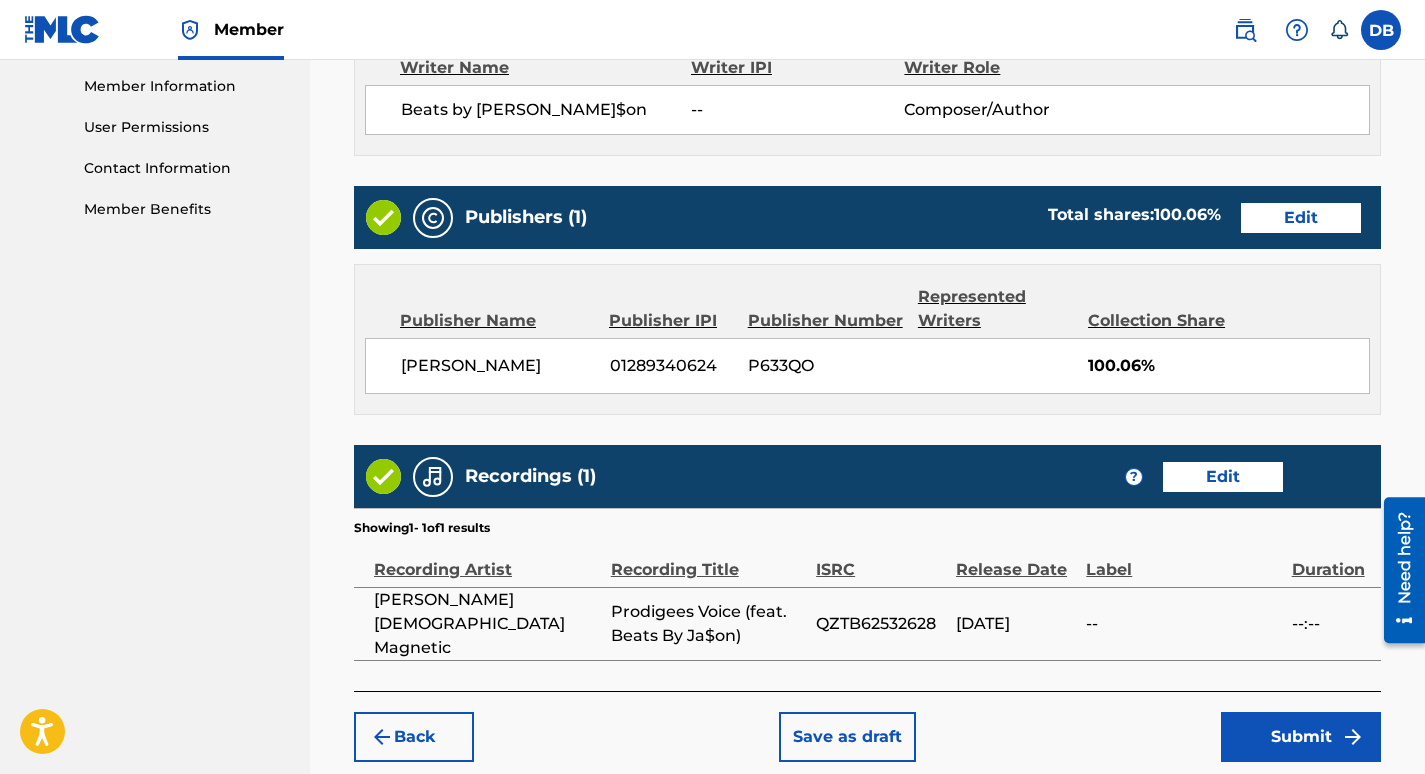 click on "Edit" at bounding box center [1301, 218] 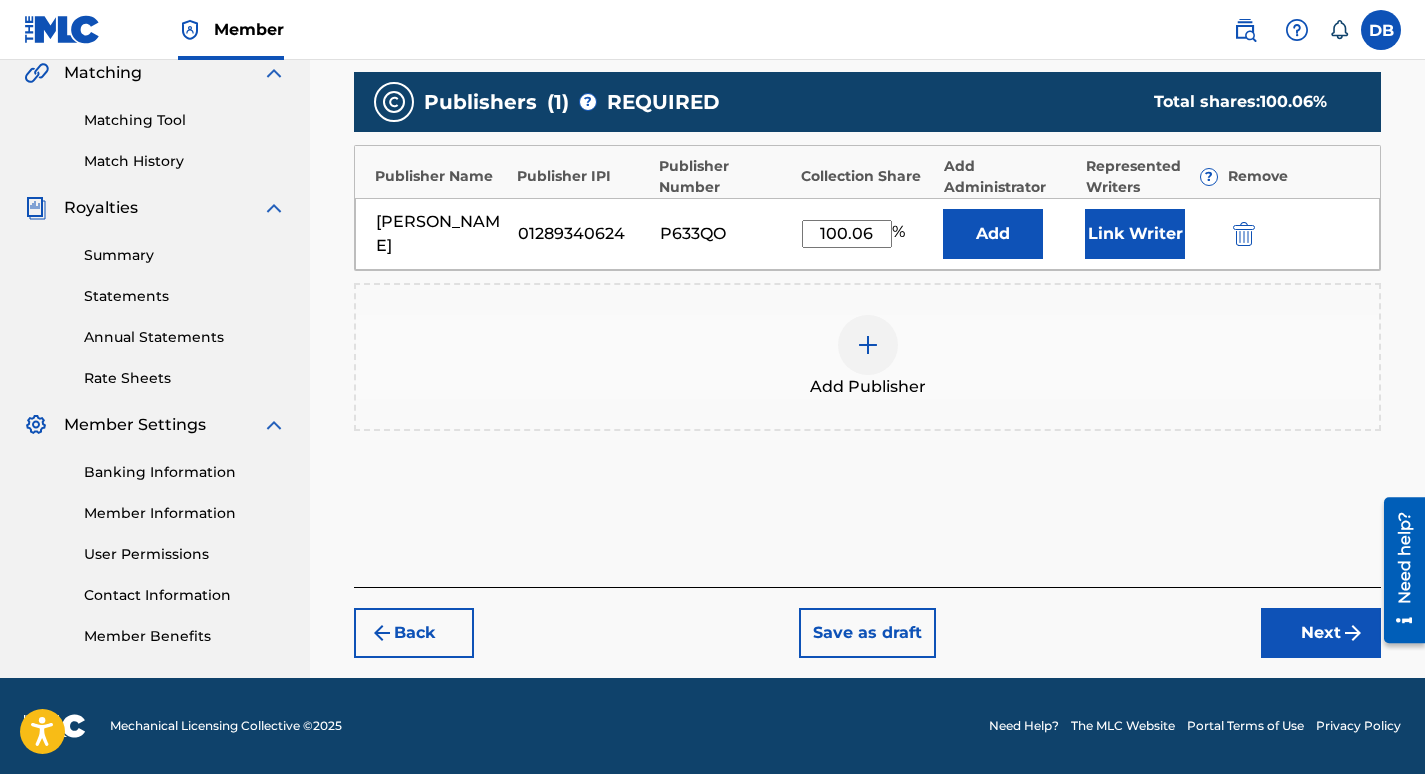 click on "100.06" at bounding box center [847, 234] 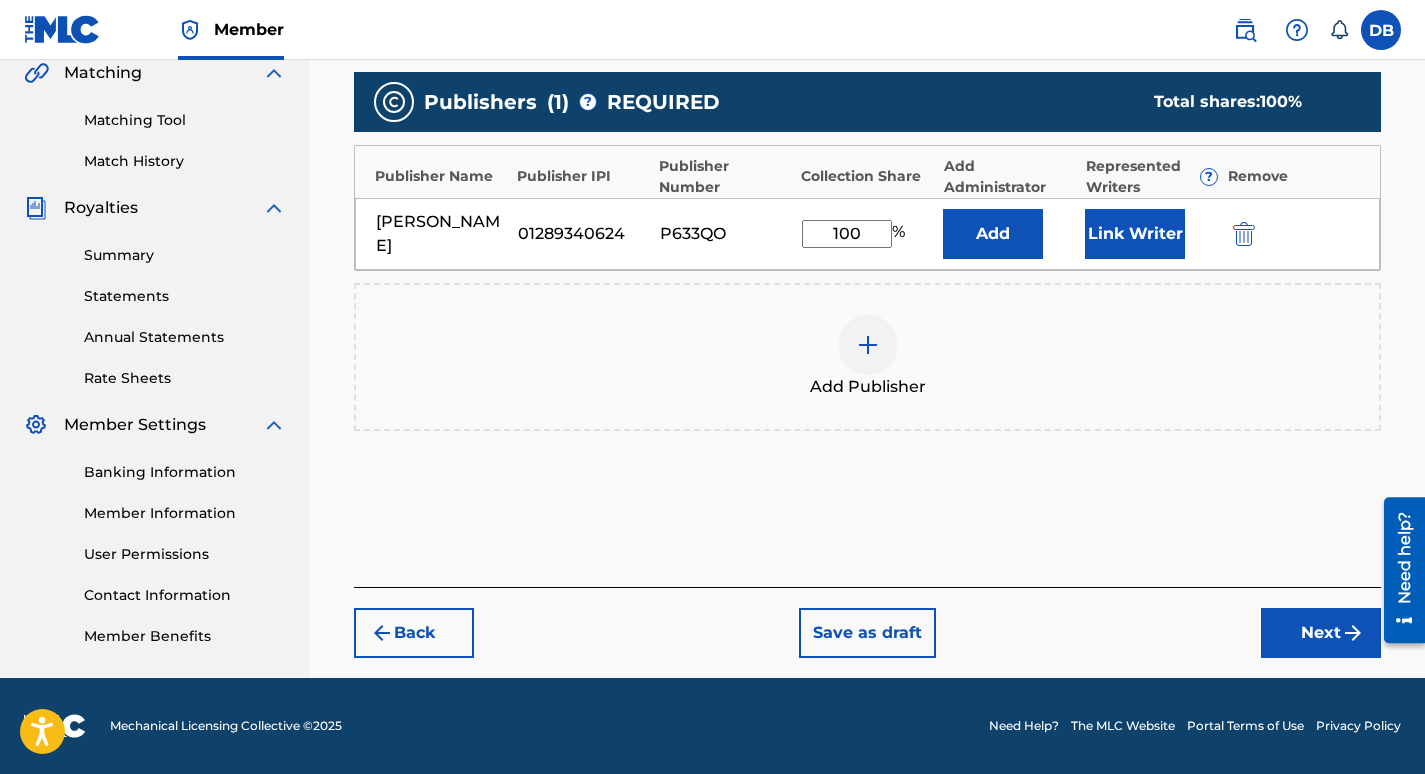 type on "100" 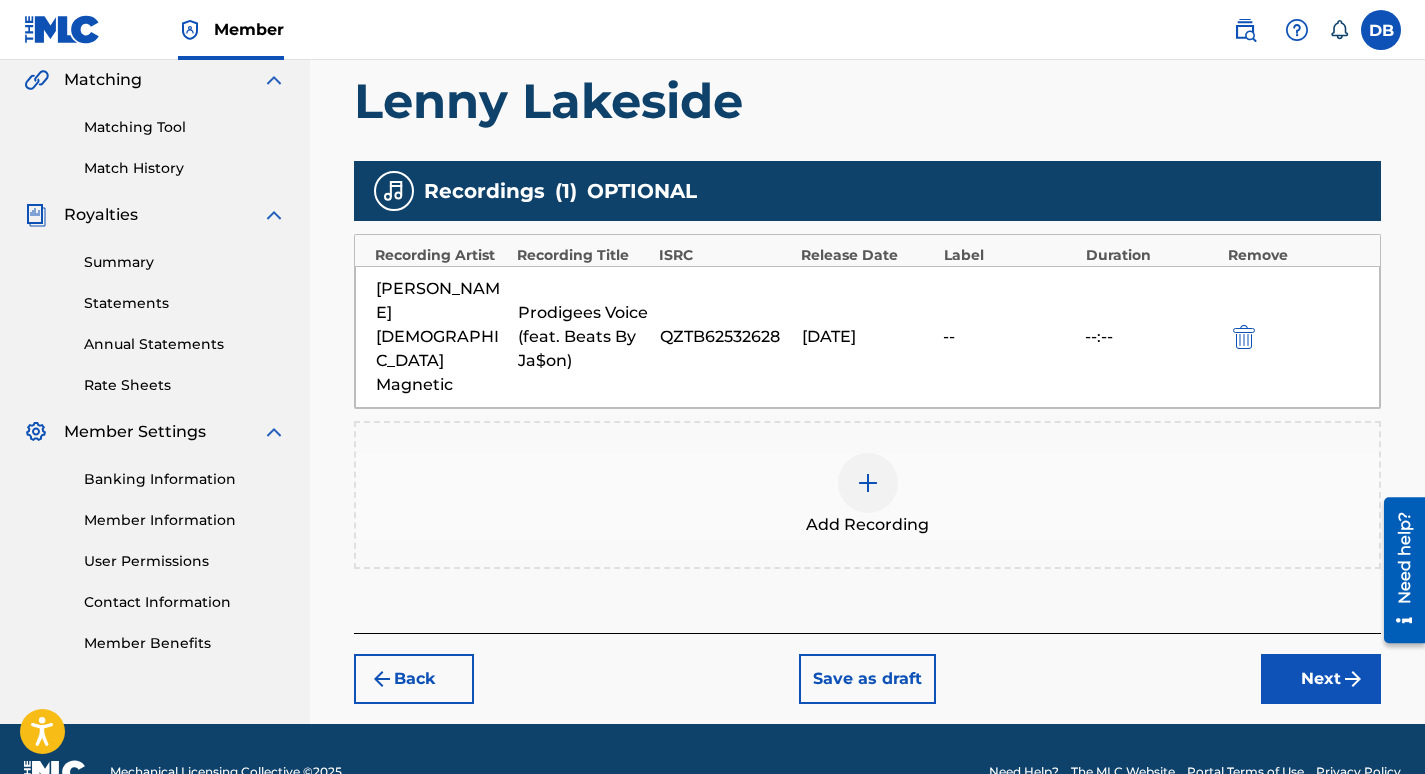 click on "Next" at bounding box center [1321, 679] 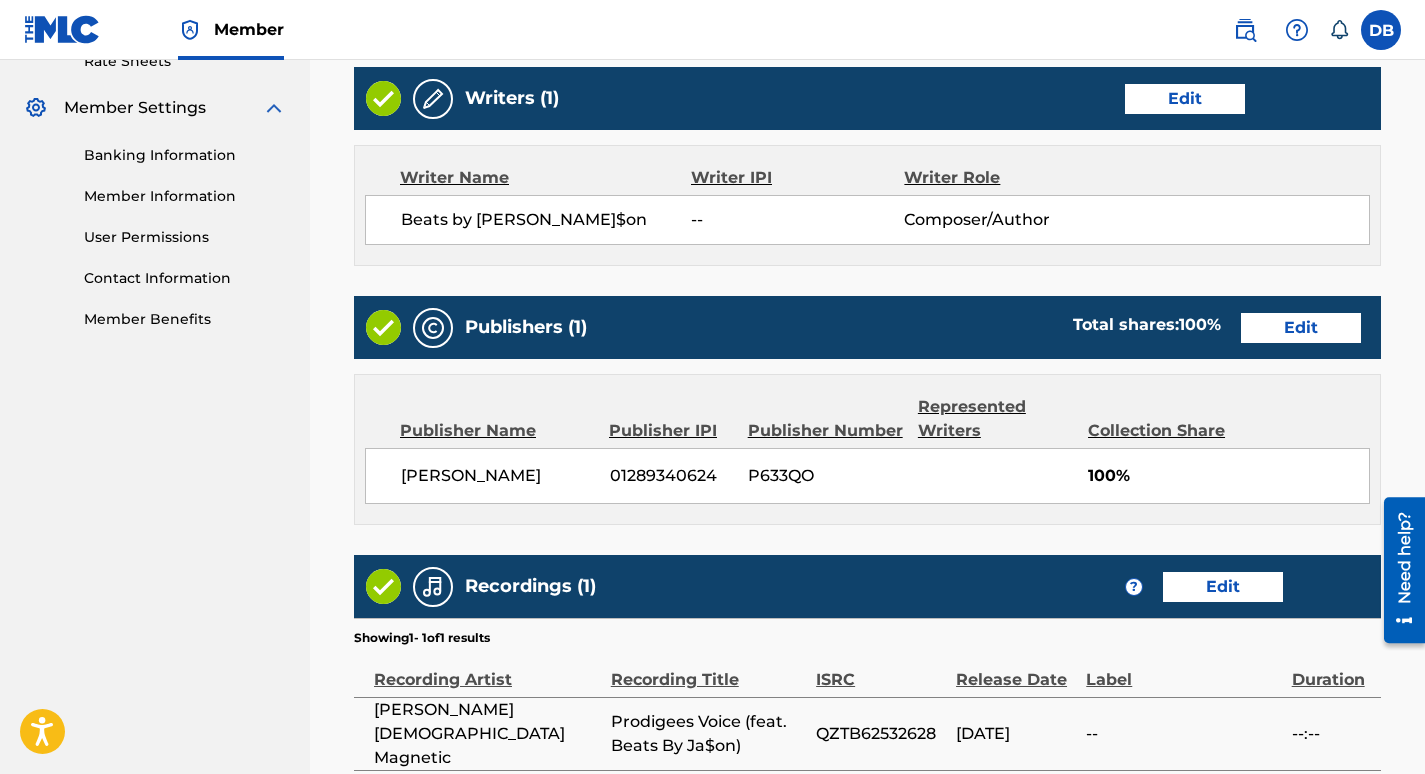 scroll, scrollTop: 979, scrollLeft: 0, axis: vertical 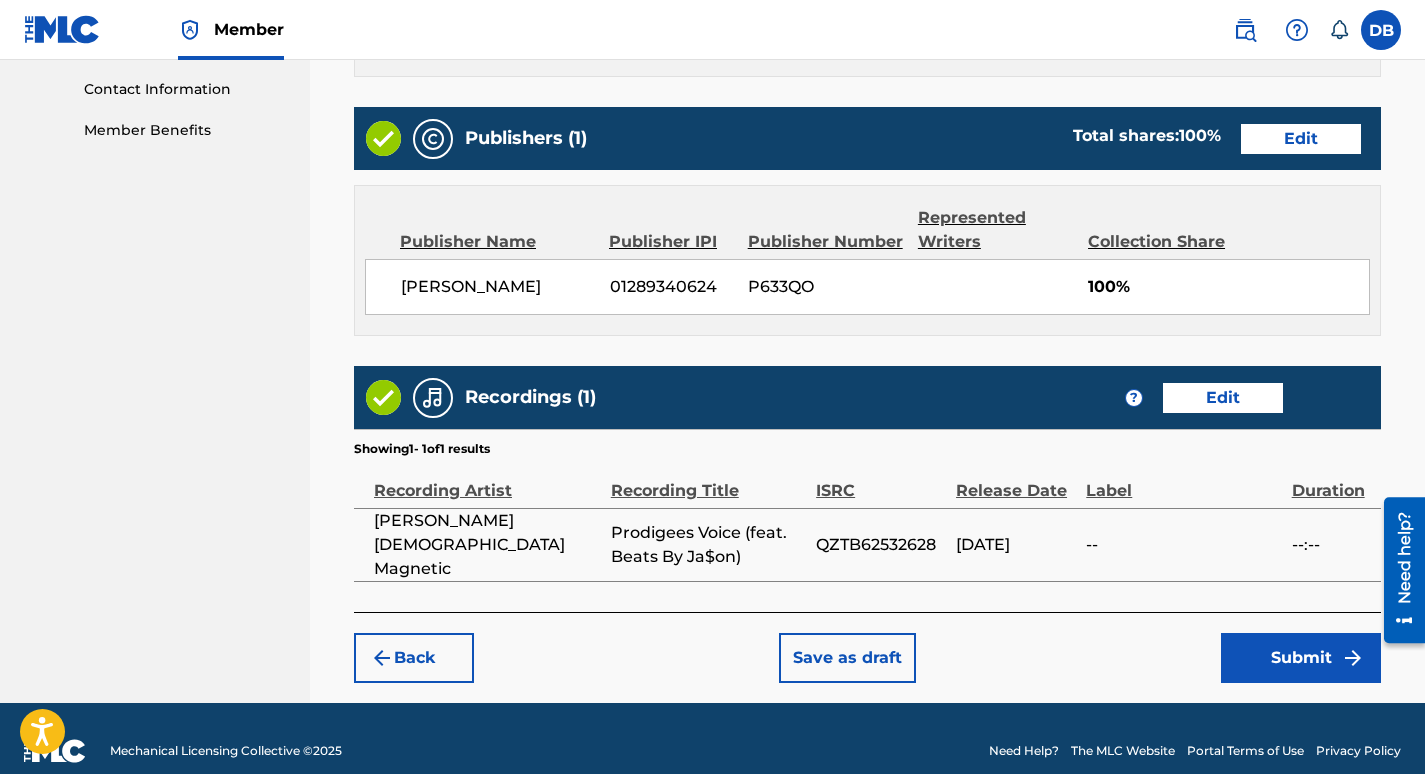 click on "Submit" at bounding box center (1301, 658) 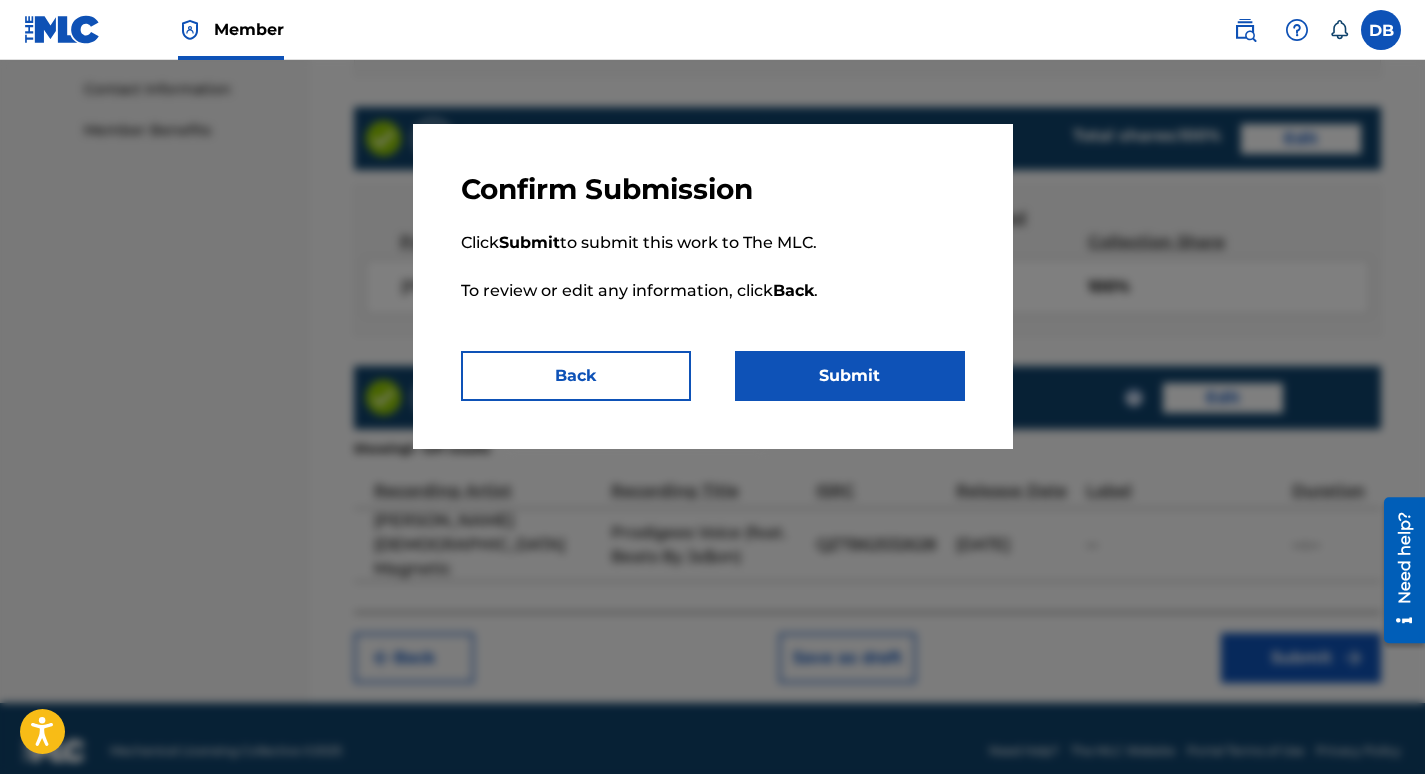 click on "Submit" at bounding box center [850, 376] 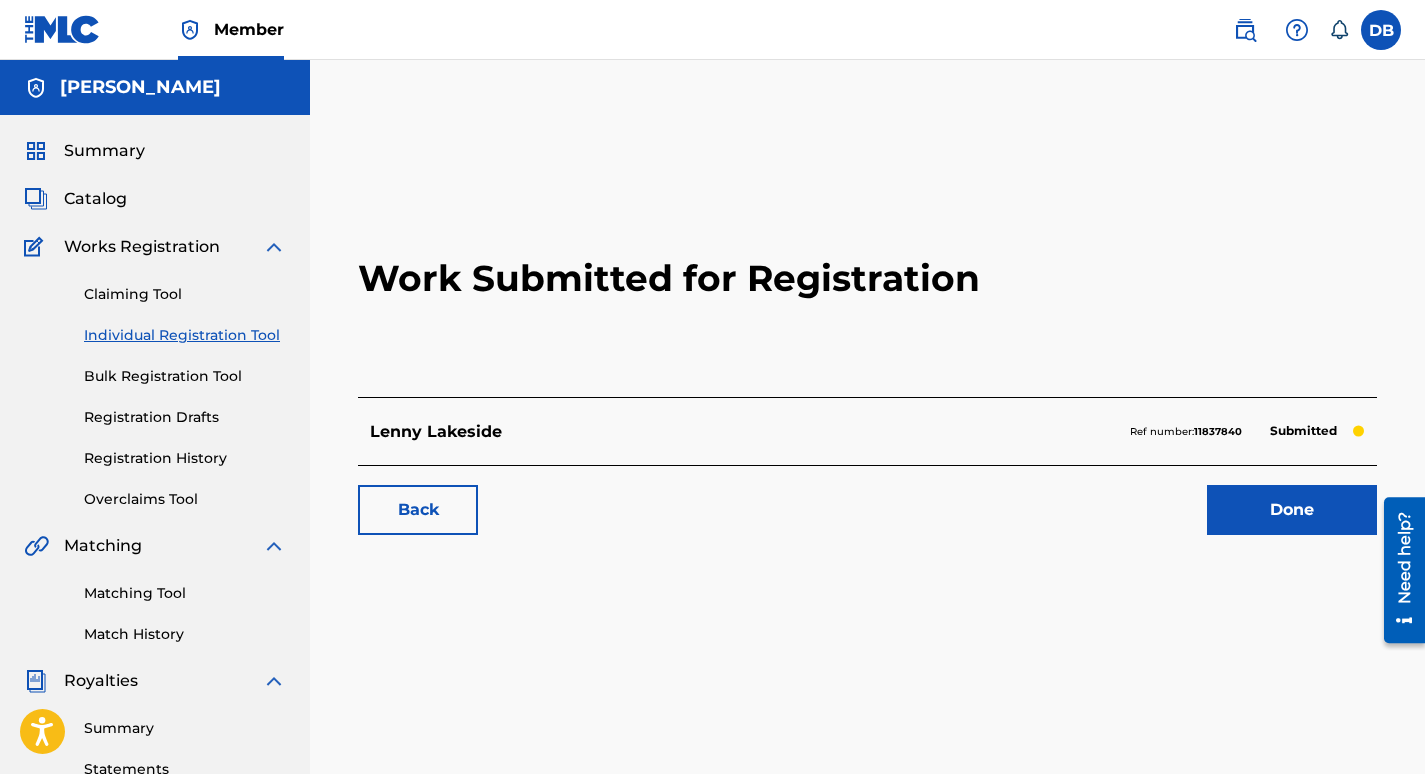 click on "Summary Catalog Works Registration Claiming Tool Individual Registration Tool Bulk Registration Tool Registration Drafts Registration History Overclaims Tool Matching Matching Tool Match History Royalties Summary Statements Annual Statements Rate Sheets Member Settings Banking Information Member Information User Permissions Contact Information Member Benefits" at bounding box center [155, 629] 